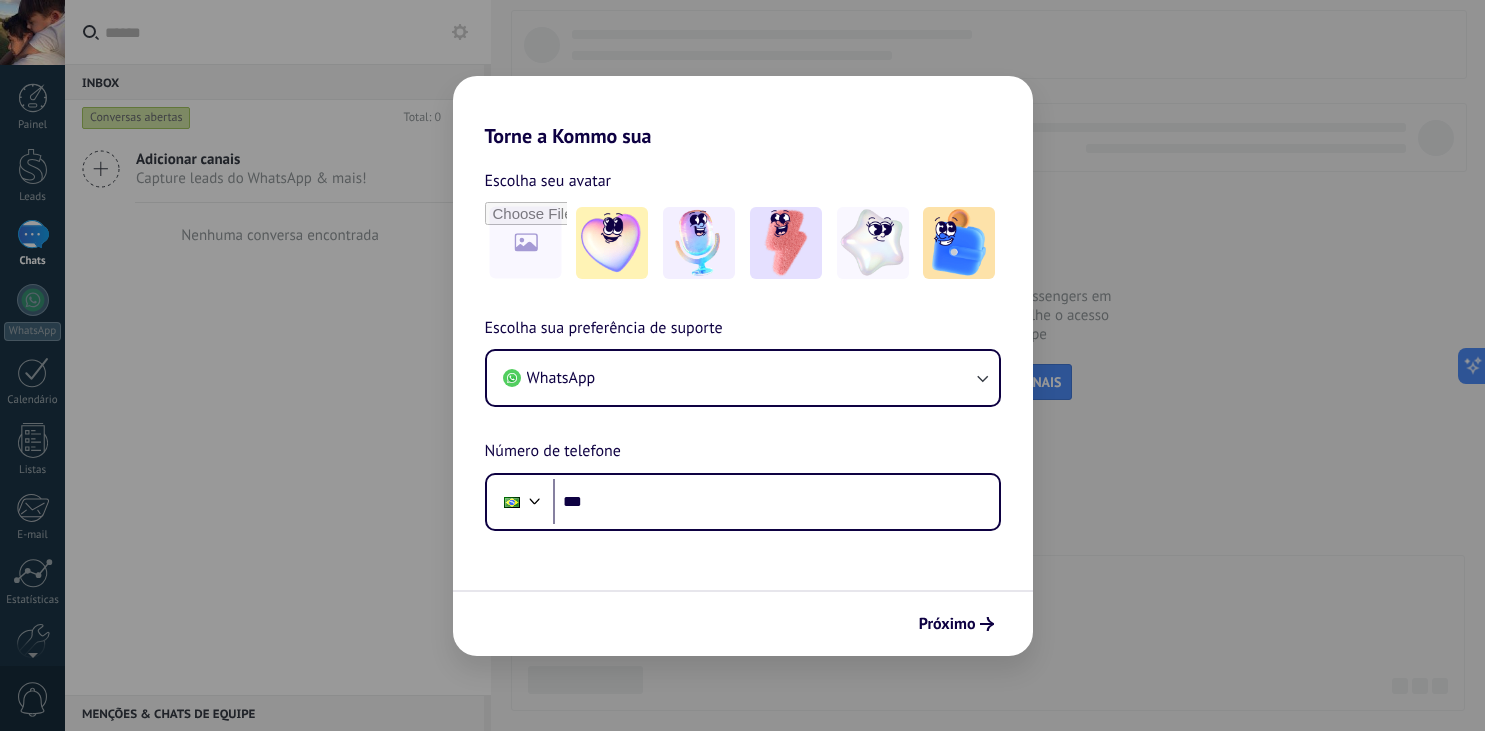 scroll, scrollTop: 0, scrollLeft: 0, axis: both 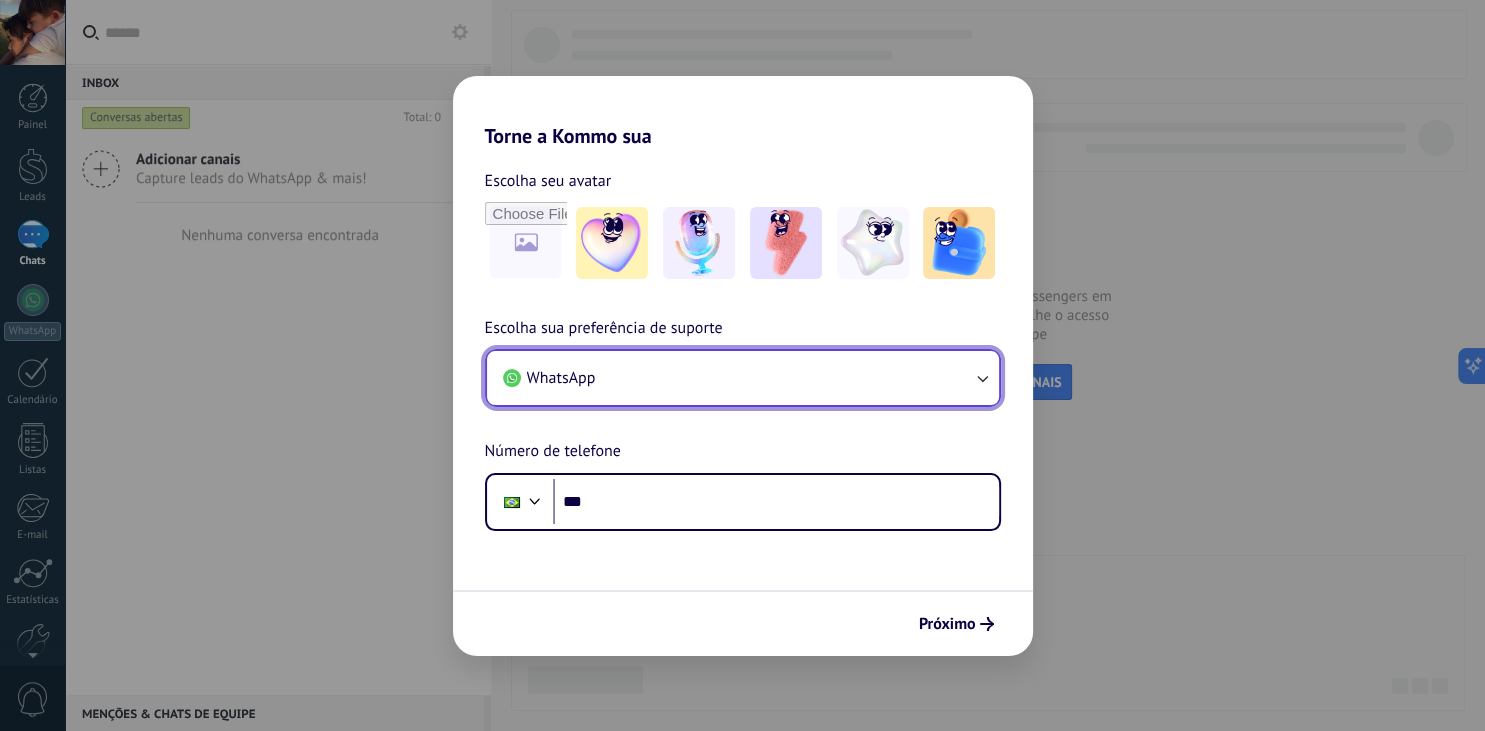 click 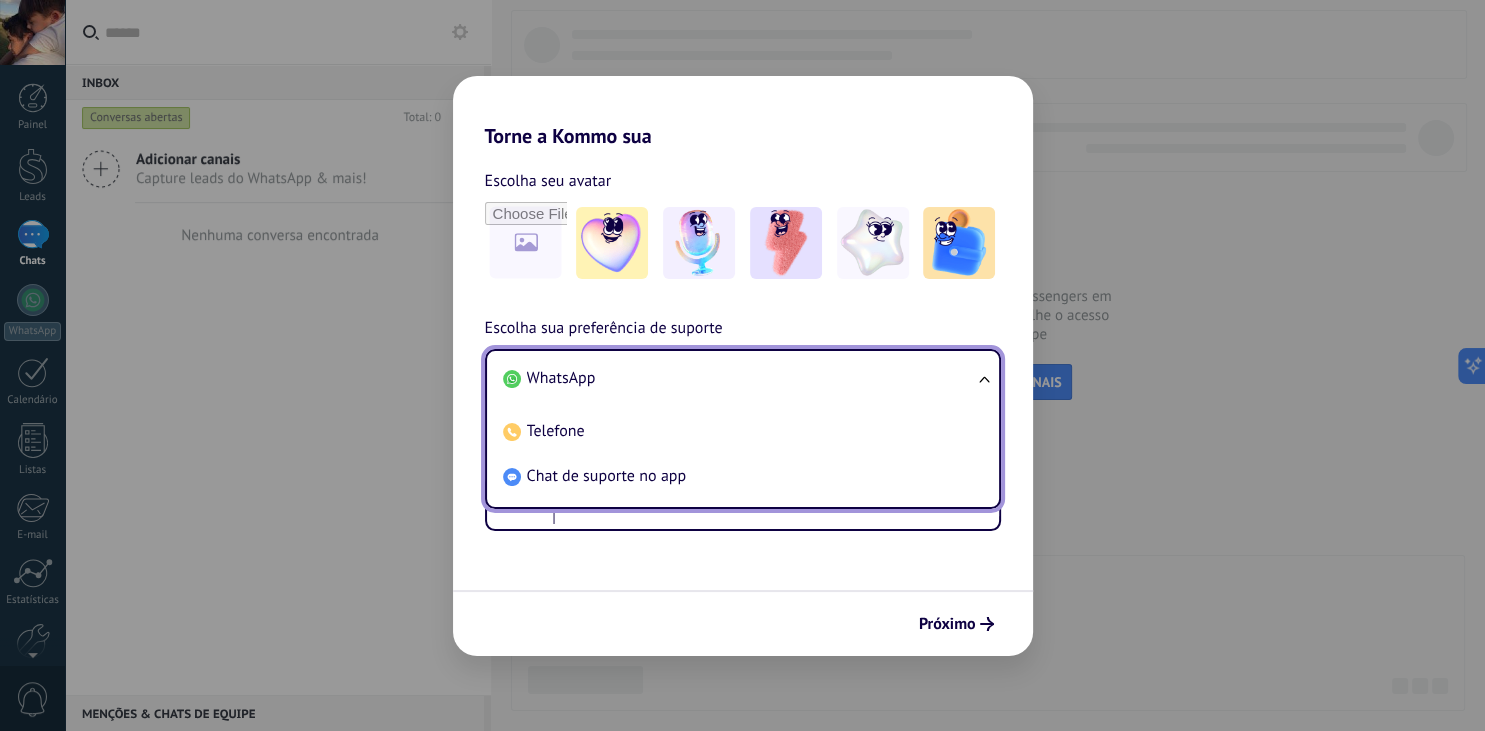 click on "WhatsApp Telefone Chat de suporte no app" at bounding box center [743, 429] 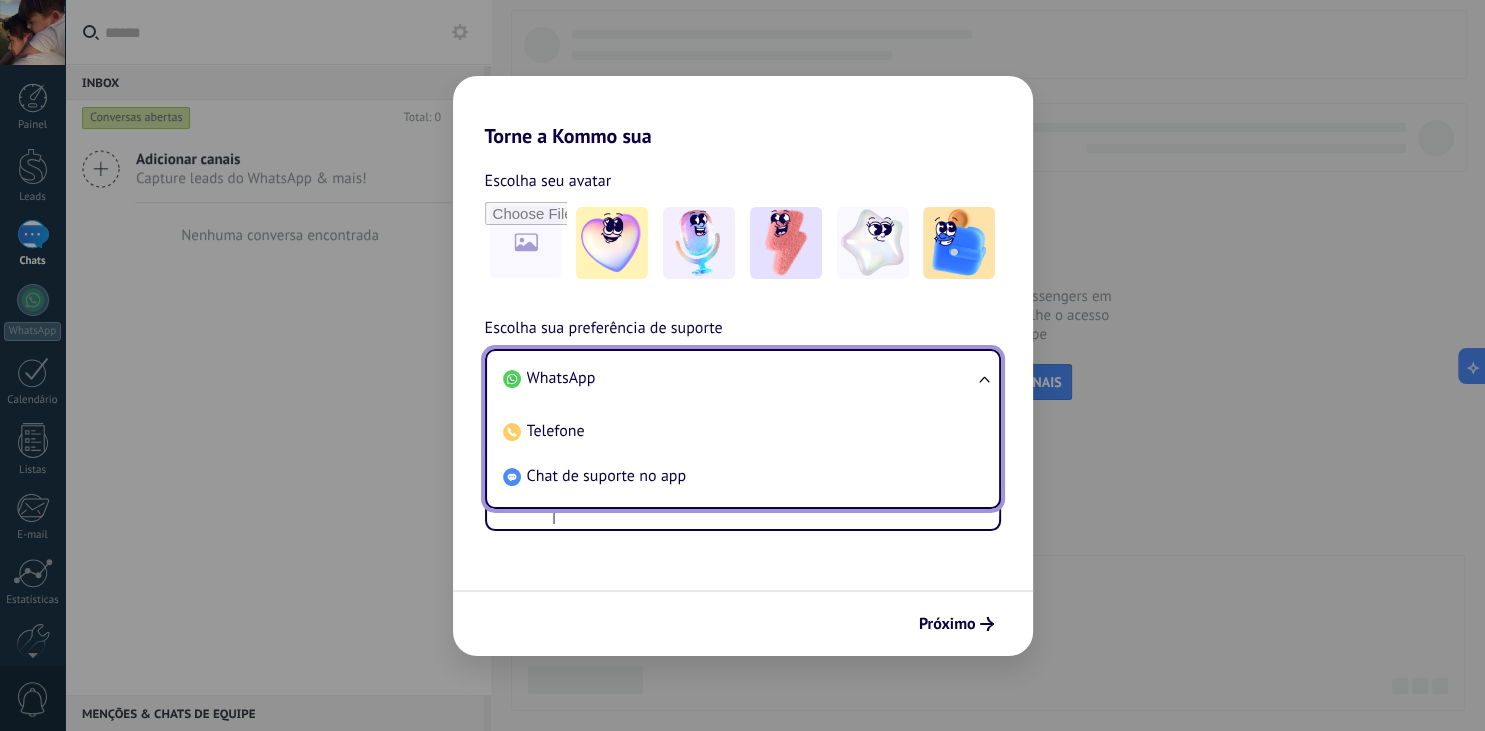 click on "WhatsApp" at bounding box center (739, 378) 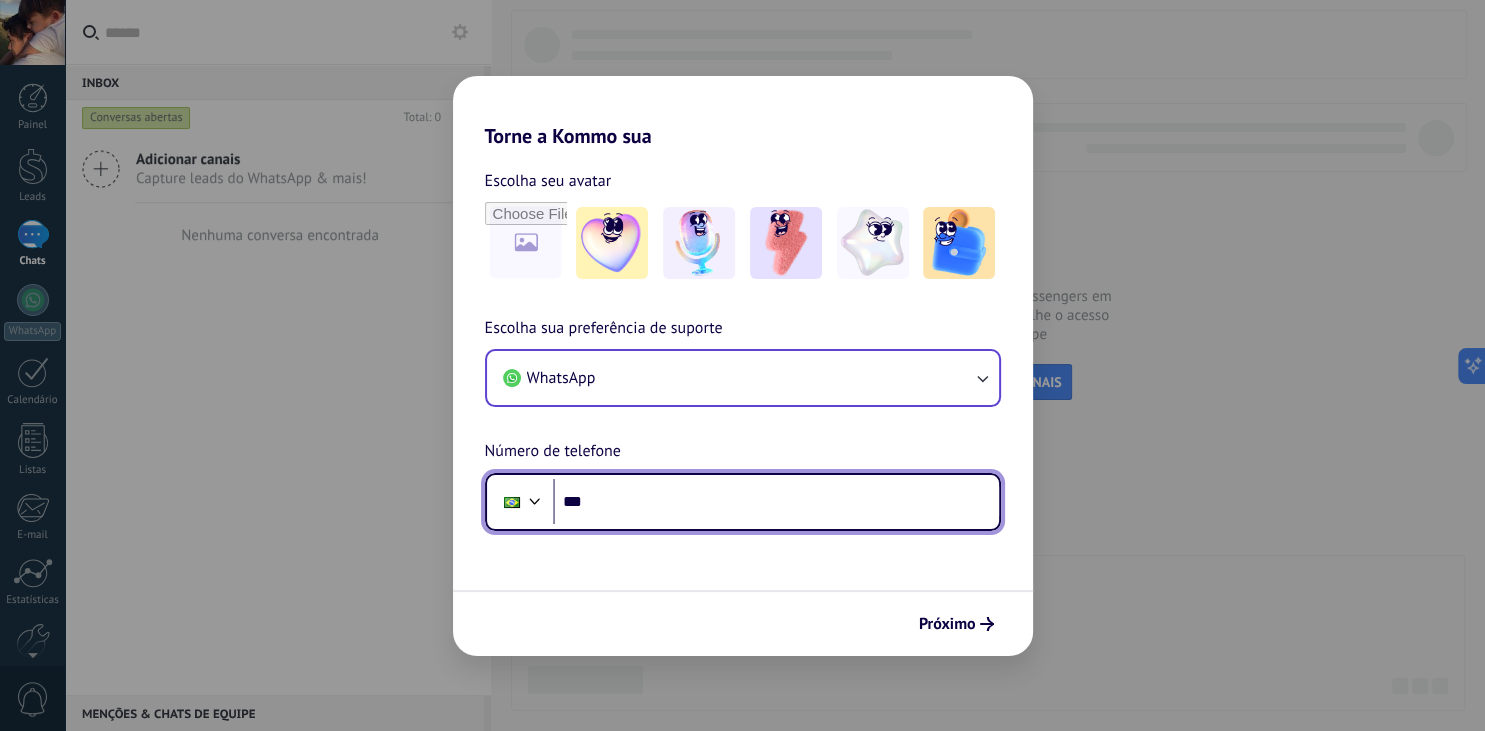 click on "***" at bounding box center (776, 502) 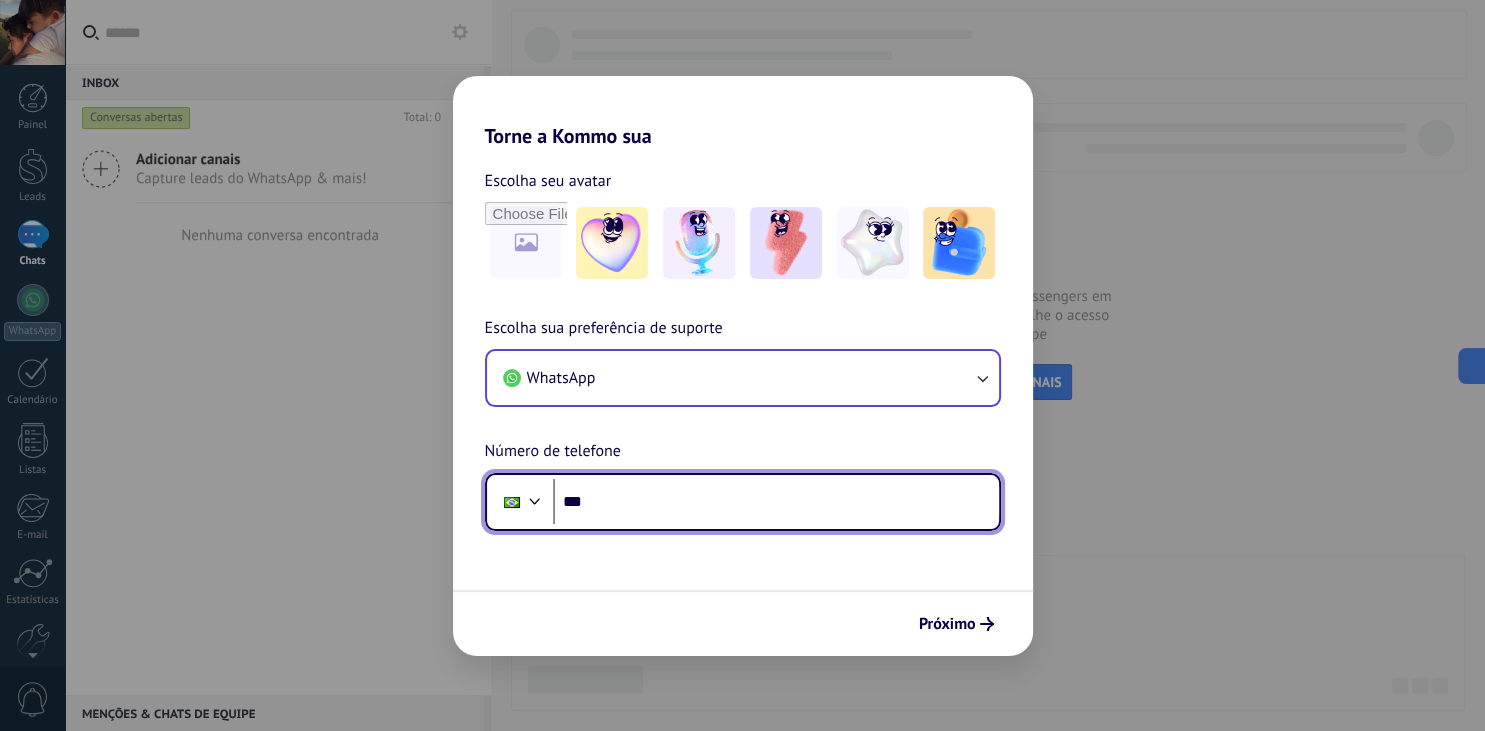 click on "***" at bounding box center [776, 502] 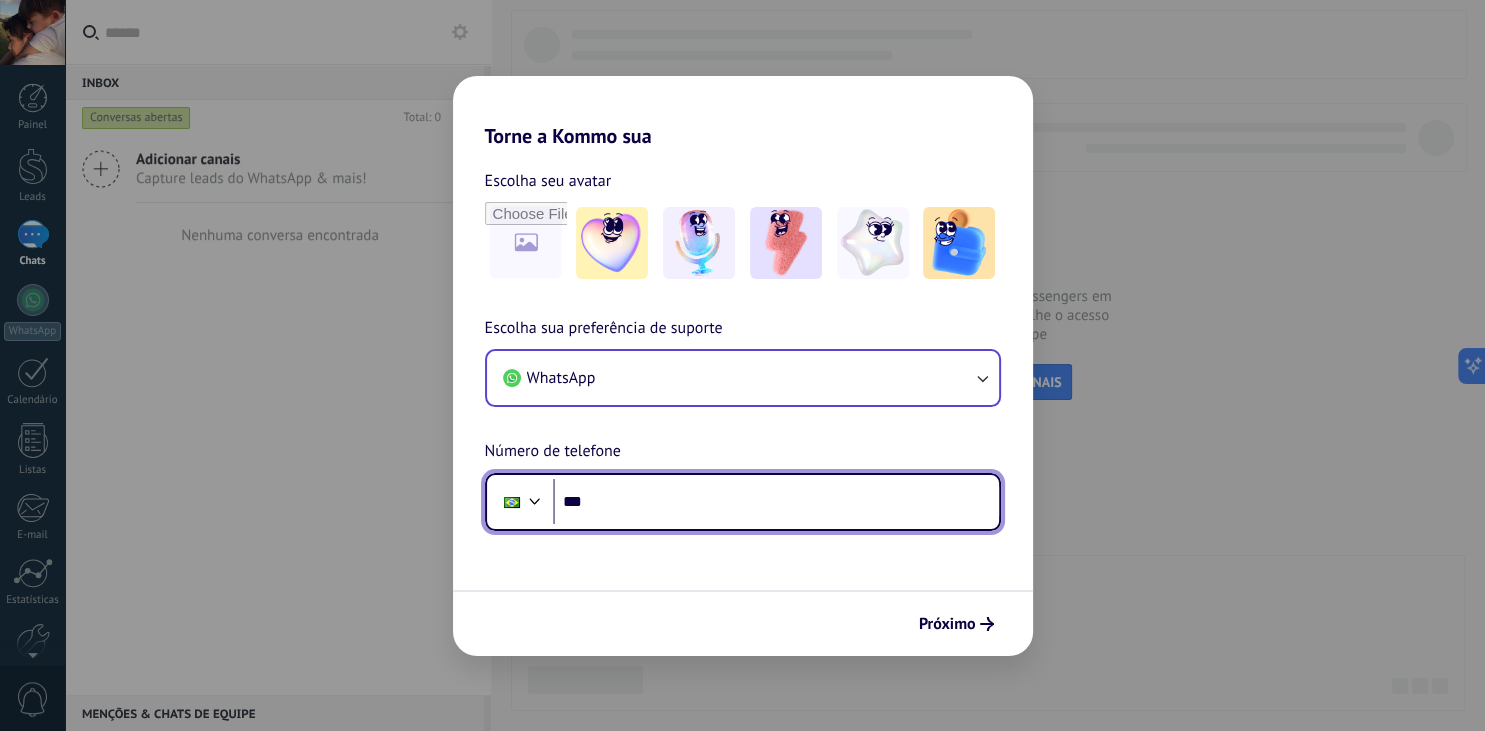 click on "***" at bounding box center (776, 502) 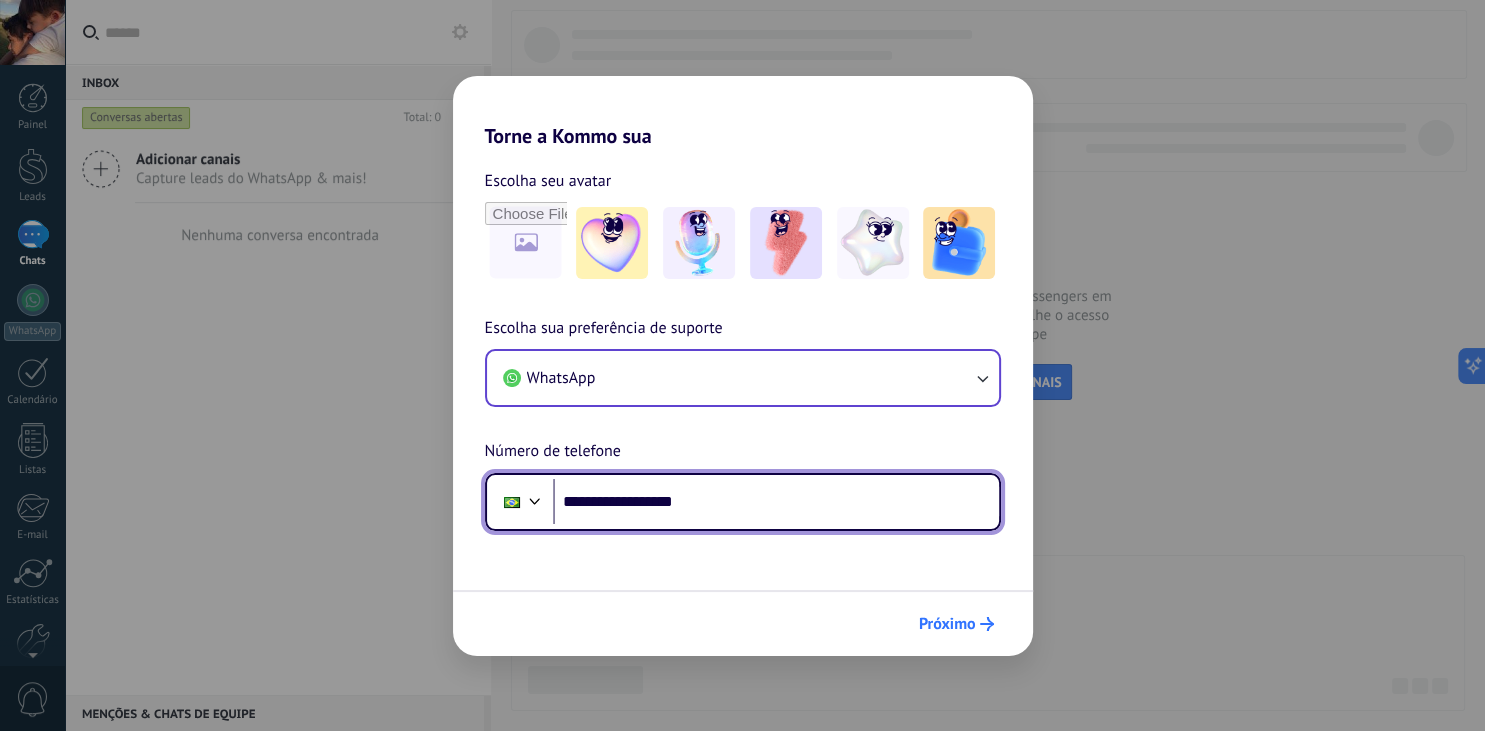 type on "**********" 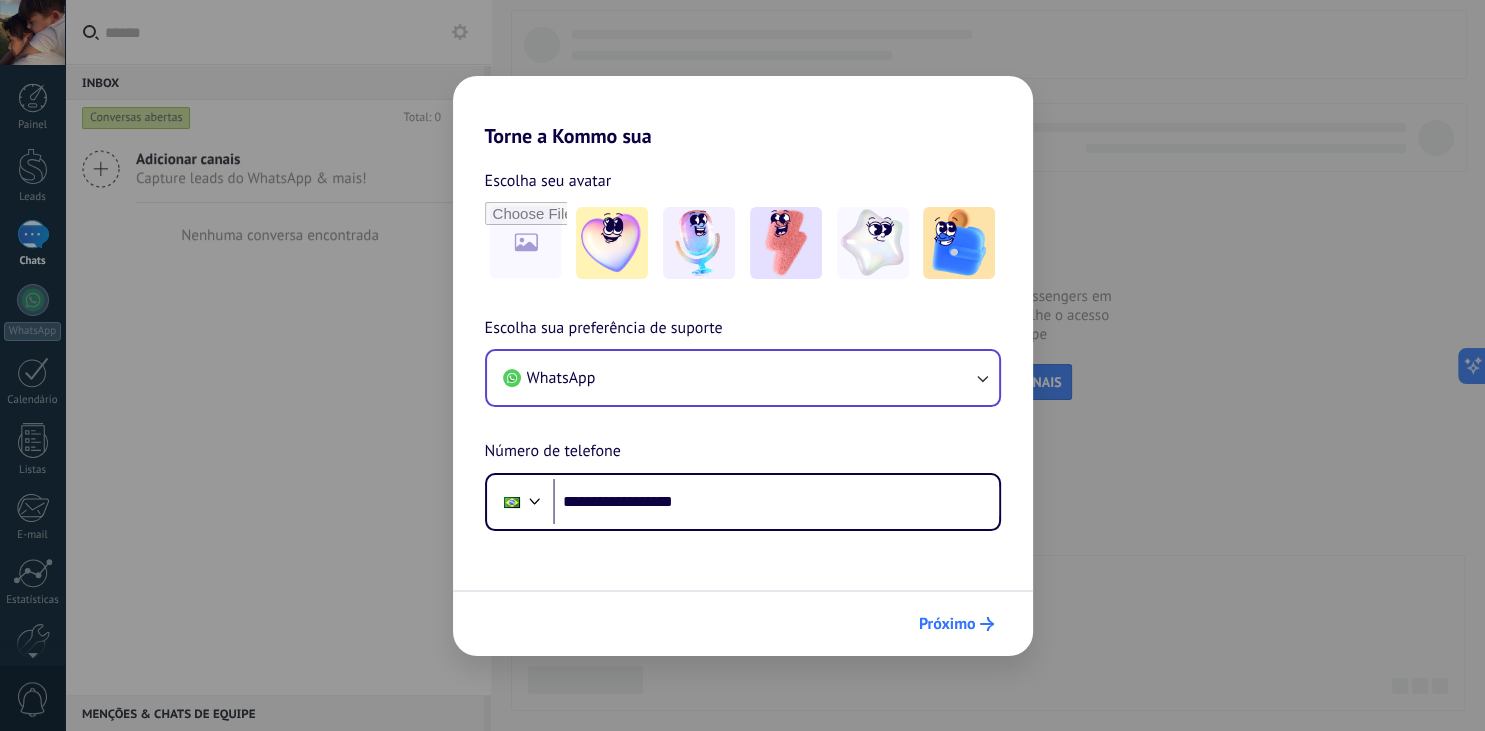click on "Próximo" at bounding box center (947, 624) 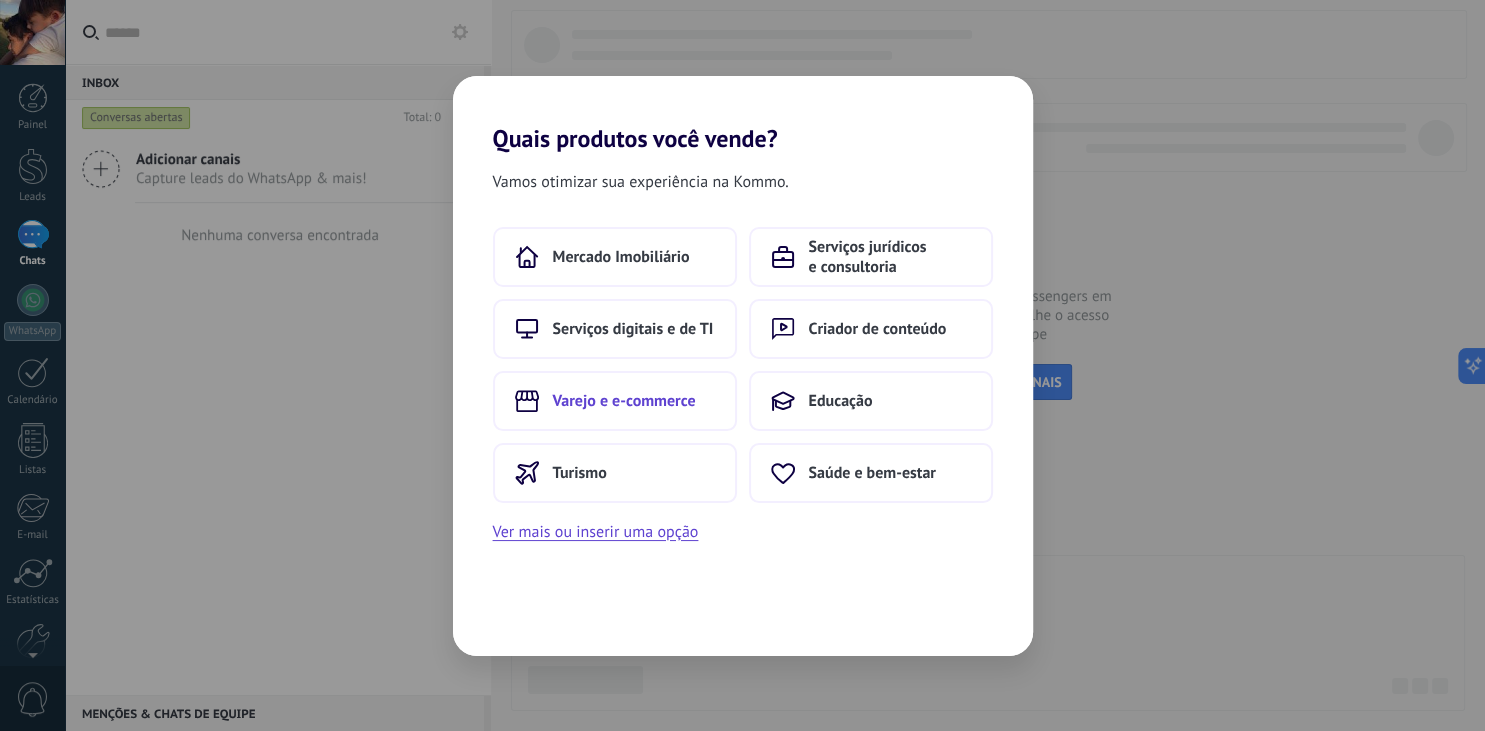 click on "Varejo e e-commerce" at bounding box center [615, 401] 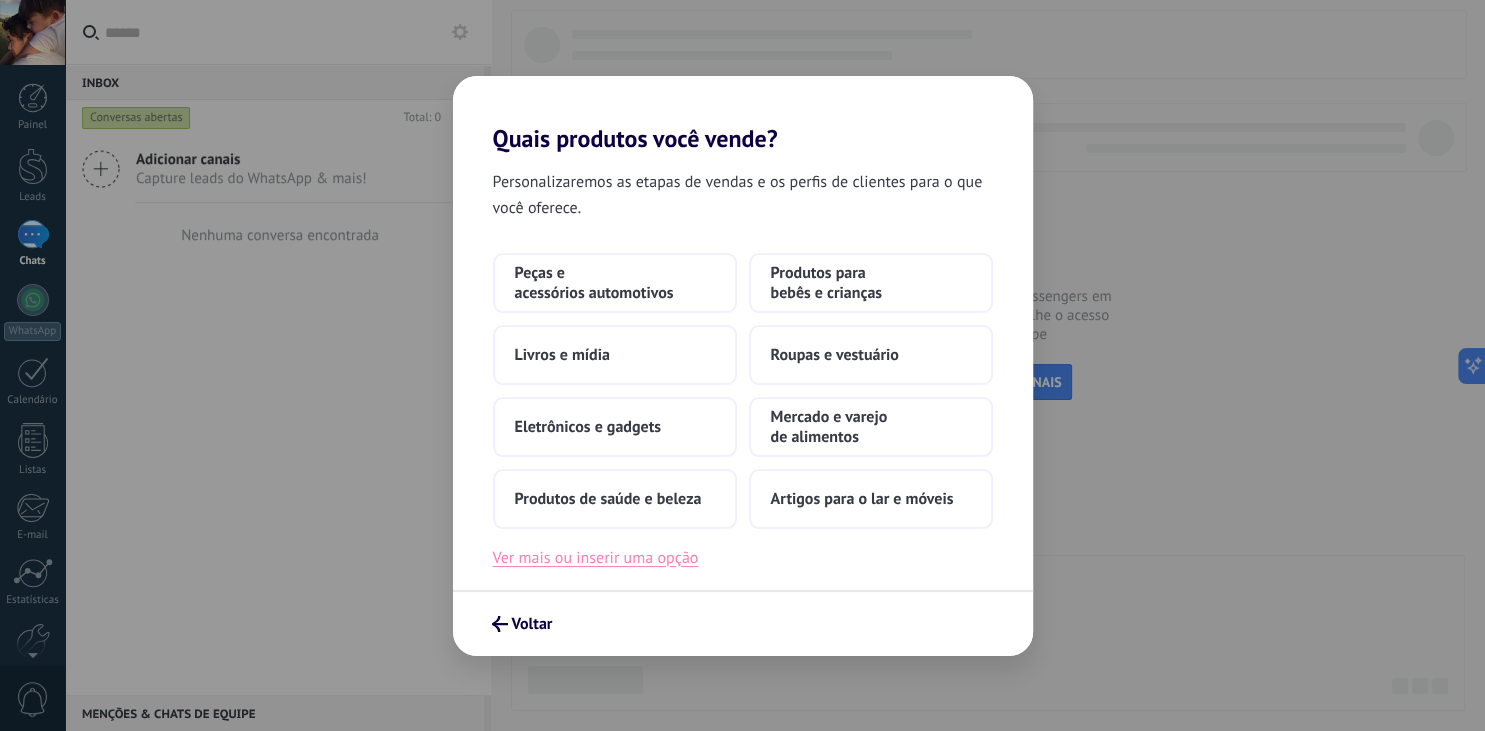 click on "Ver mais ou inserir uma opção" at bounding box center (596, 558) 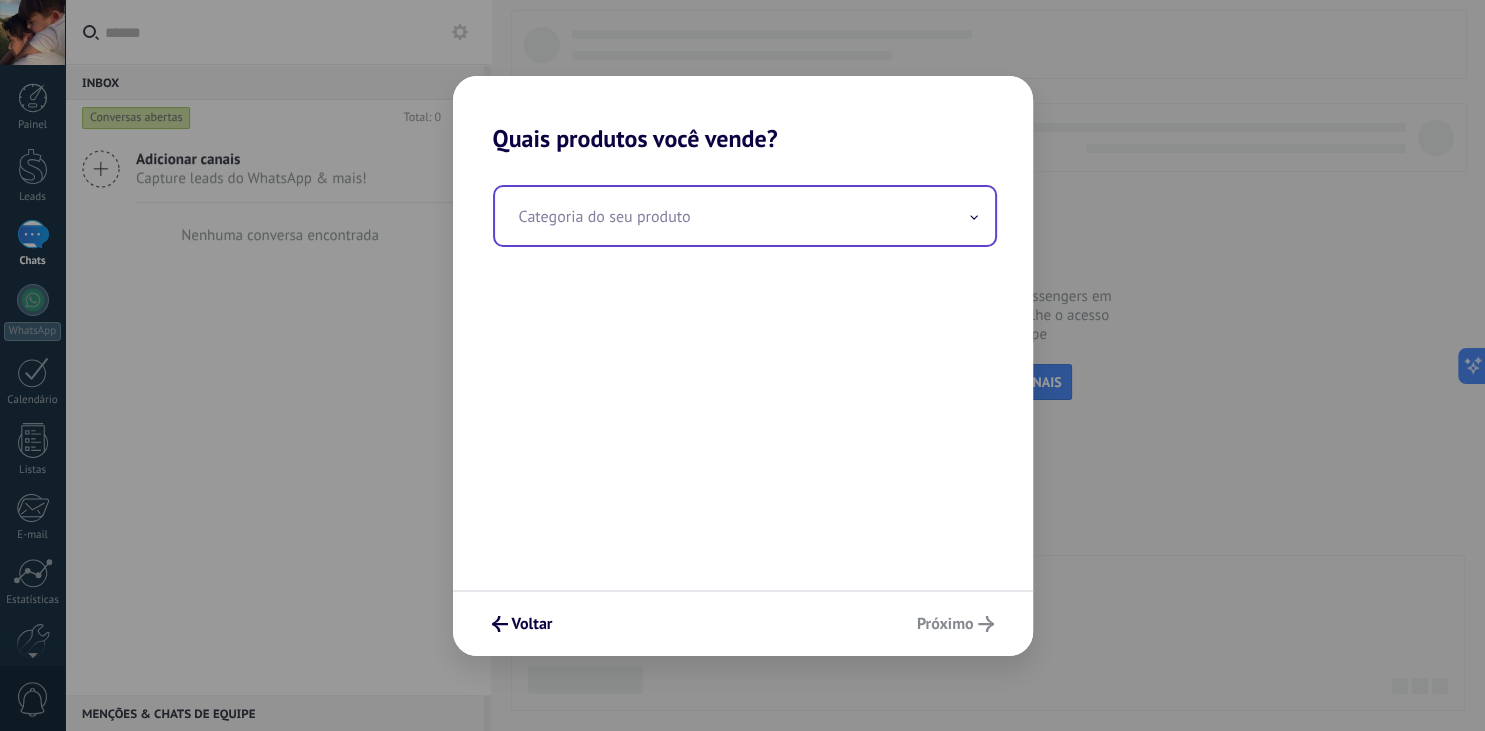 click at bounding box center [745, 216] 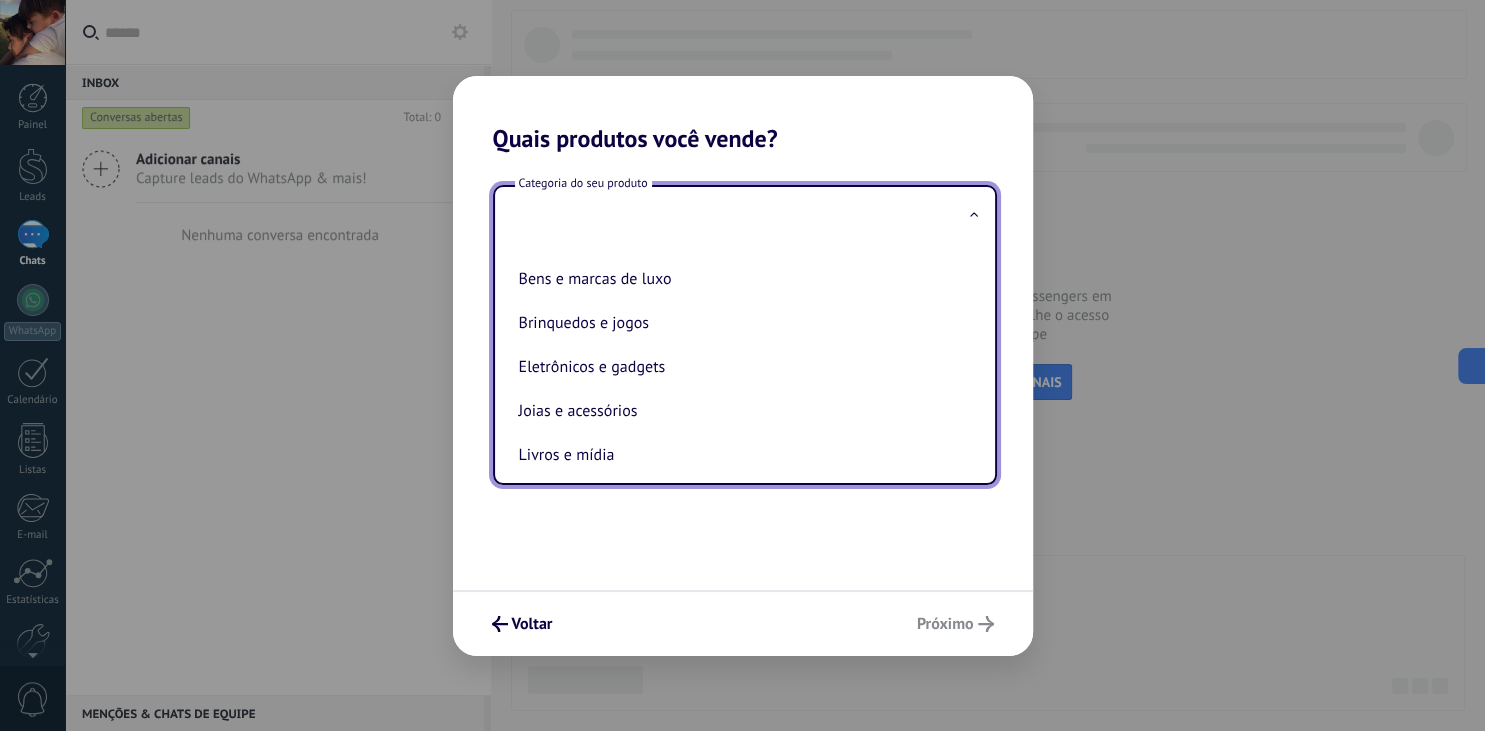 scroll, scrollTop: 0, scrollLeft: 0, axis: both 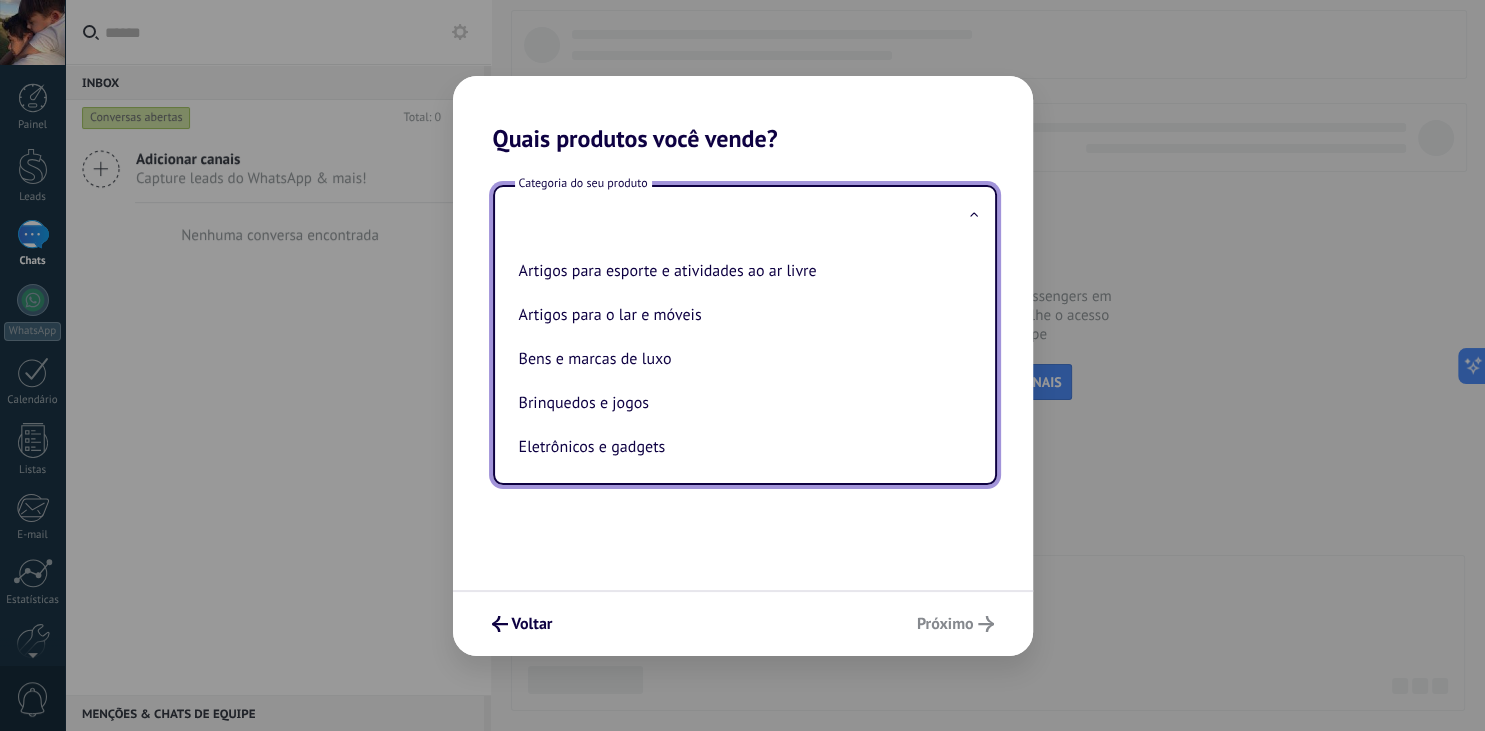 click at bounding box center (745, 216) 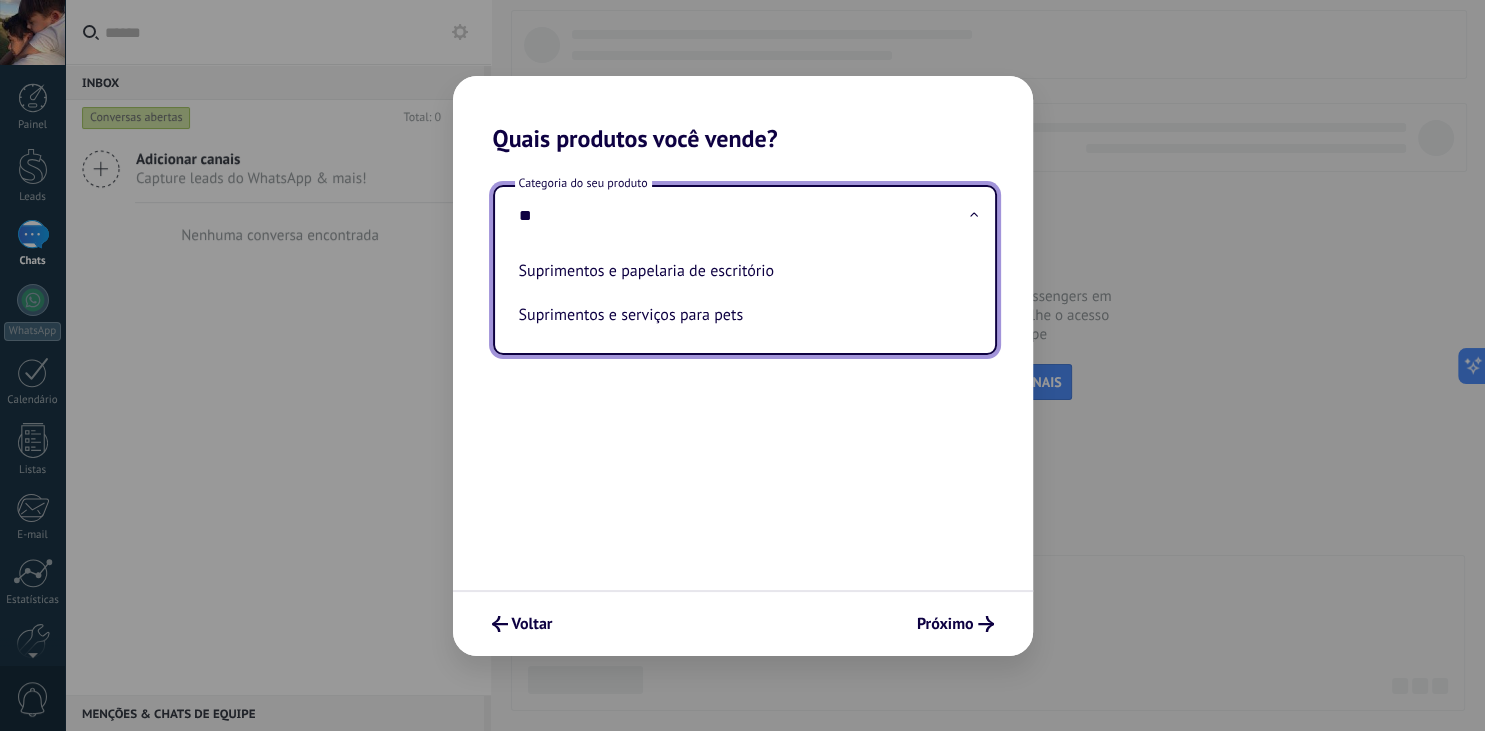 type on "*" 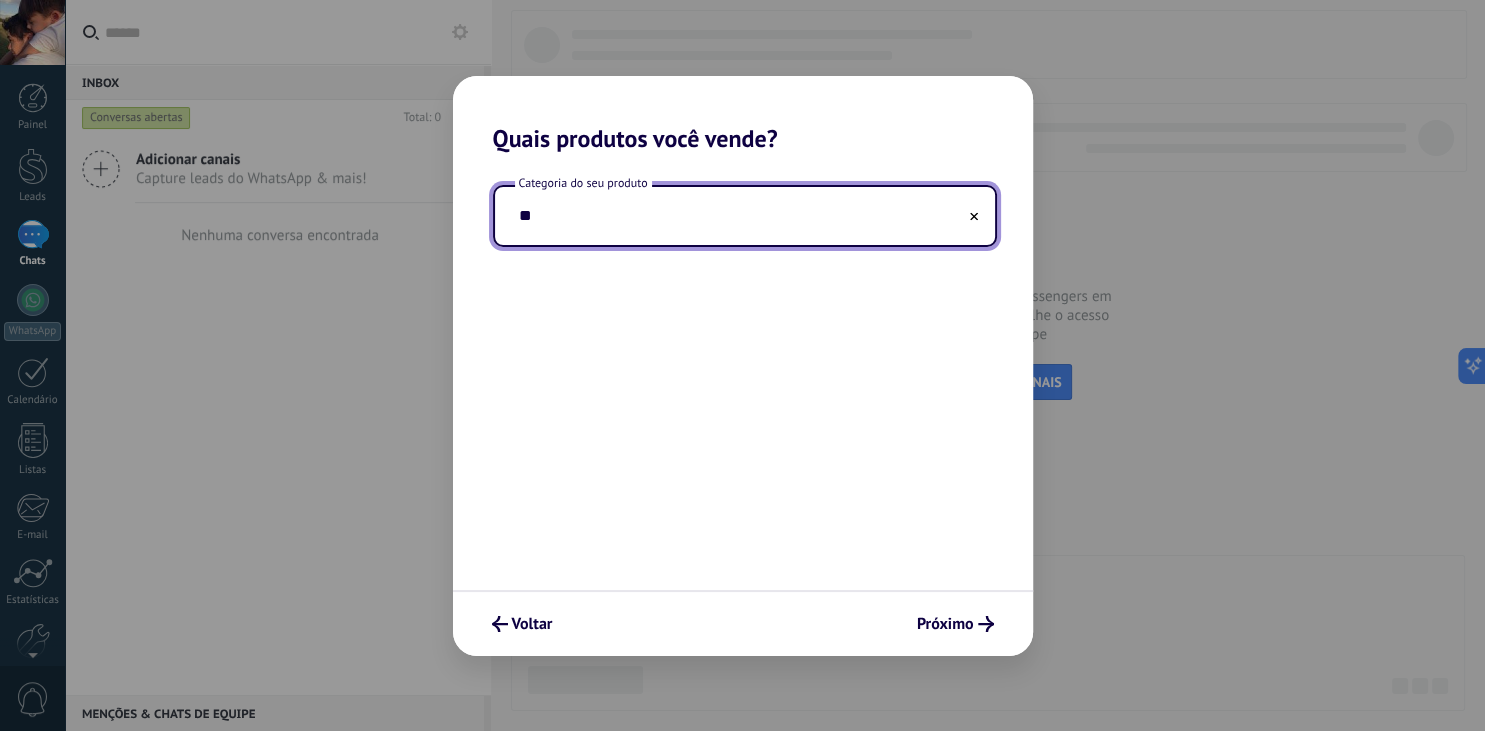 type on "*" 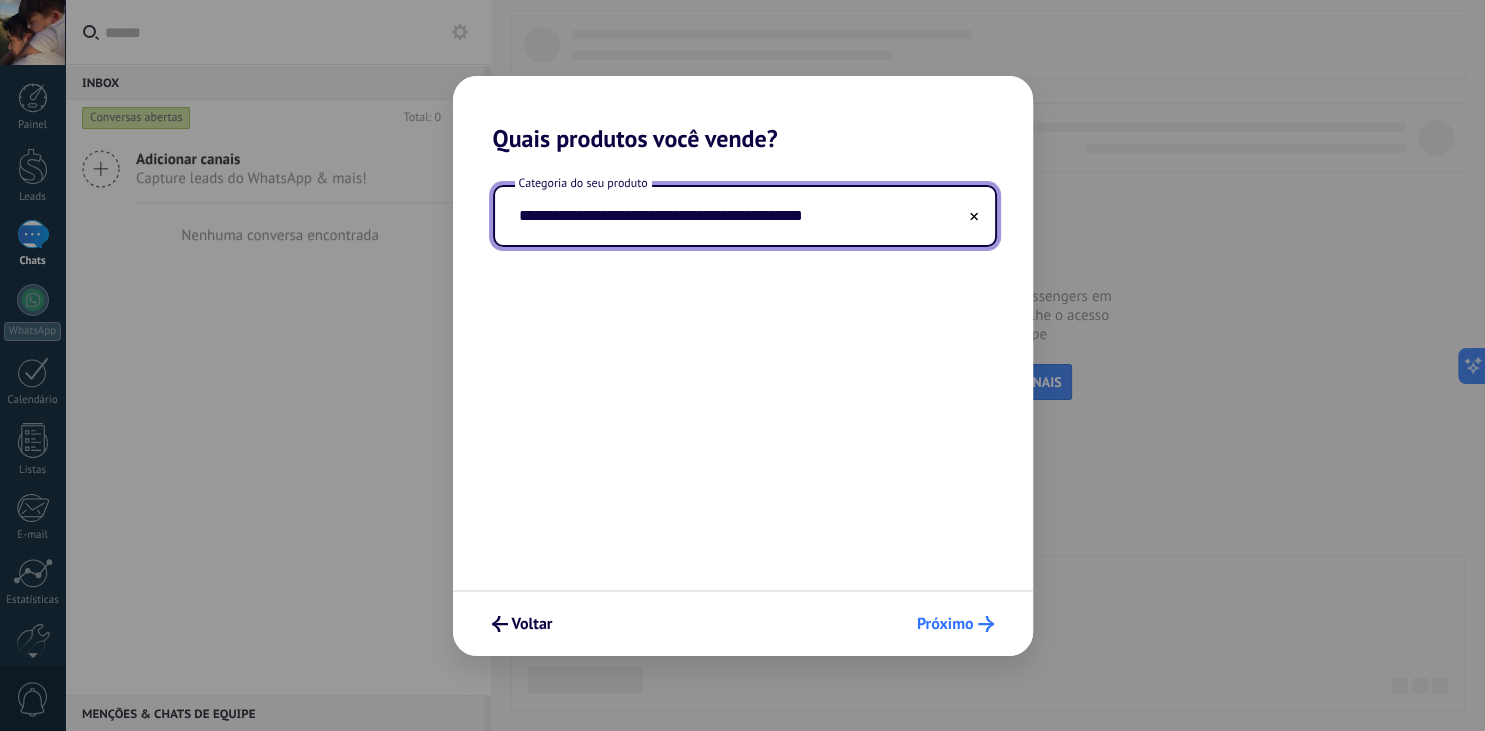 type on "**********" 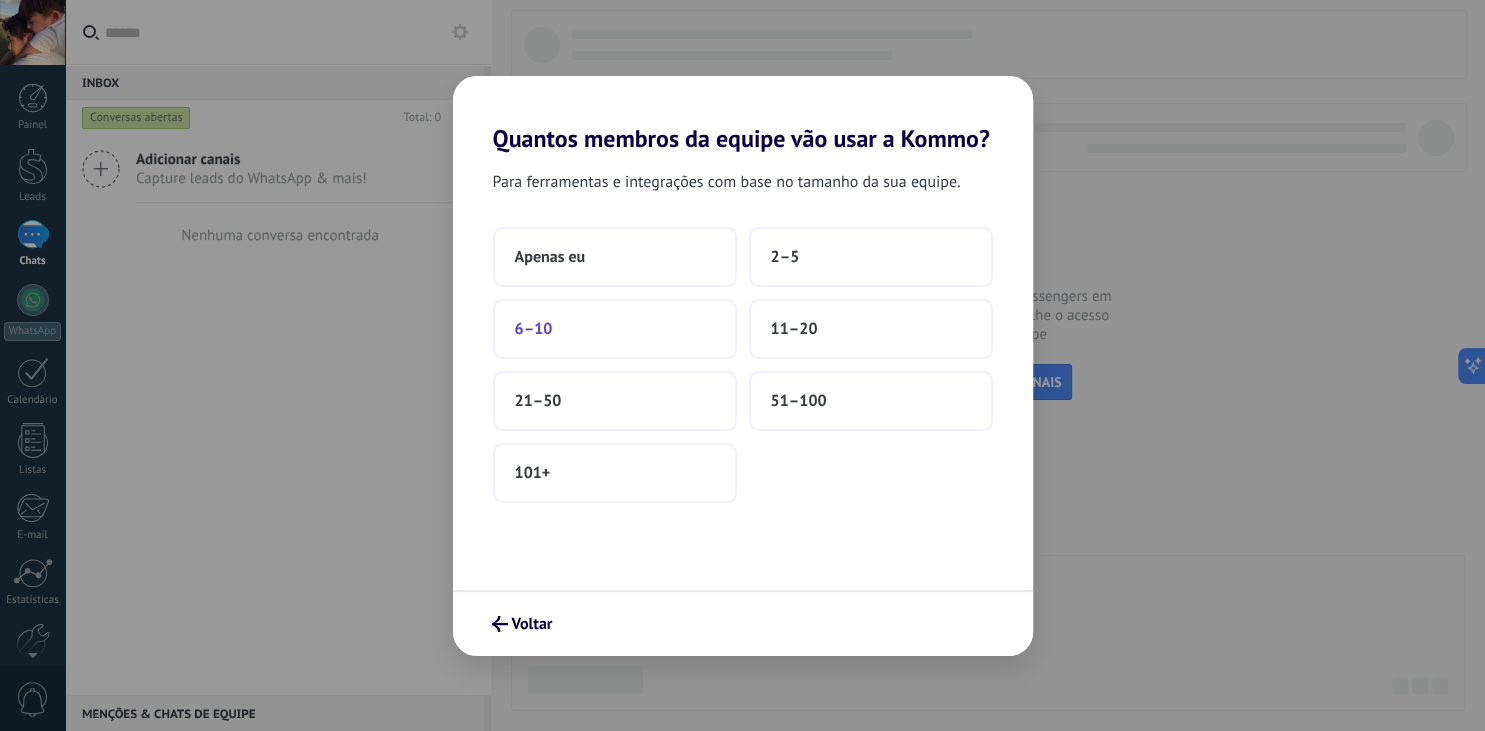 click on "6–10" at bounding box center (615, 329) 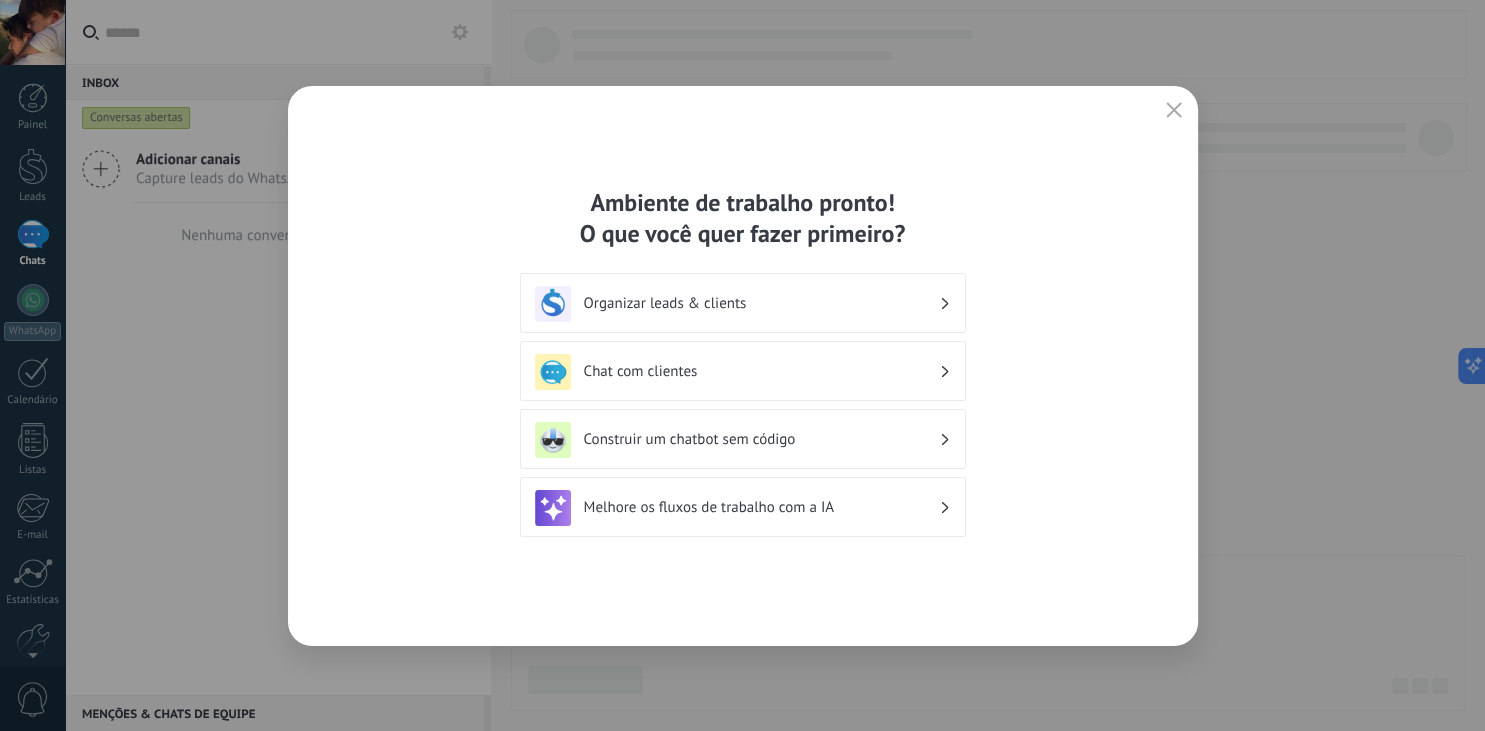 click on "Organizar leads & clients" at bounding box center [761, 303] 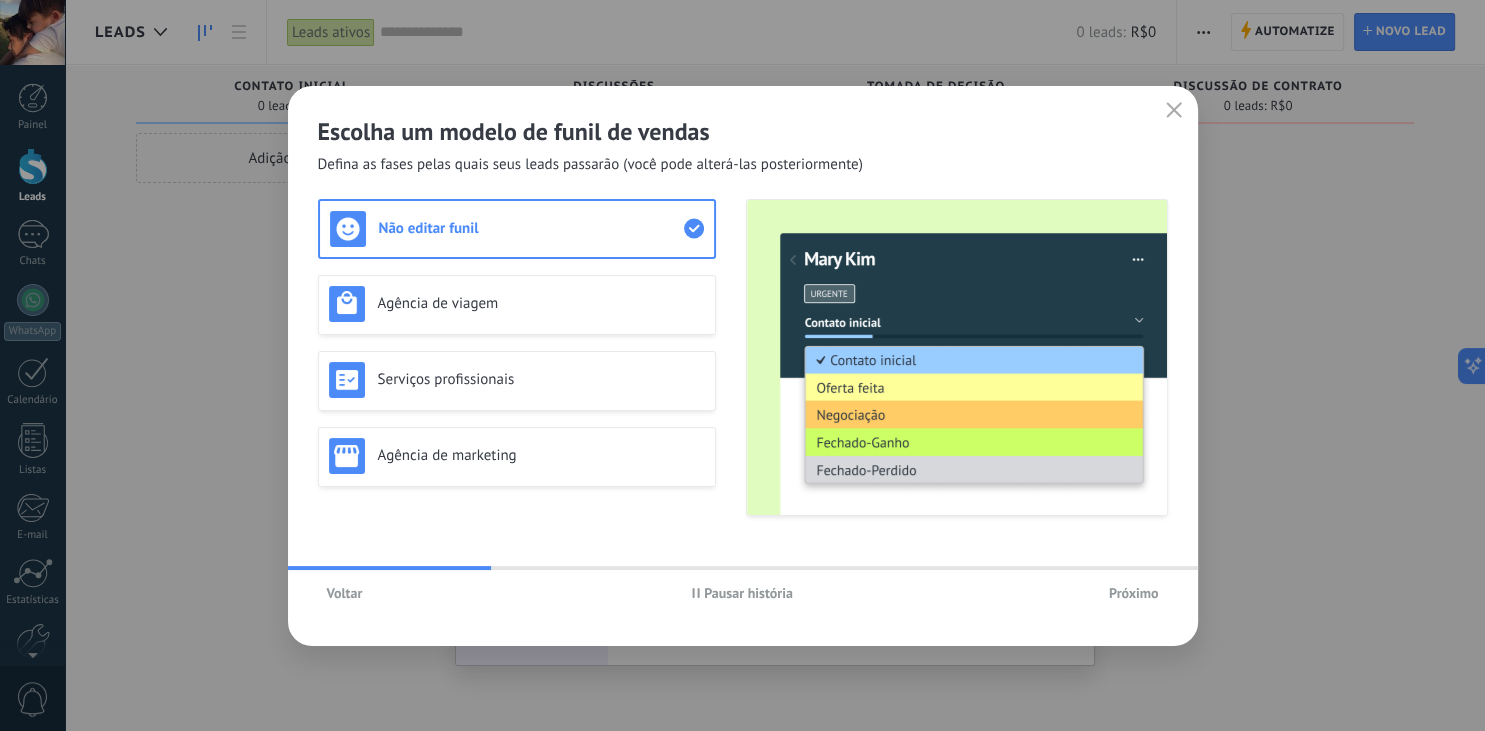 click on "Voltar" at bounding box center [345, 593] 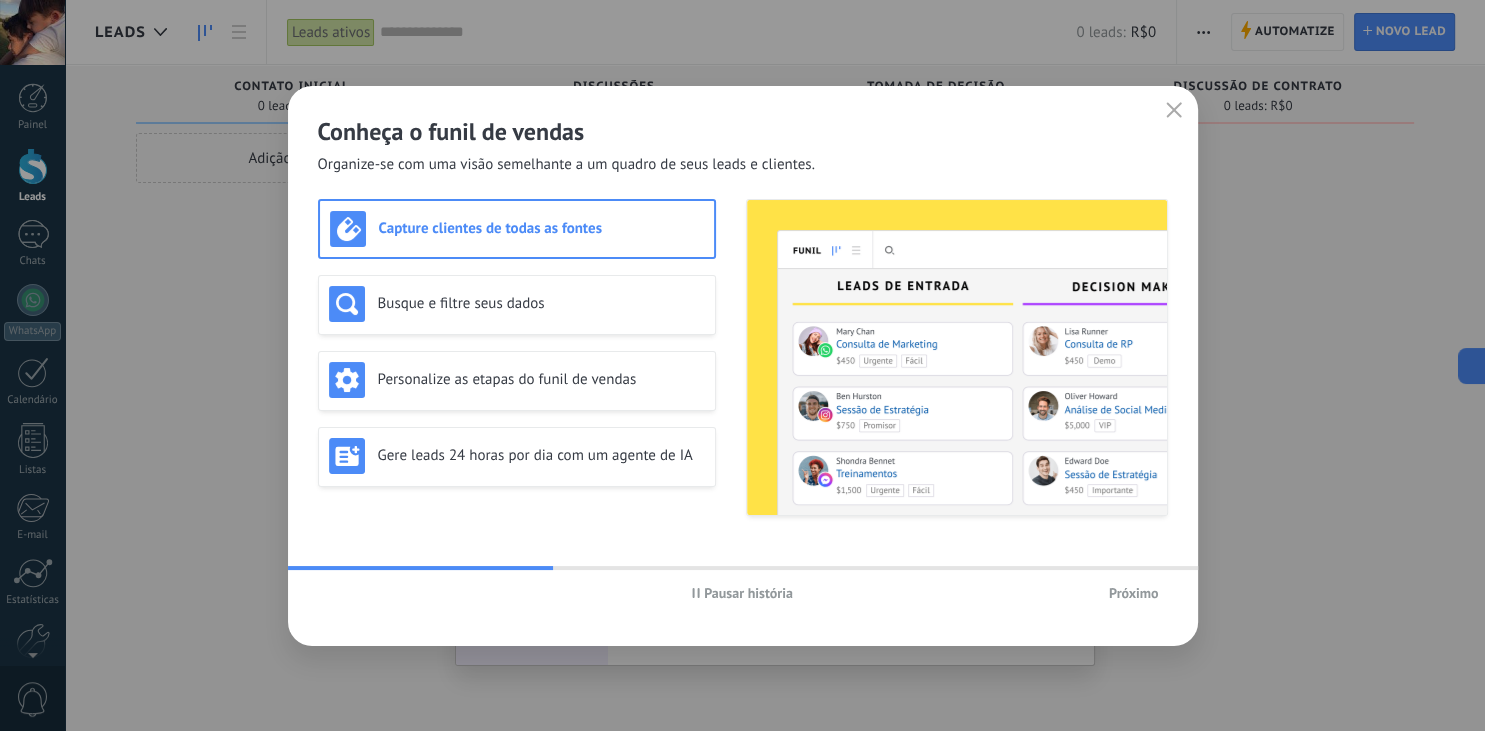 click on "Pausar história" at bounding box center (748, 593) 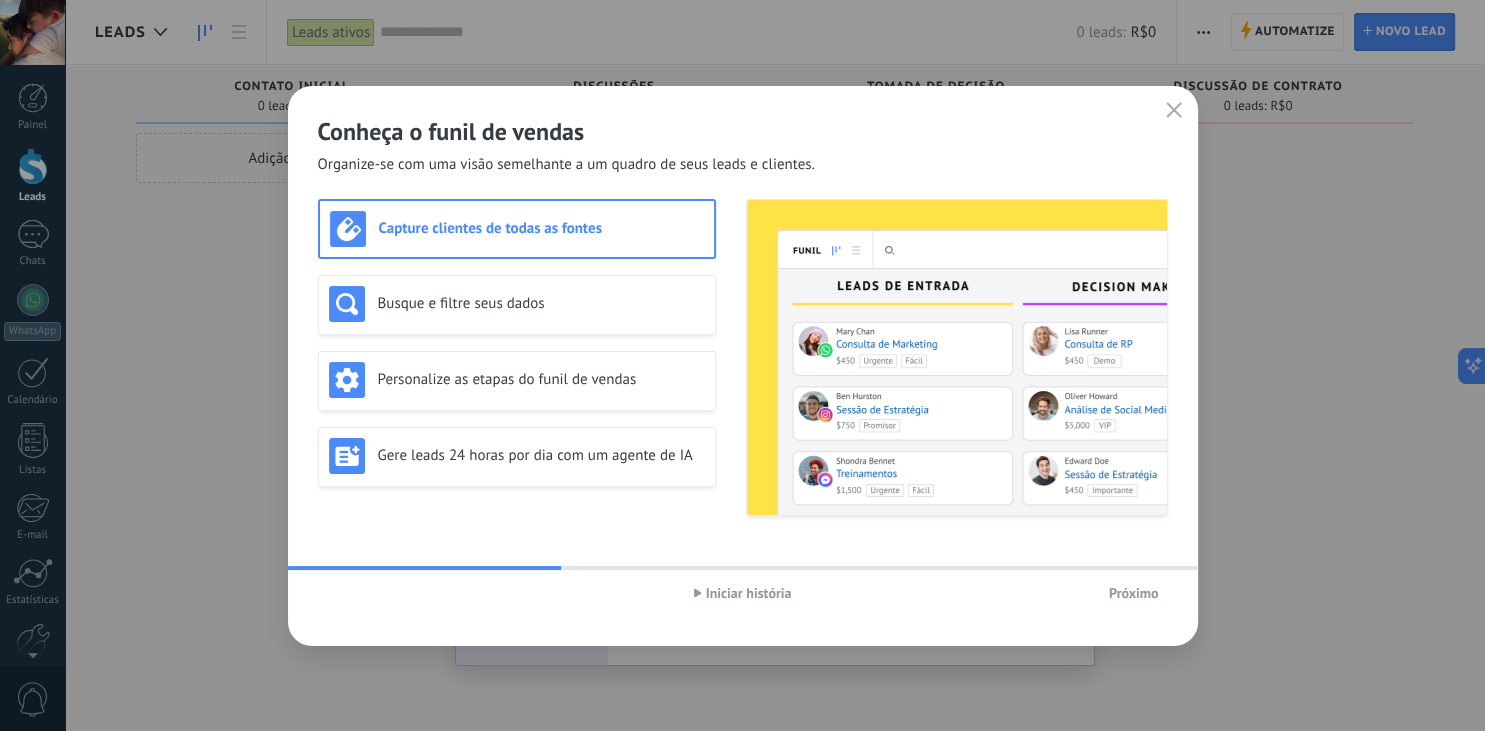 click on "Capture clientes de todas as fontes" at bounding box center [541, 228] 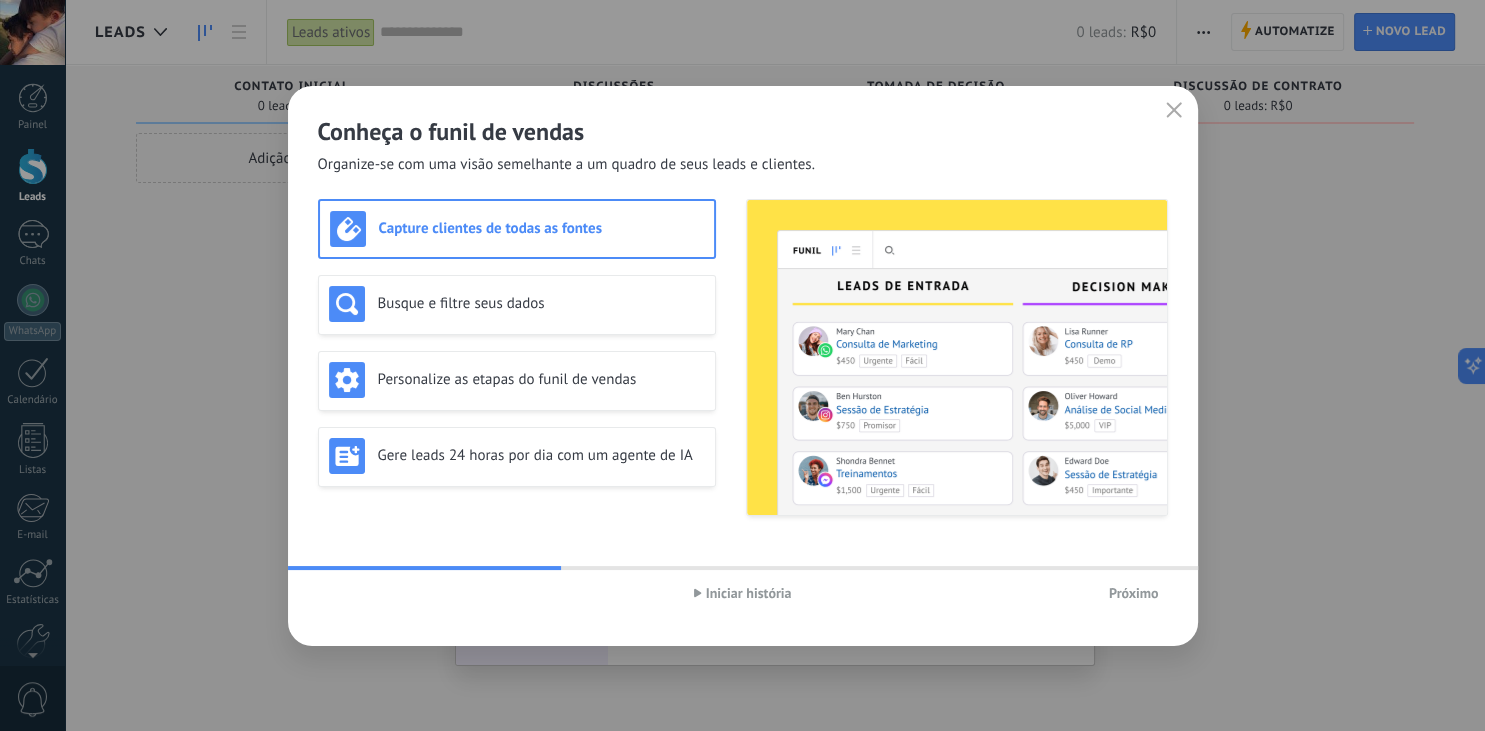 click on "Próximo" at bounding box center (1134, 593) 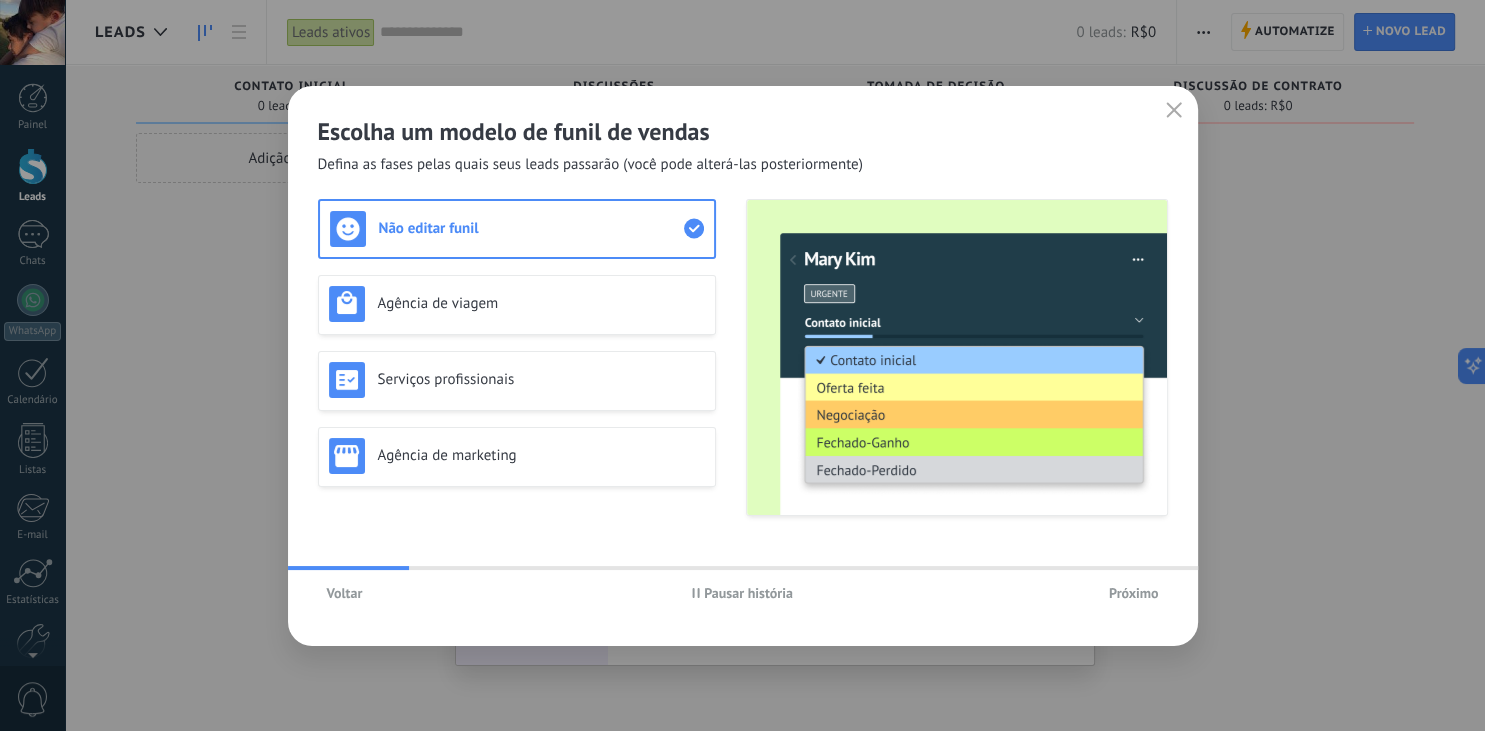 click on "Pausar história" at bounding box center [748, 593] 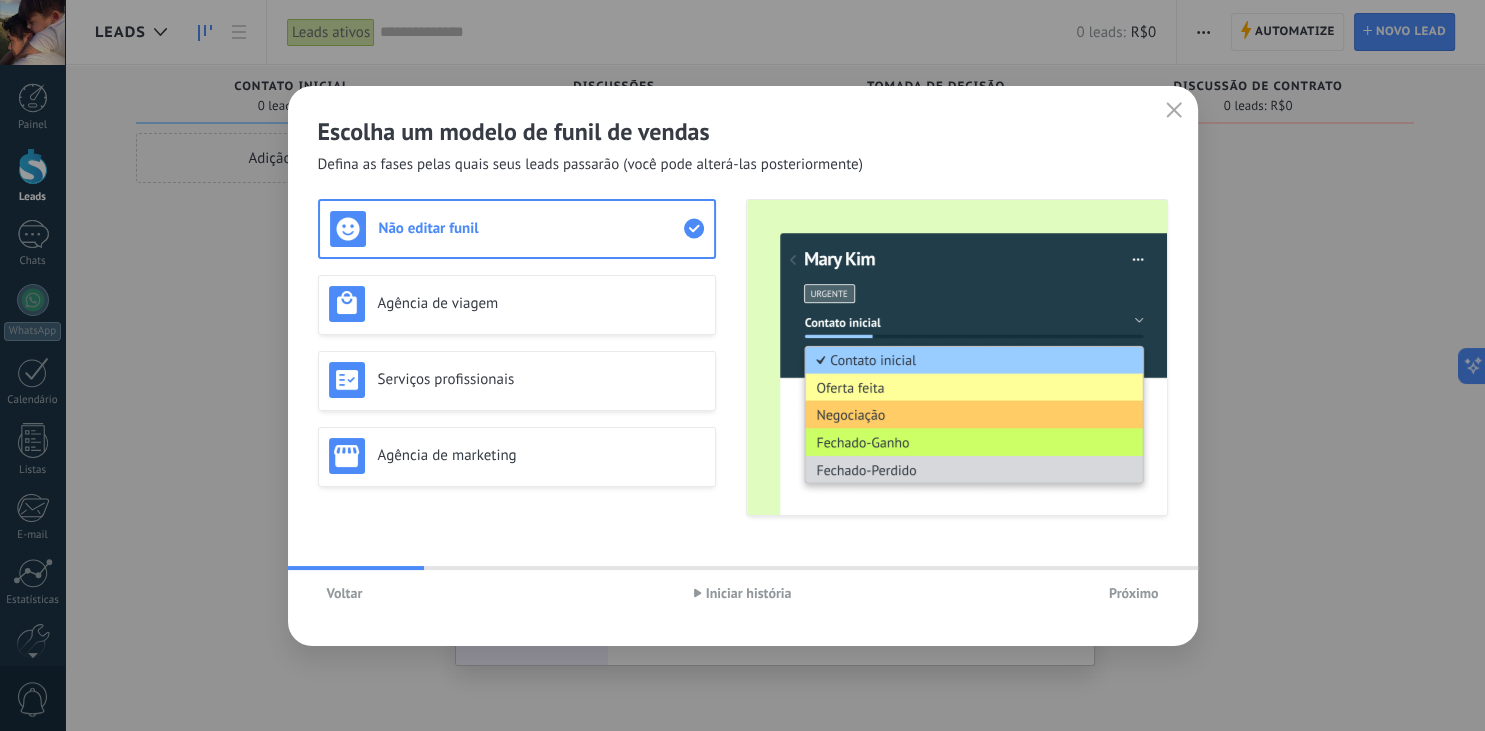 click on "Próximo" at bounding box center [1134, 593] 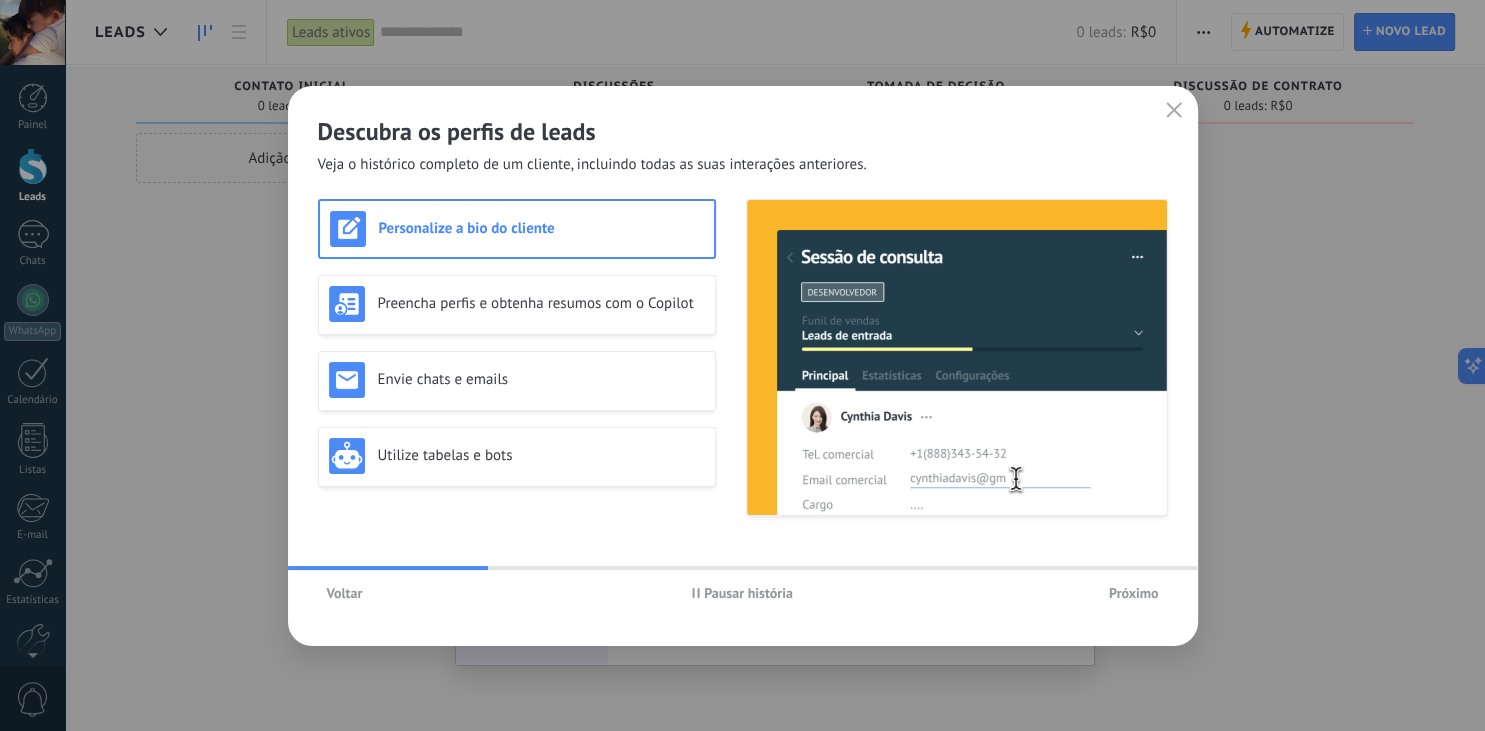 click on "Pausar história" at bounding box center [748, 593] 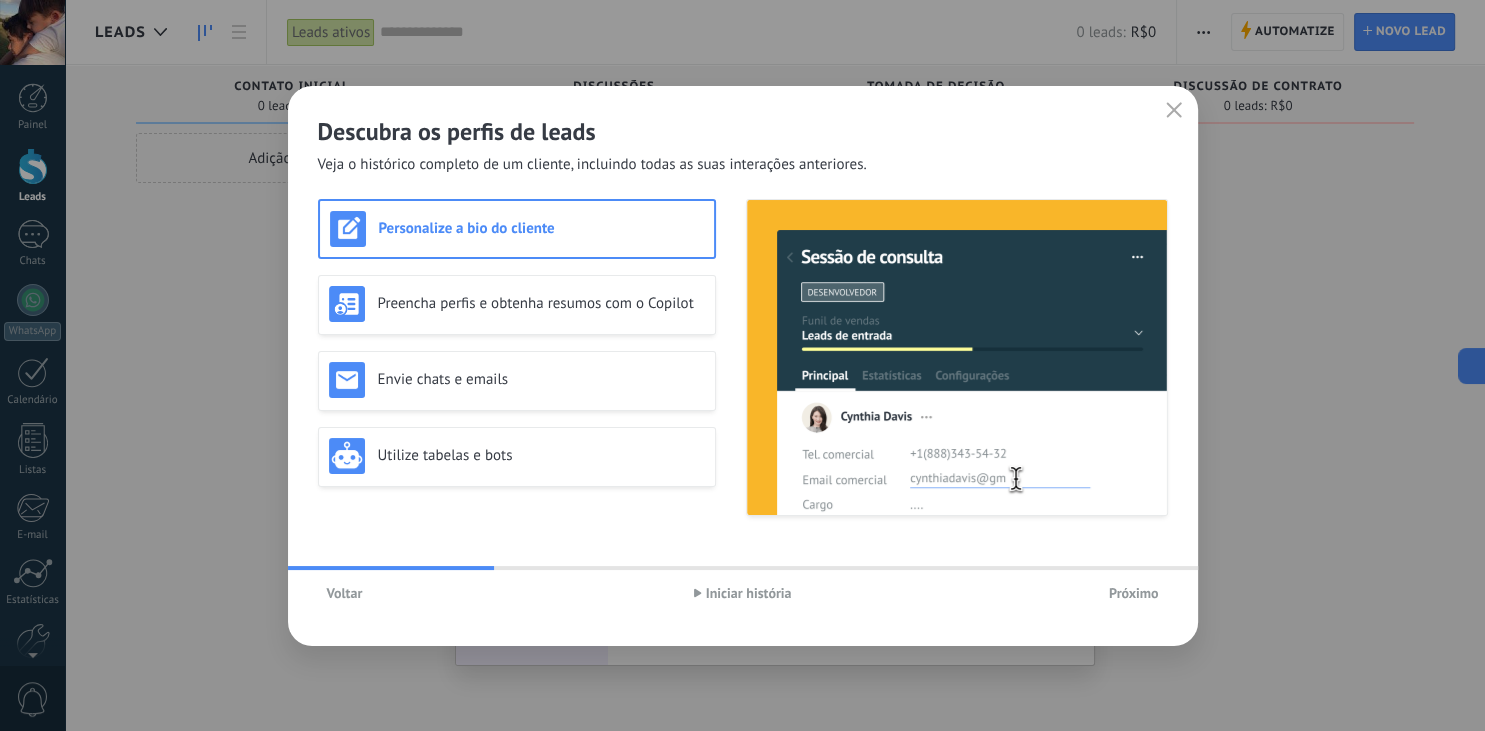 click on "Personalize a bio do cliente" at bounding box center [541, 228] 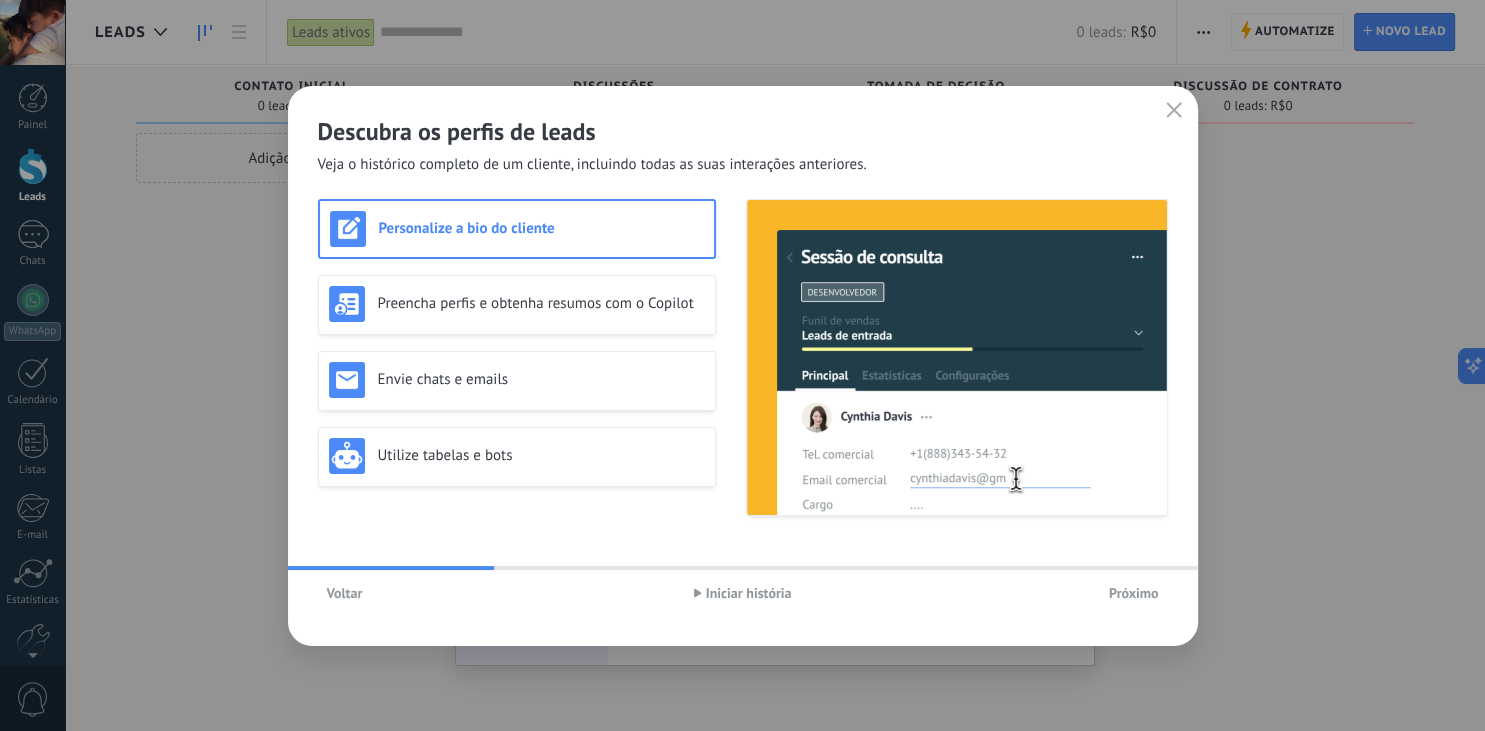 click on "Próximo" at bounding box center [1134, 593] 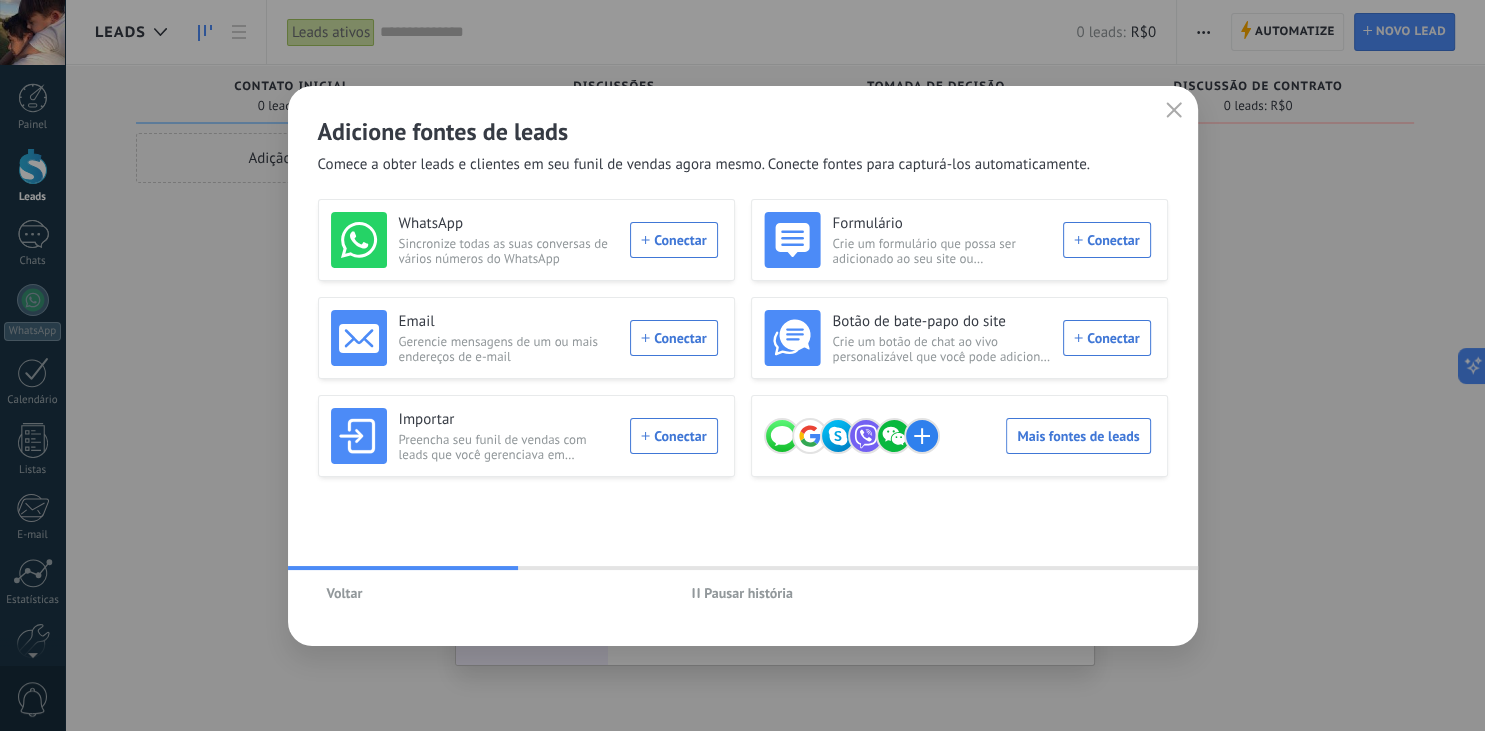 click on "Pausar história" at bounding box center [748, 593] 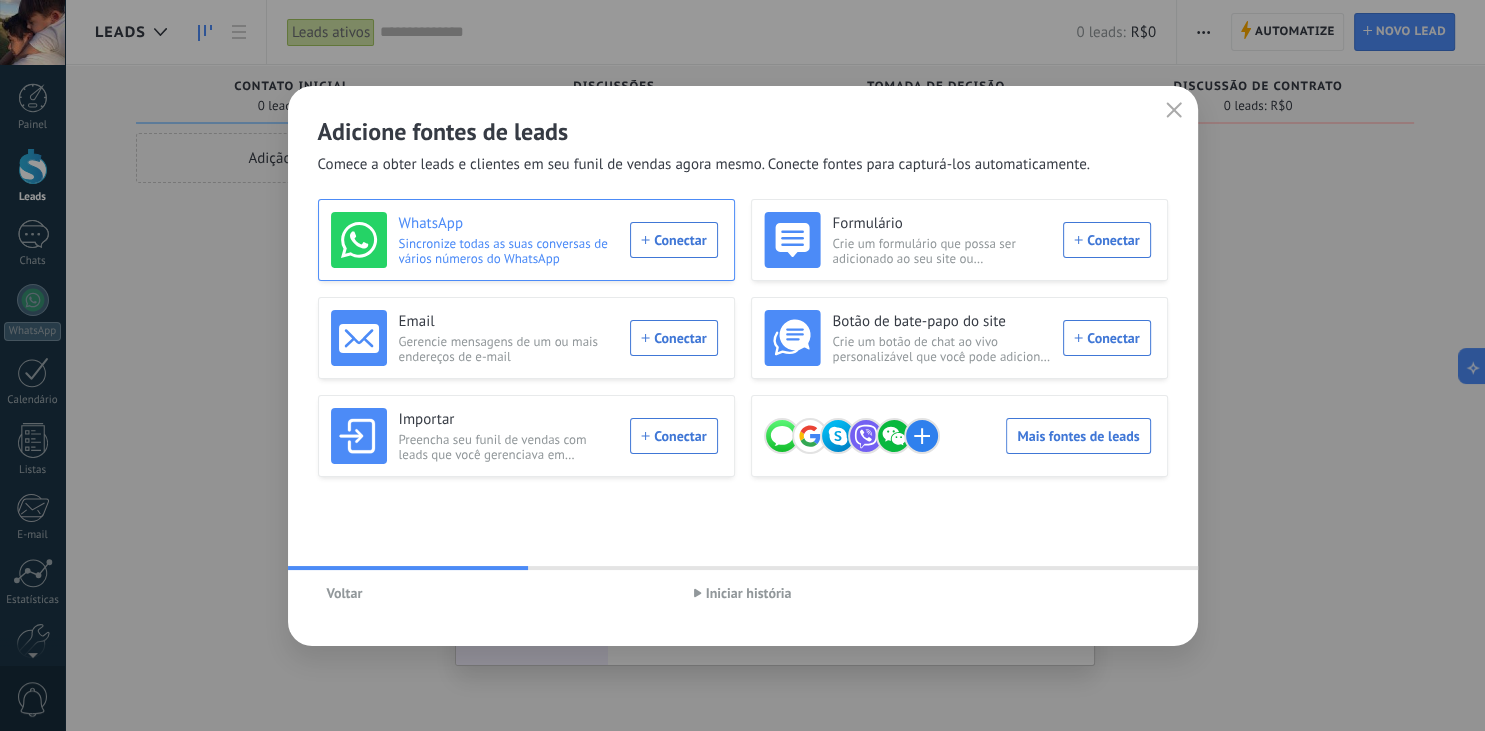 click on "WhatsApp Sincronize todas as suas conversas de vários números do WhatsApp Conectar" at bounding box center [524, 240] 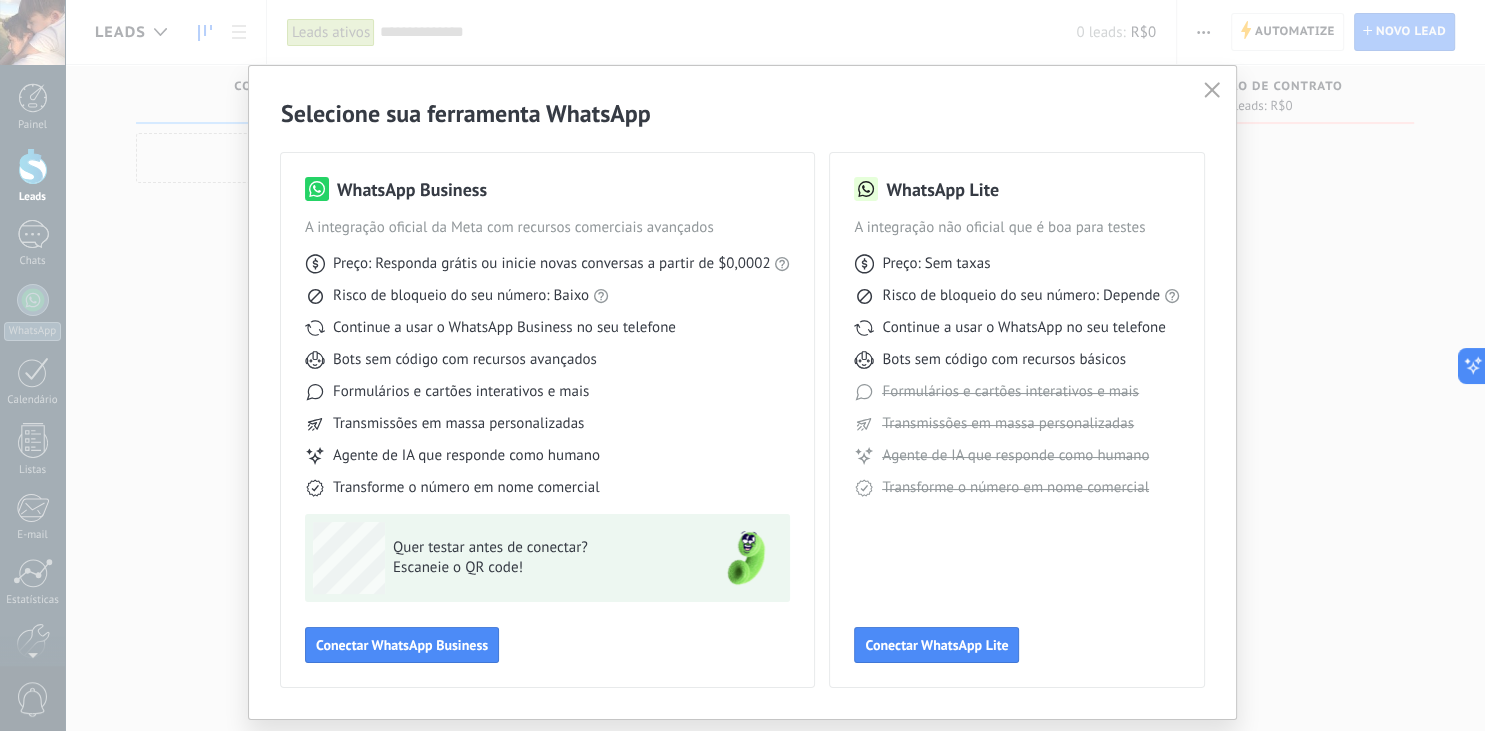 click 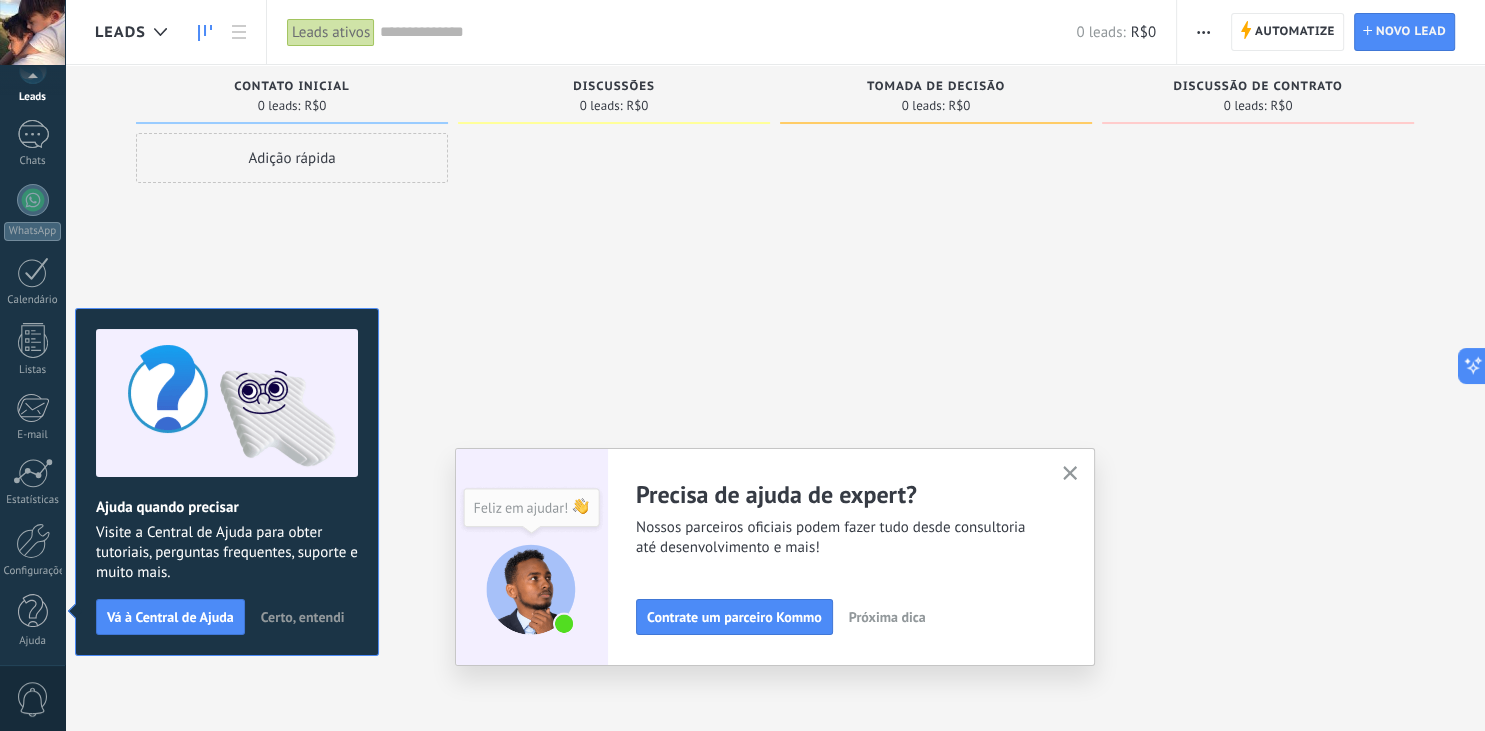 click at bounding box center (1070, 474) 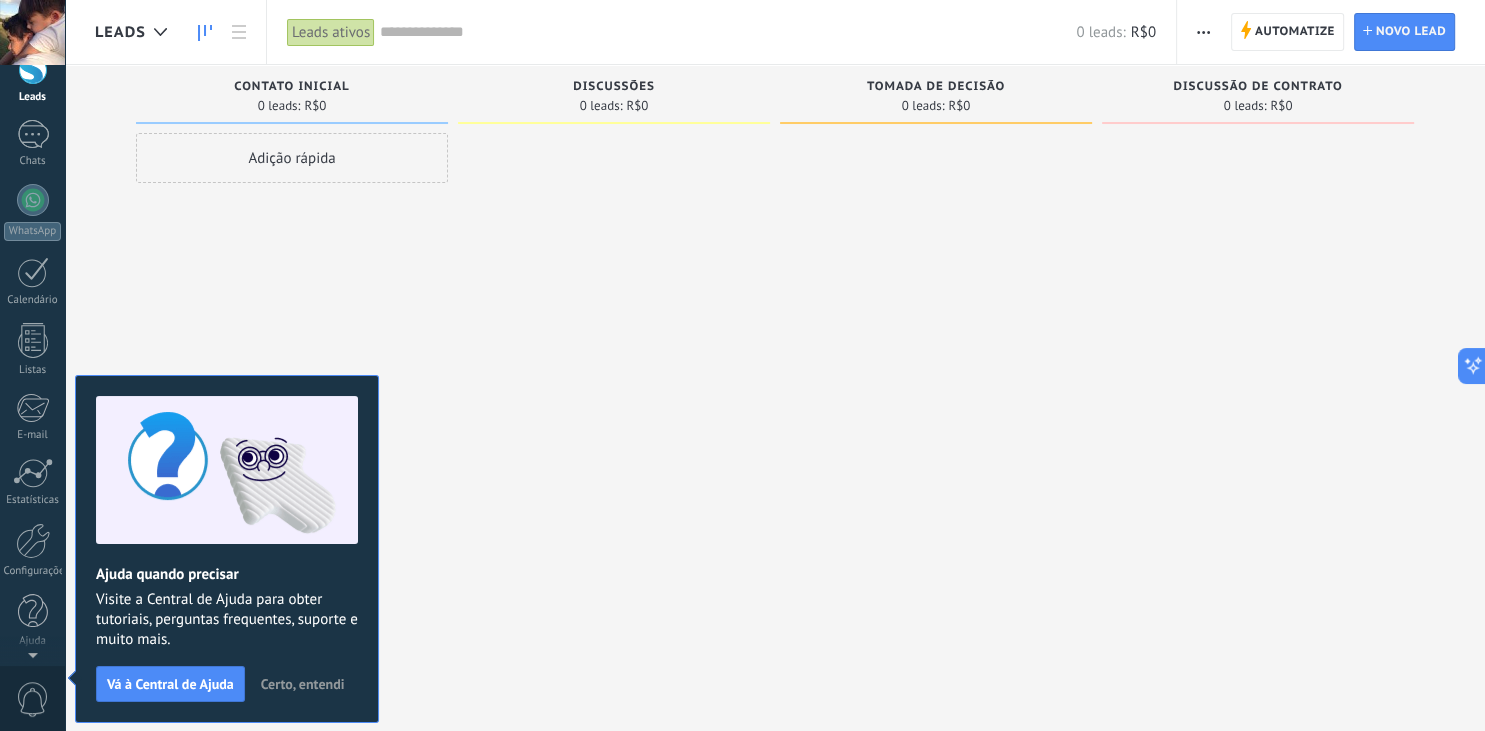 scroll, scrollTop: 0, scrollLeft: 0, axis: both 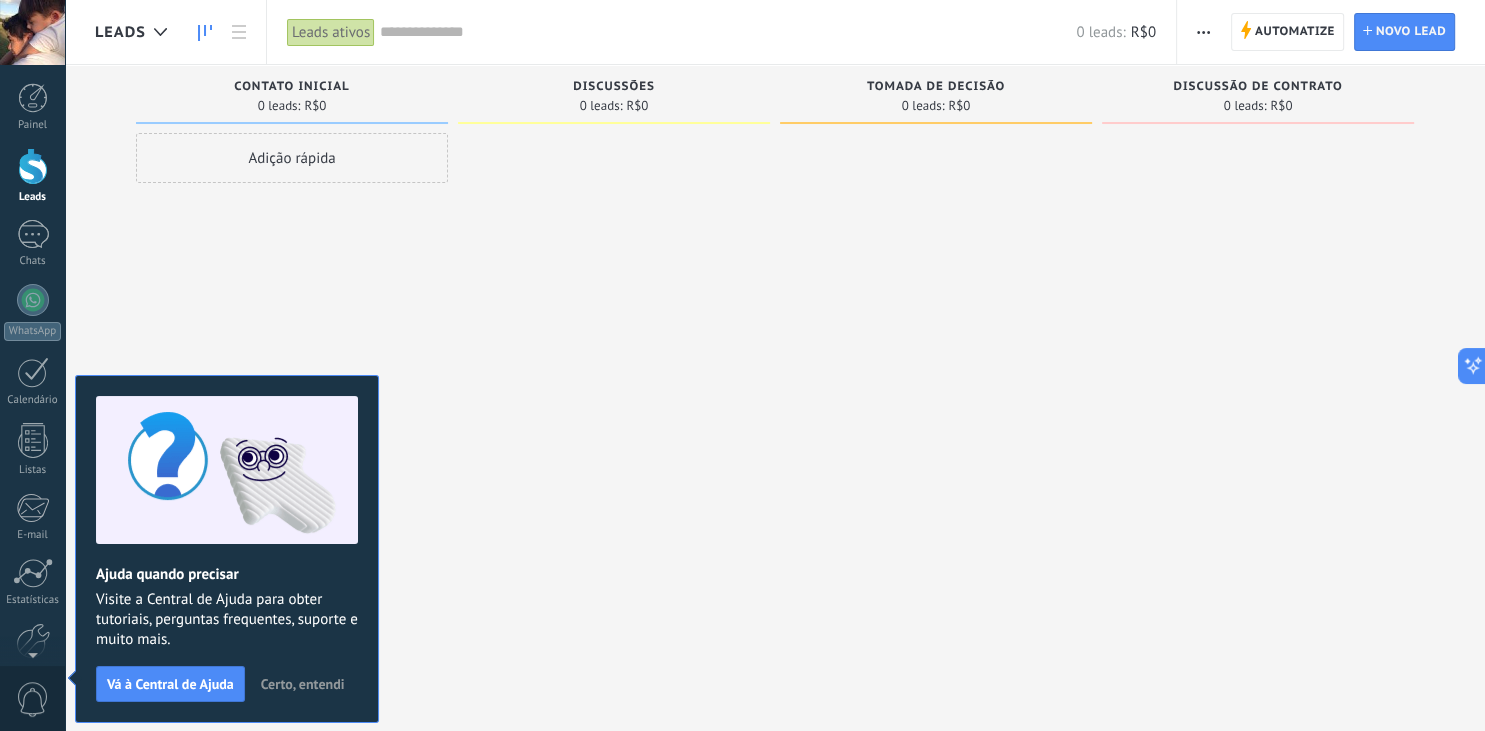 click at bounding box center (614, 368) 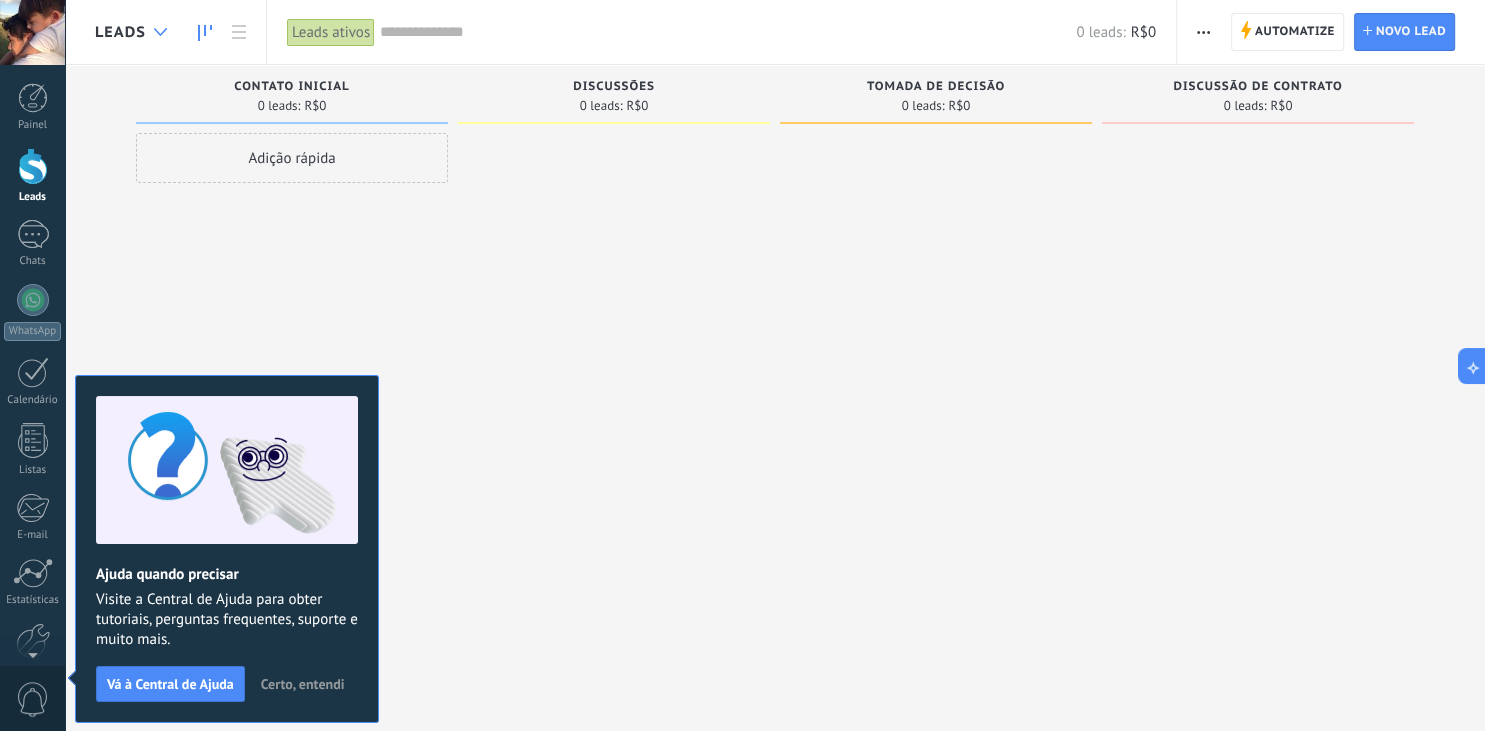 click 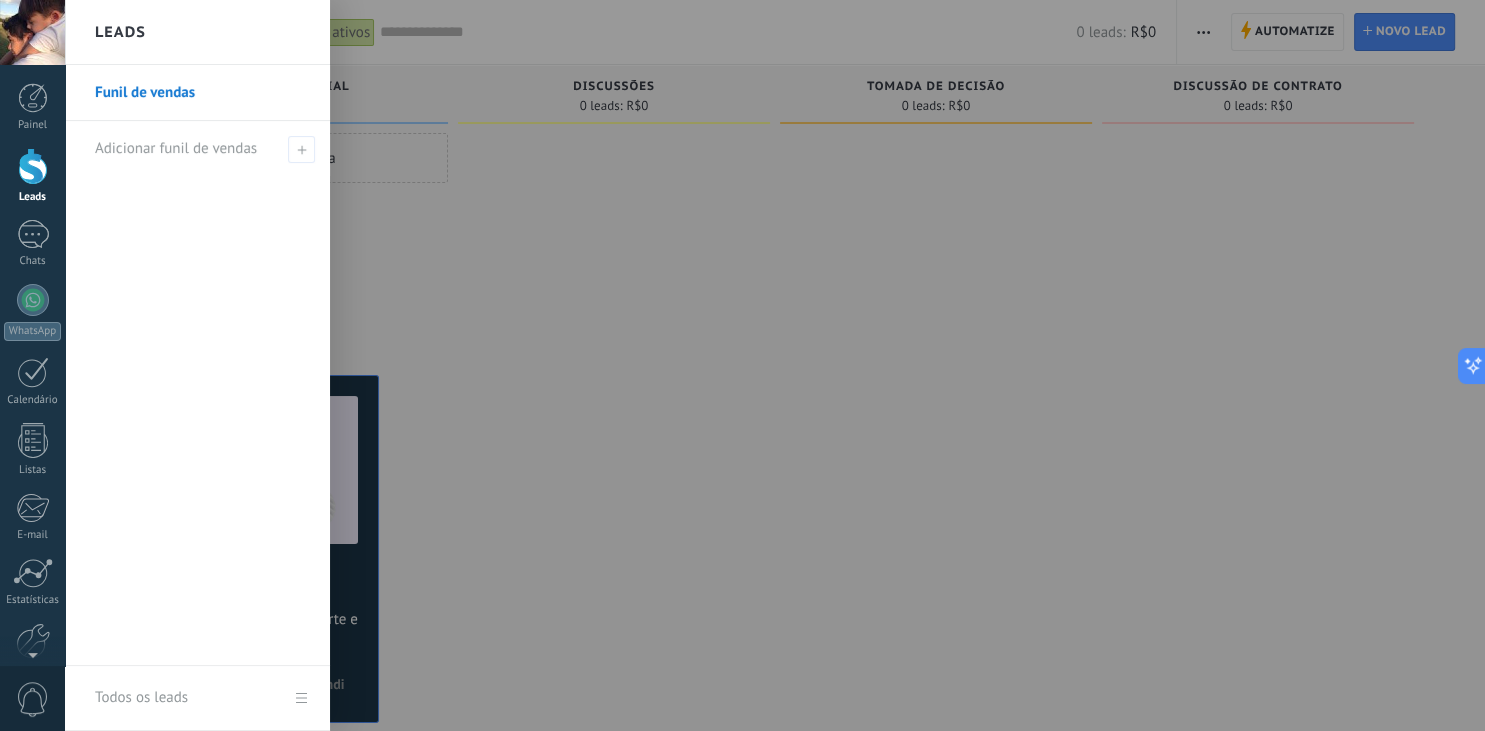 click at bounding box center [807, 365] 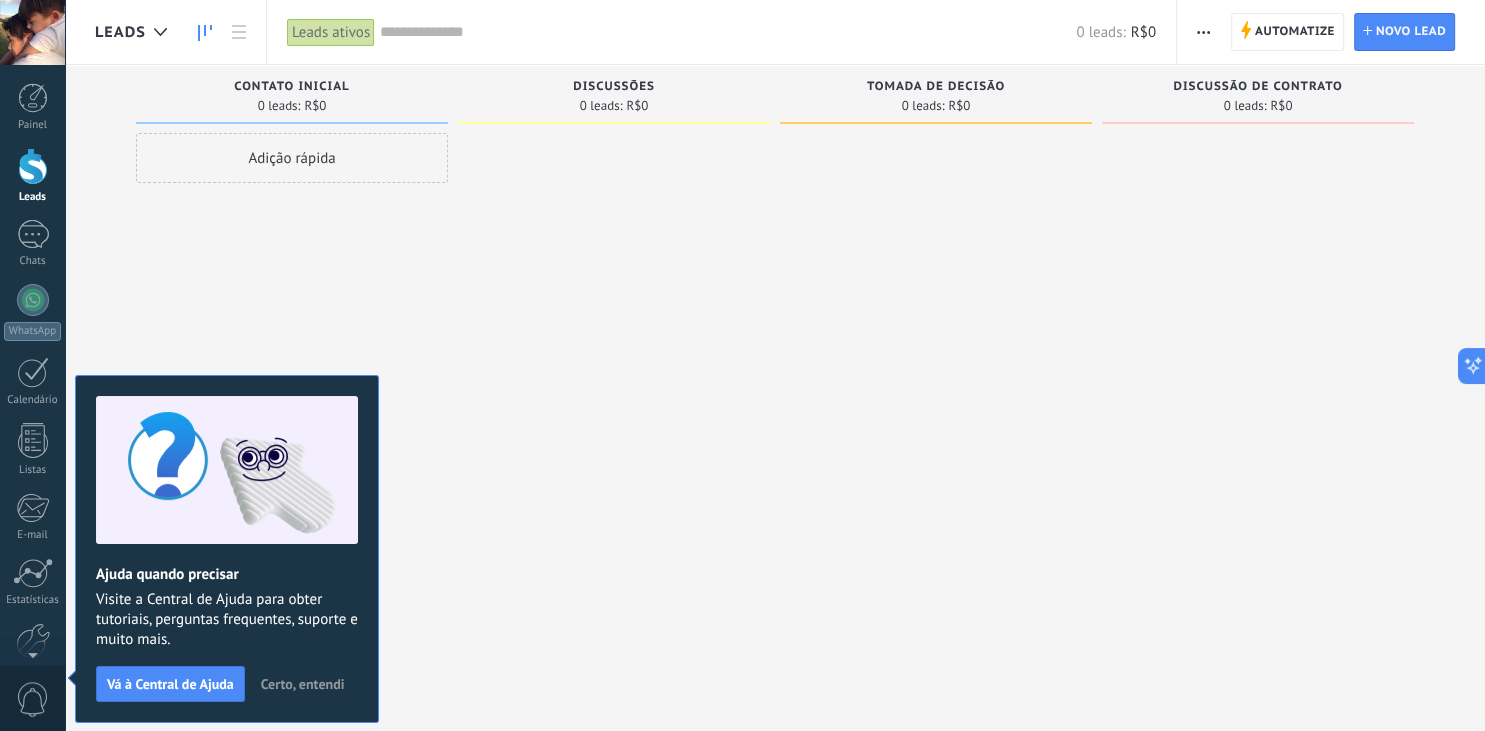 click at bounding box center [614, 368] 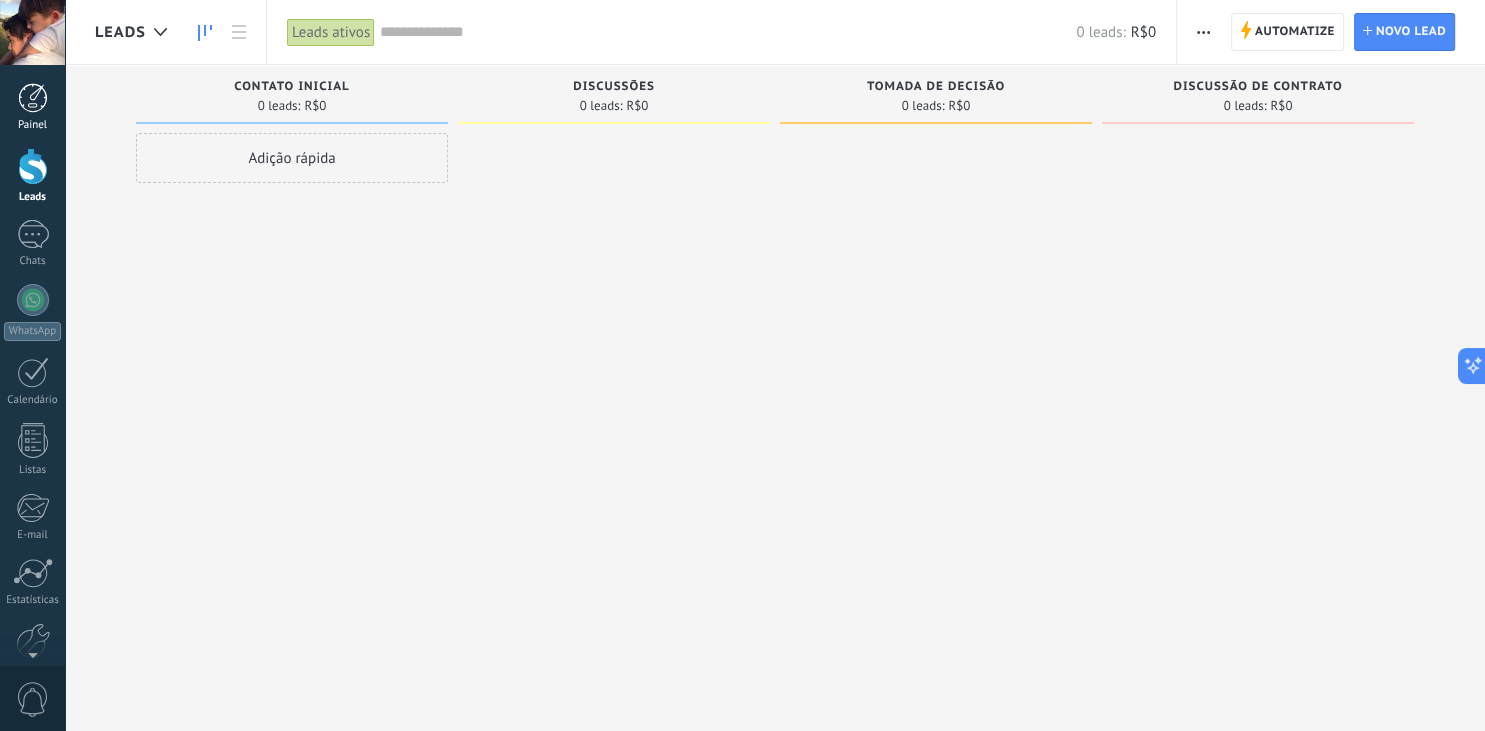 click at bounding box center [33, 98] 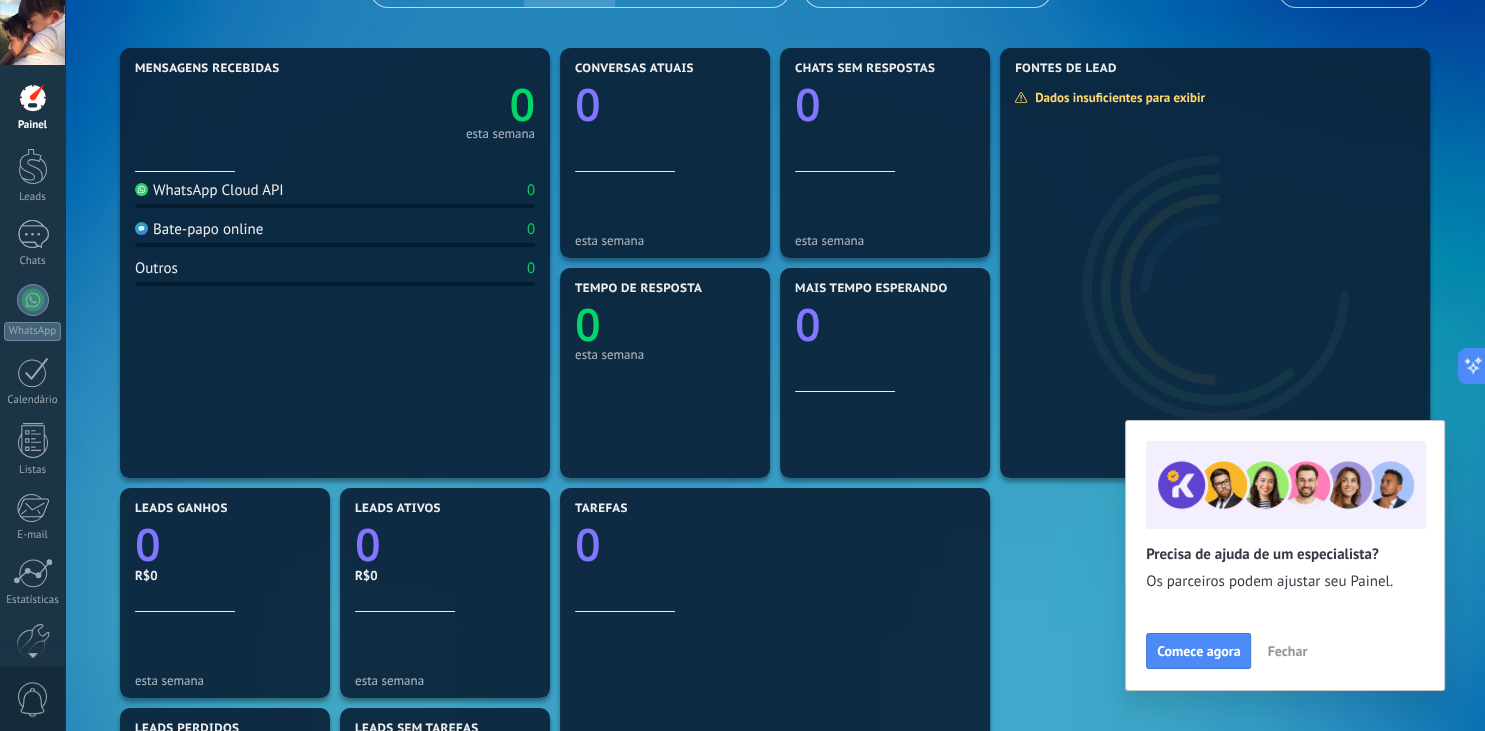 scroll, scrollTop: 0, scrollLeft: 0, axis: both 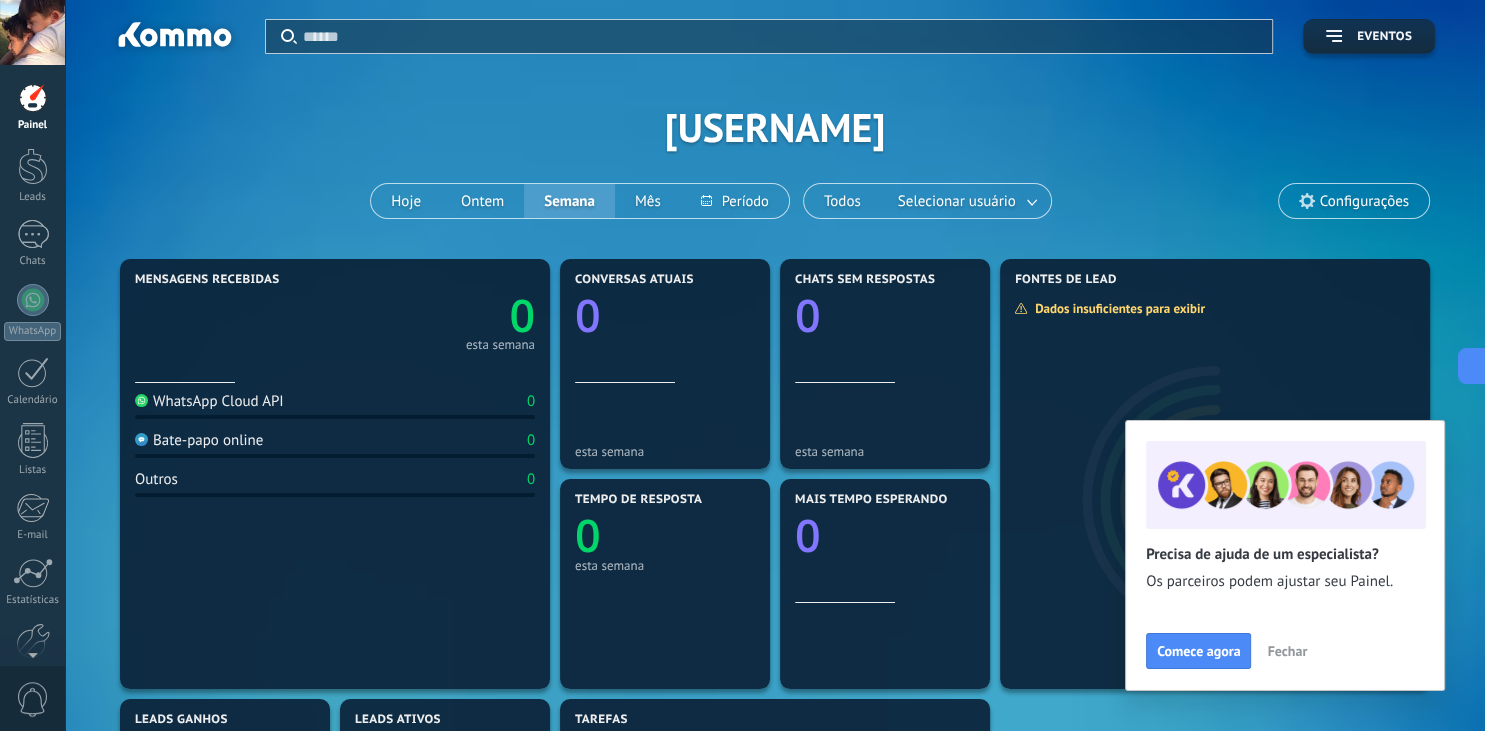 click at bounding box center (33, 98) 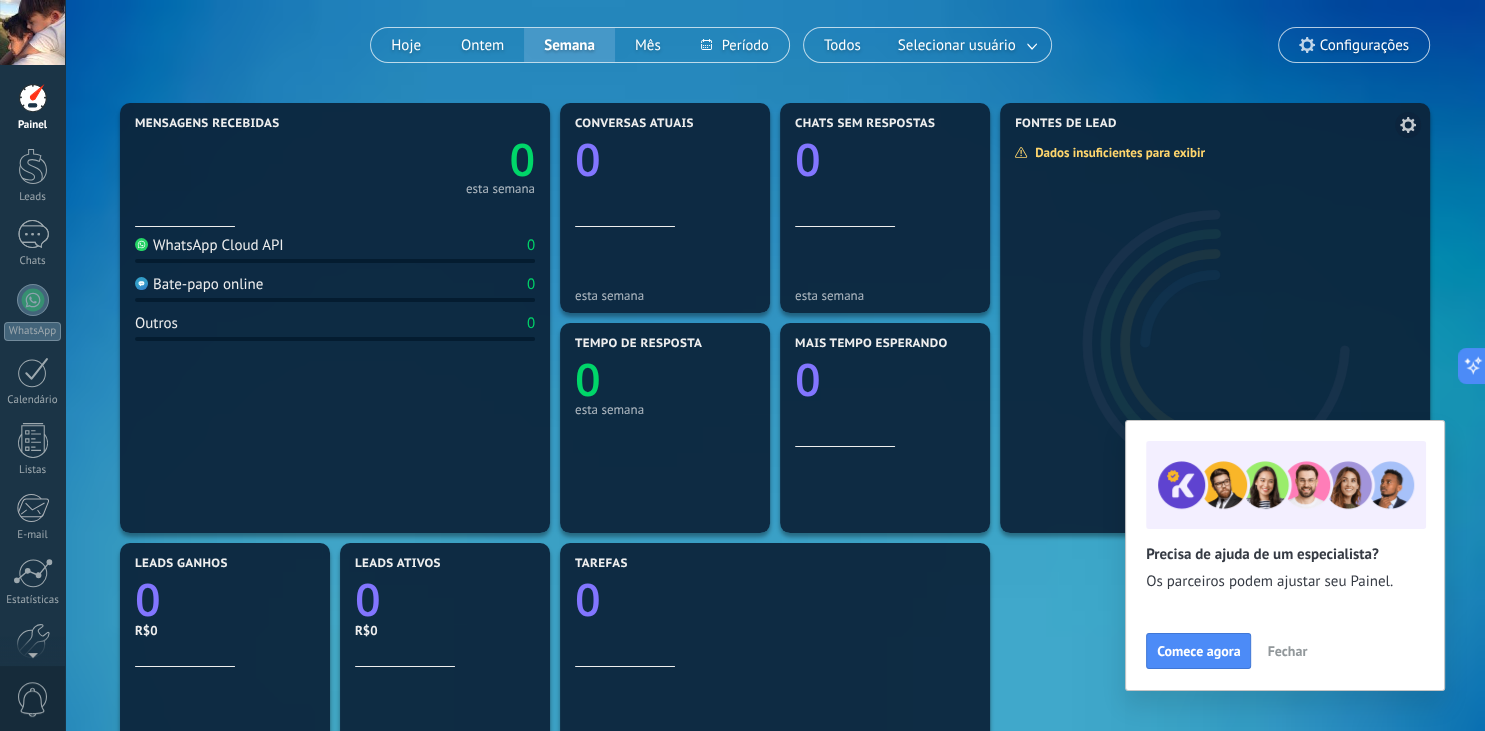 scroll, scrollTop: 0, scrollLeft: 0, axis: both 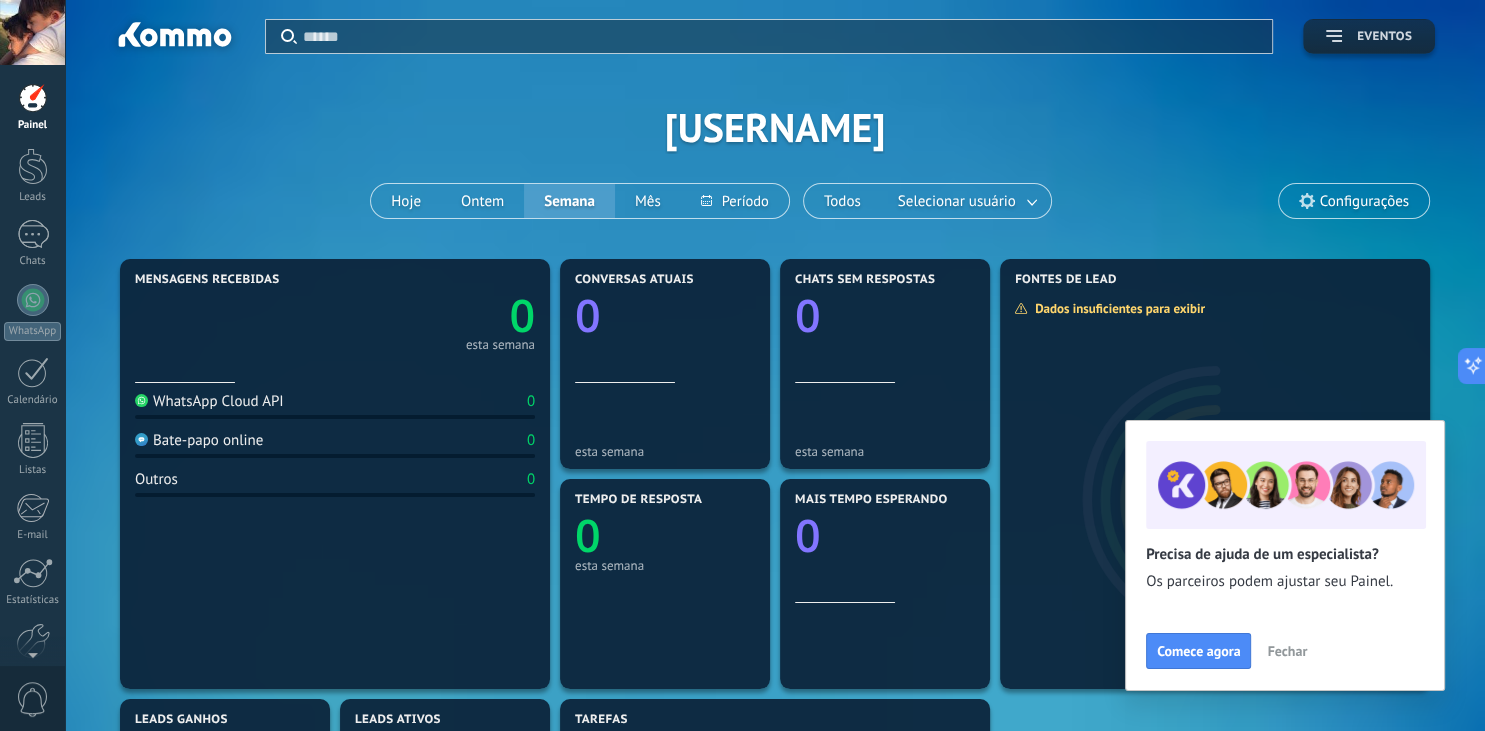 click on "Eventos" at bounding box center [1384, 37] 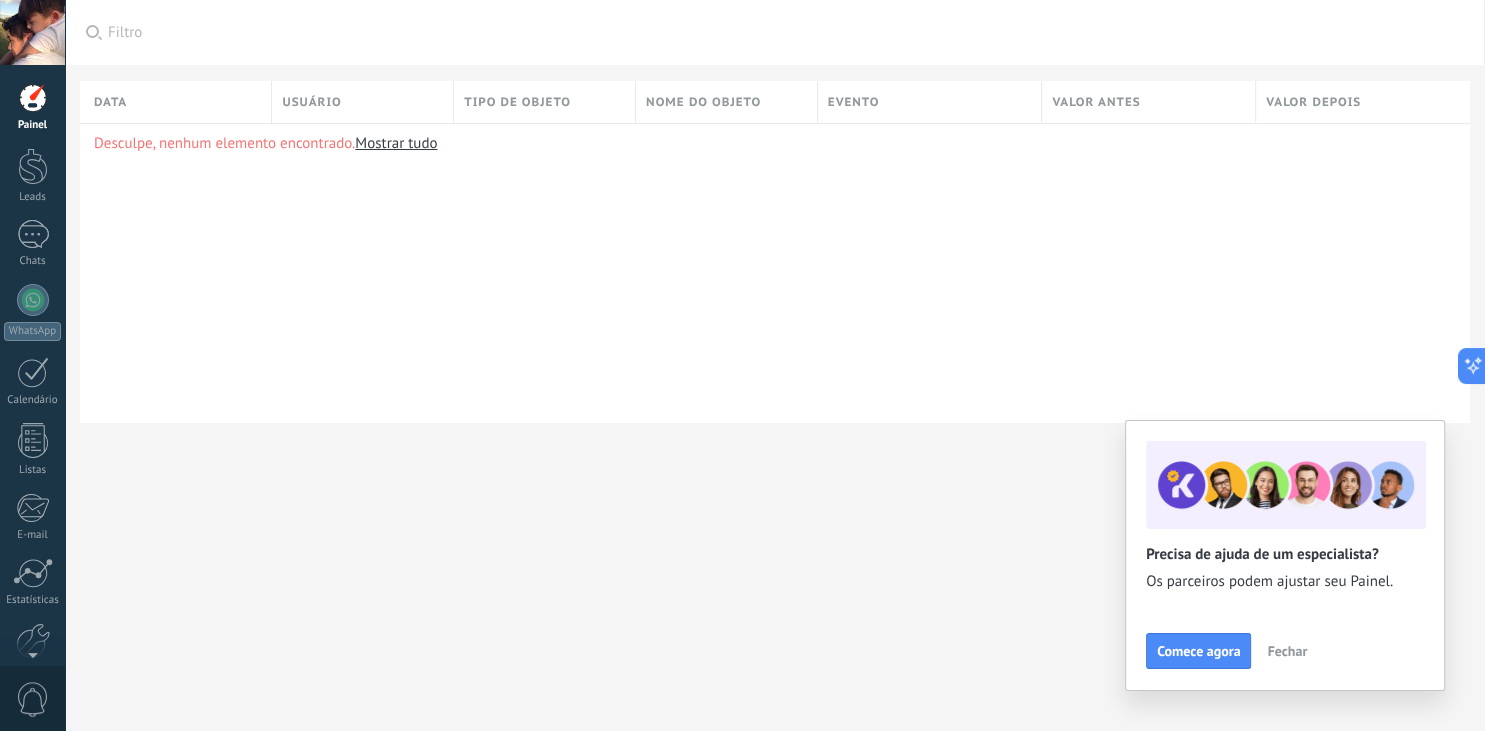 click at bounding box center [32, 32] 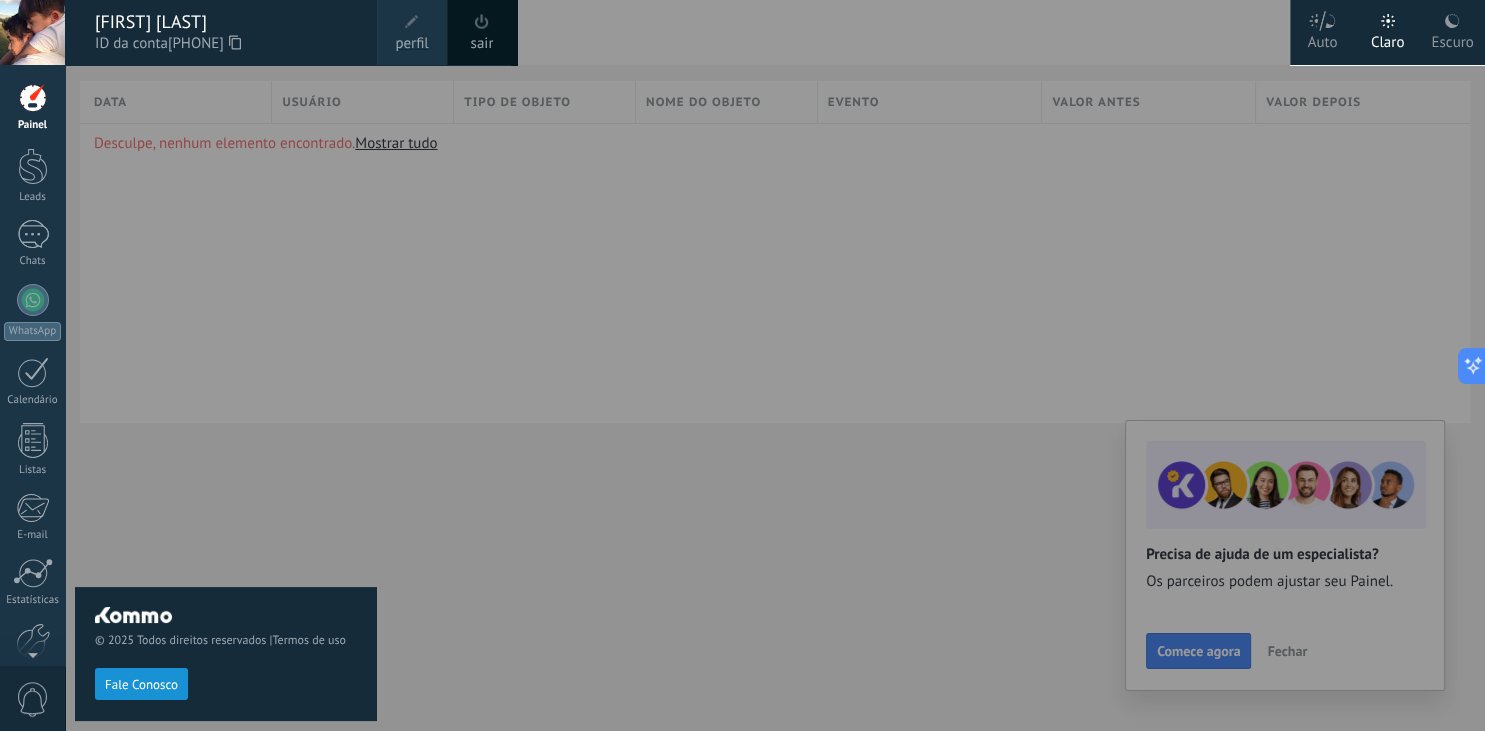 click at bounding box center [807, 365] 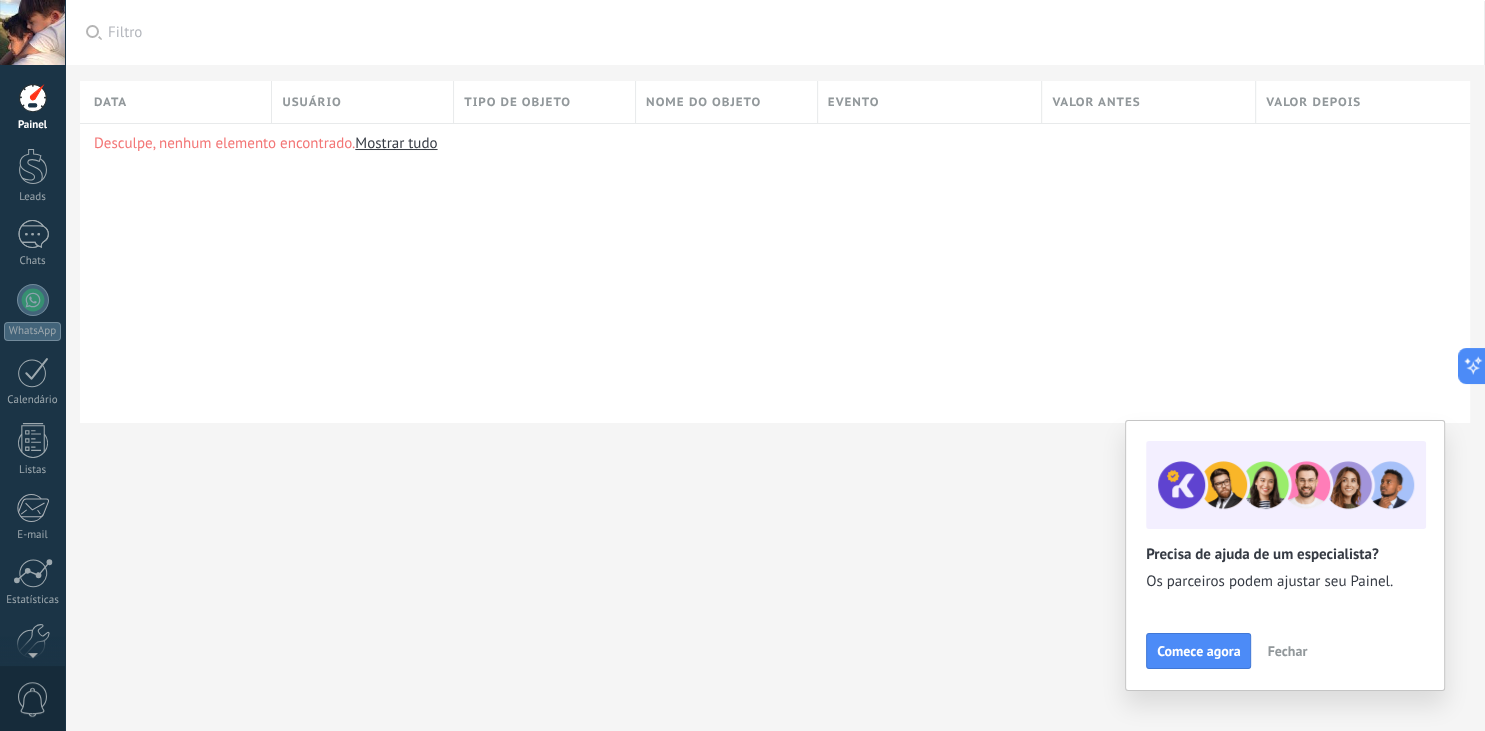 click on "Desculpe, nenhum elemento encontrado.  Mostrar tudo" at bounding box center (775, 273) 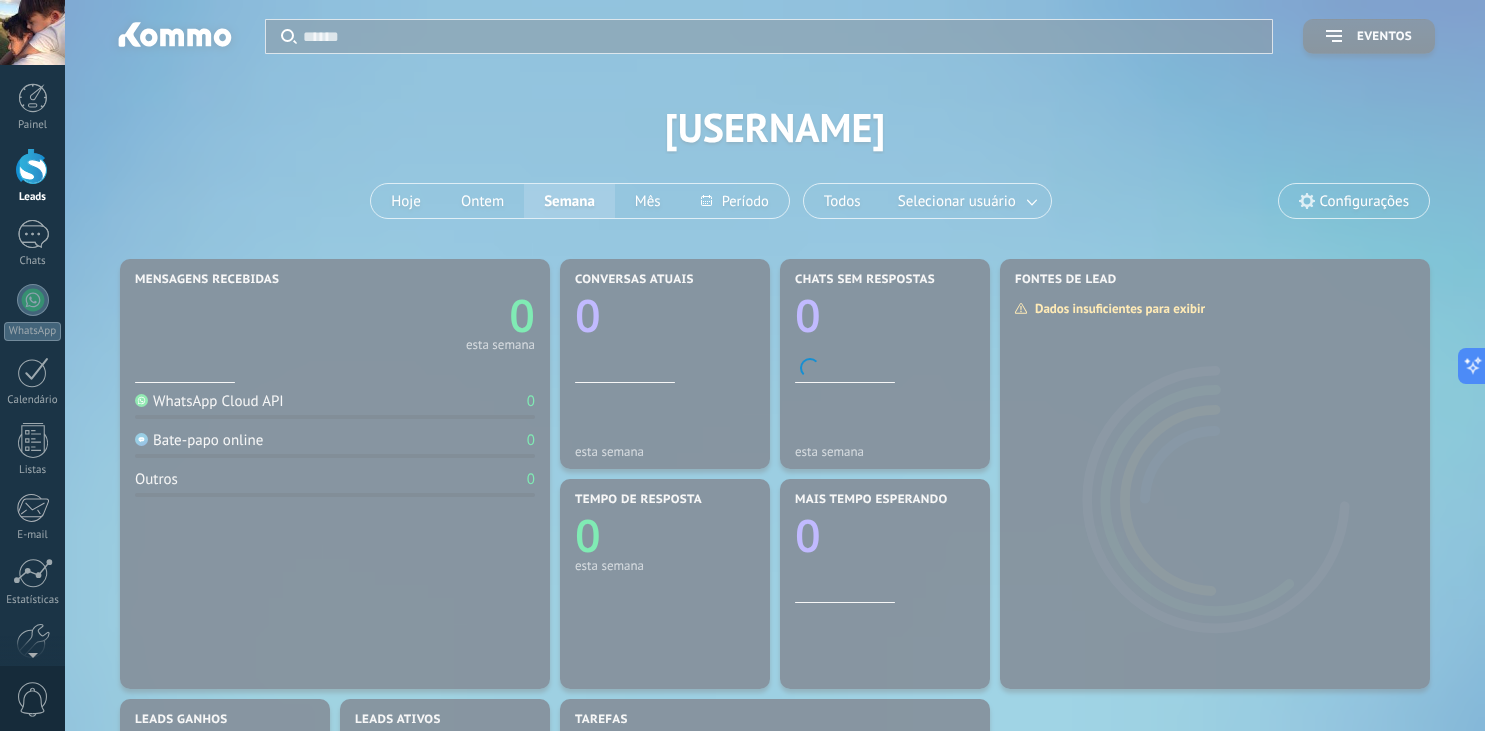 scroll, scrollTop: 0, scrollLeft: 0, axis: both 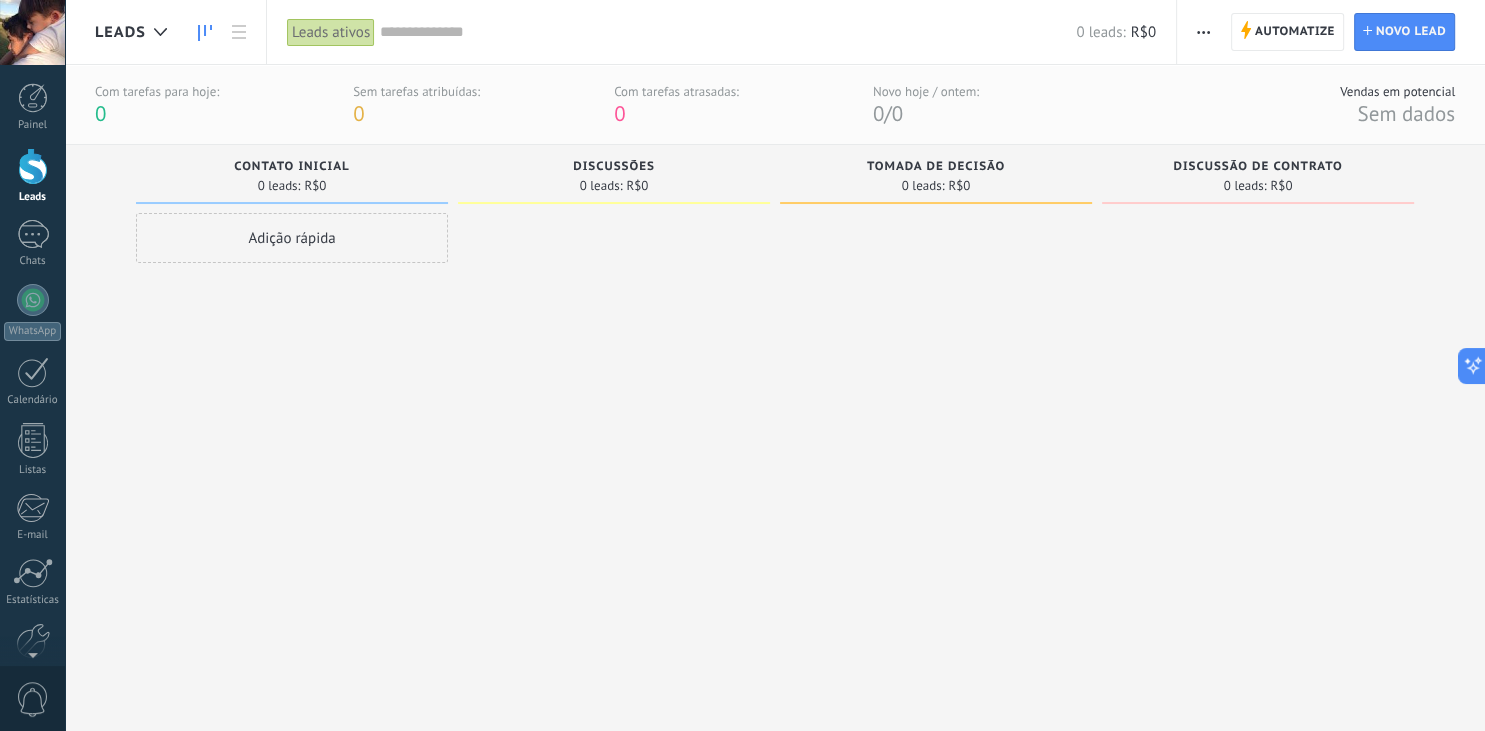 click at bounding box center (205, 32) 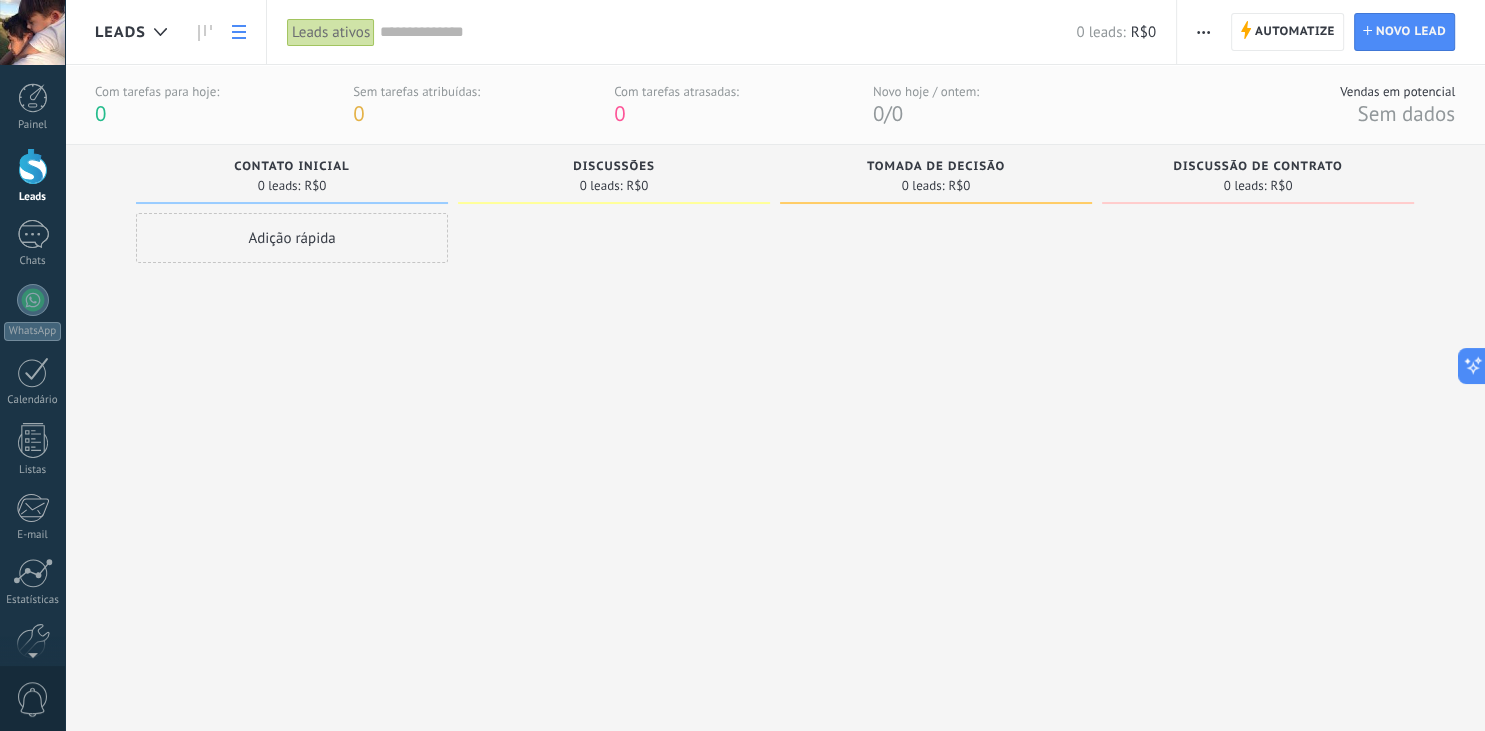 click 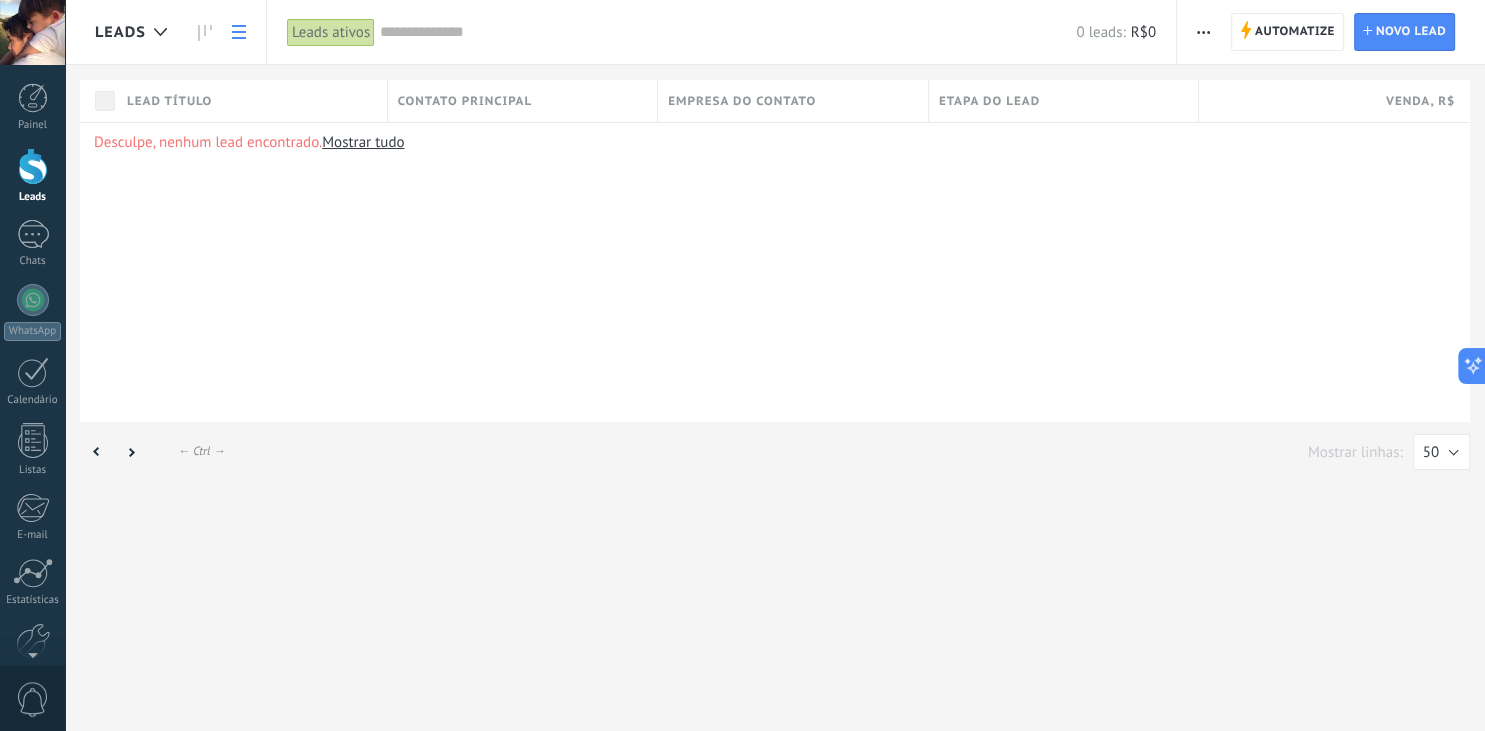 click 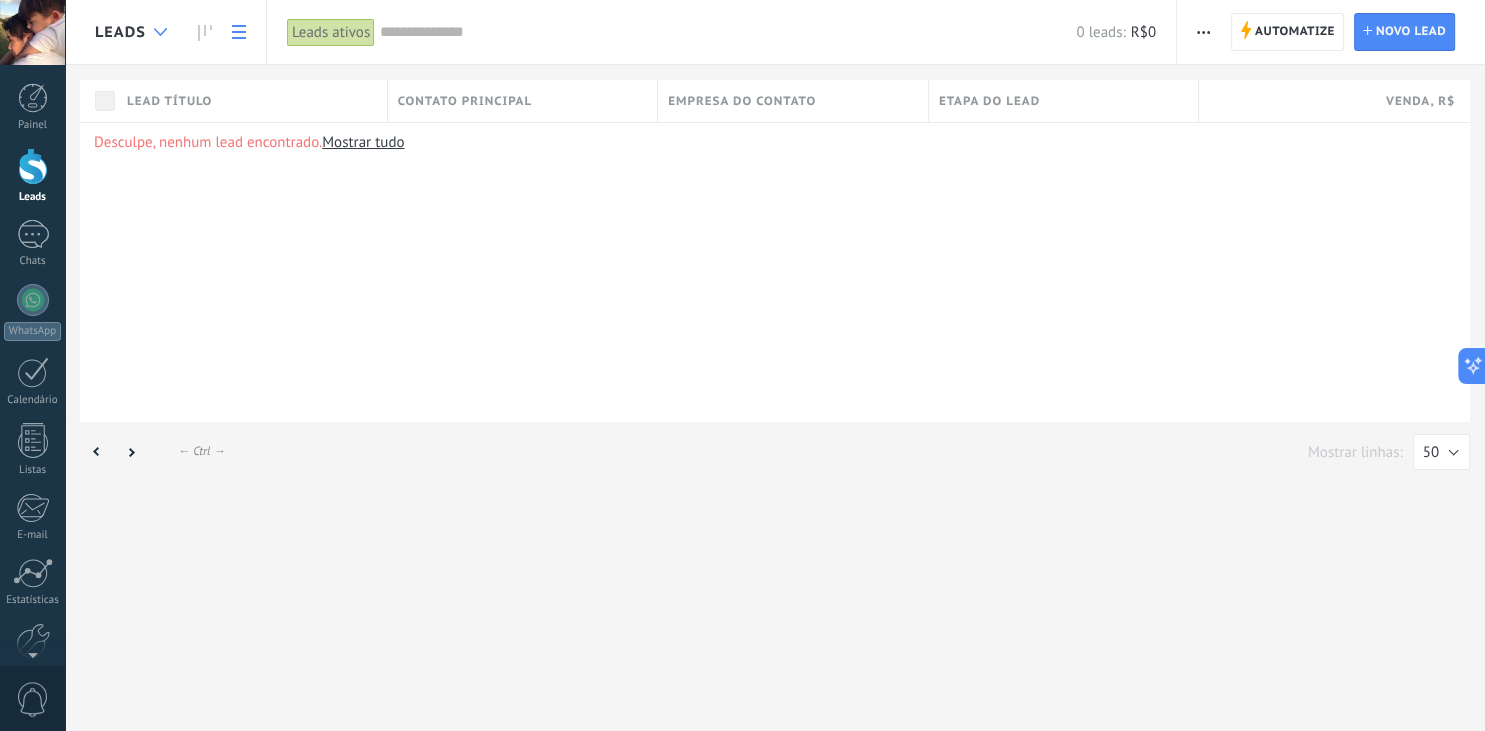 click 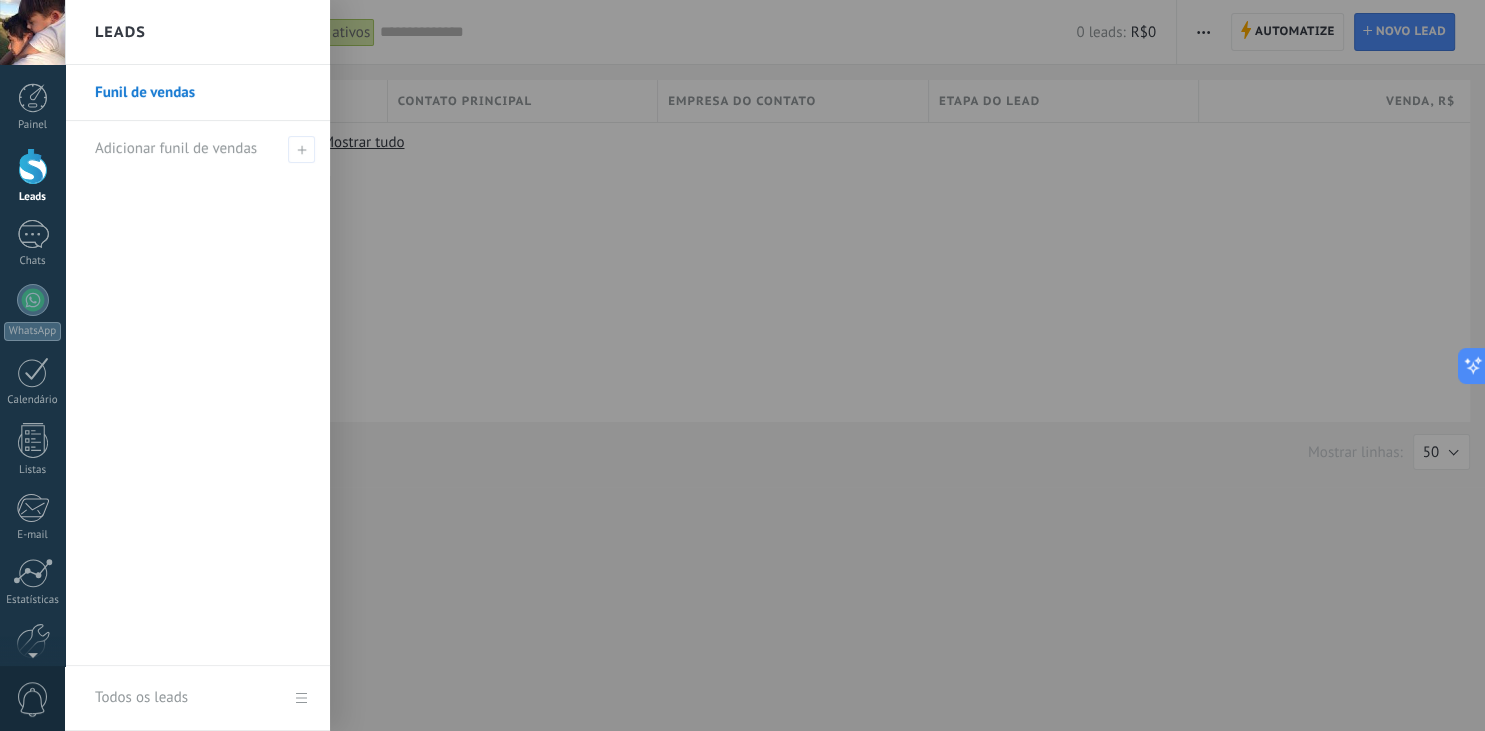 click on "Funil de vendas" at bounding box center (202, 93) 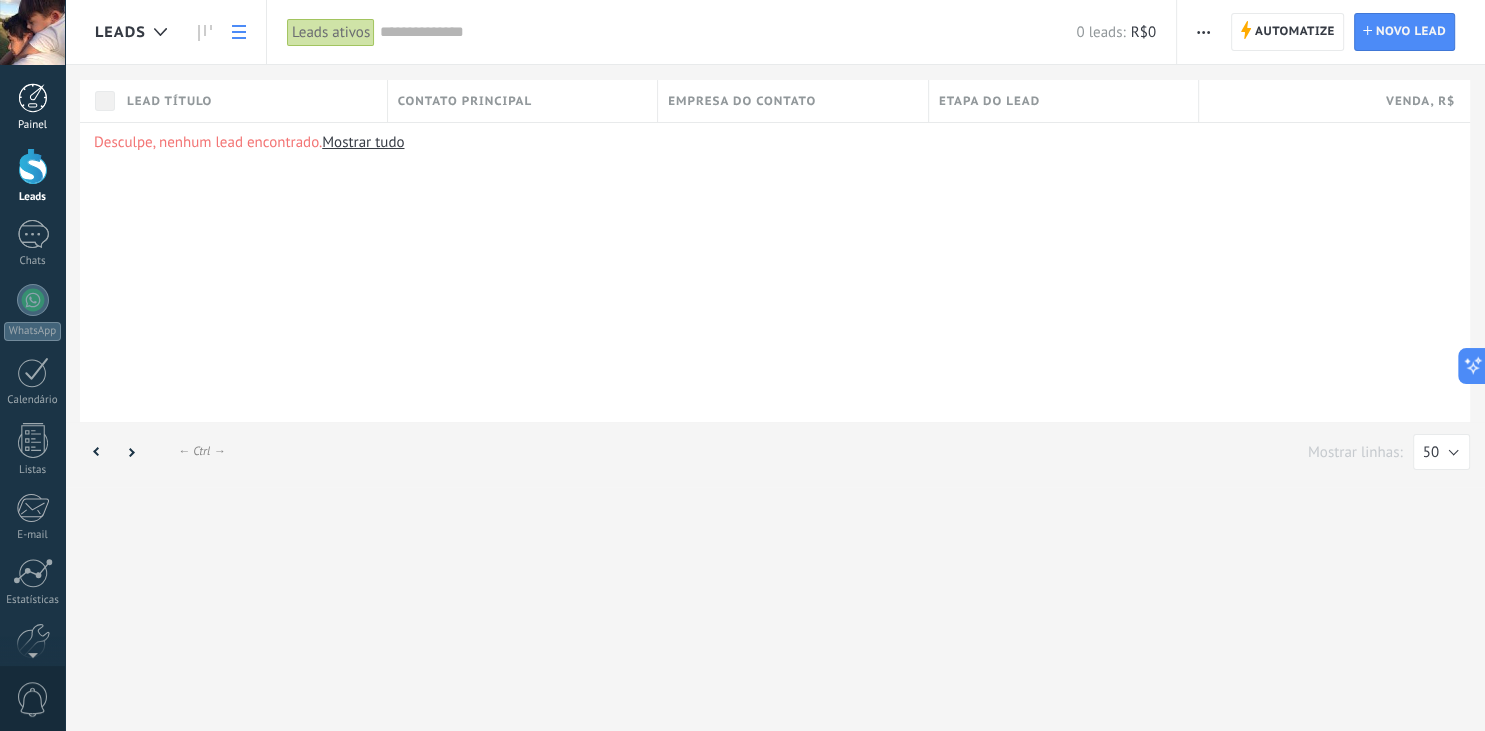 click at bounding box center [33, 98] 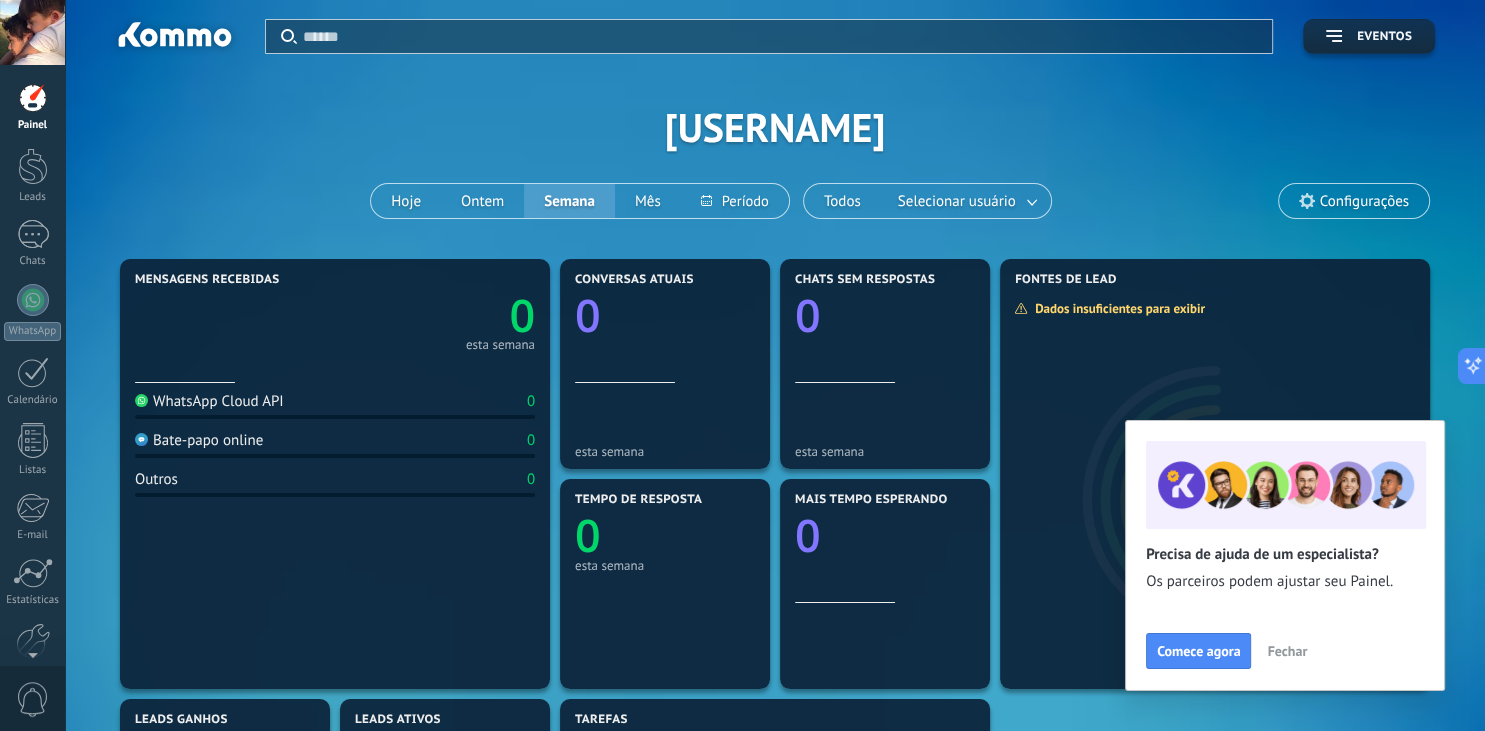 click on "Fechar" at bounding box center (1287, 651) 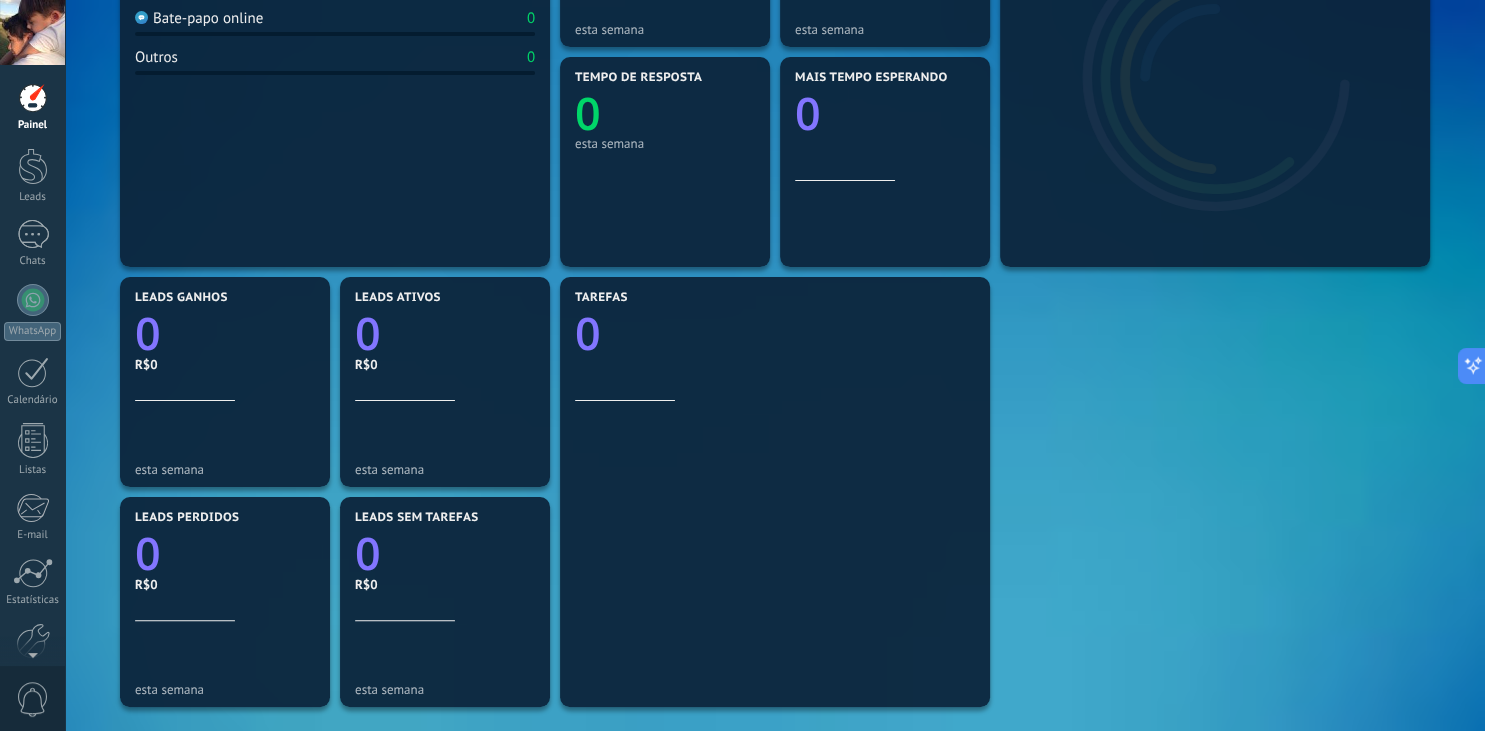 scroll, scrollTop: 0, scrollLeft: 0, axis: both 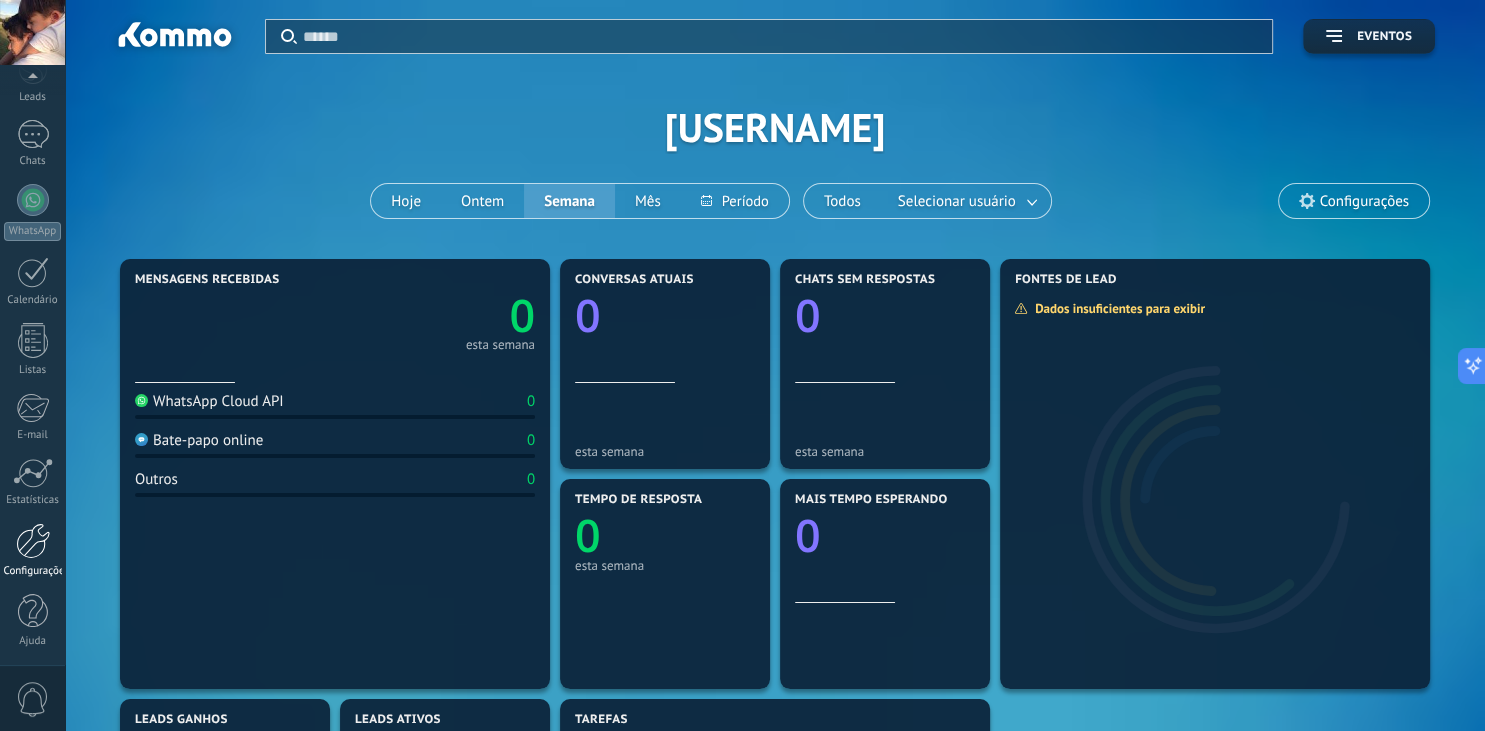 click at bounding box center [33, 541] 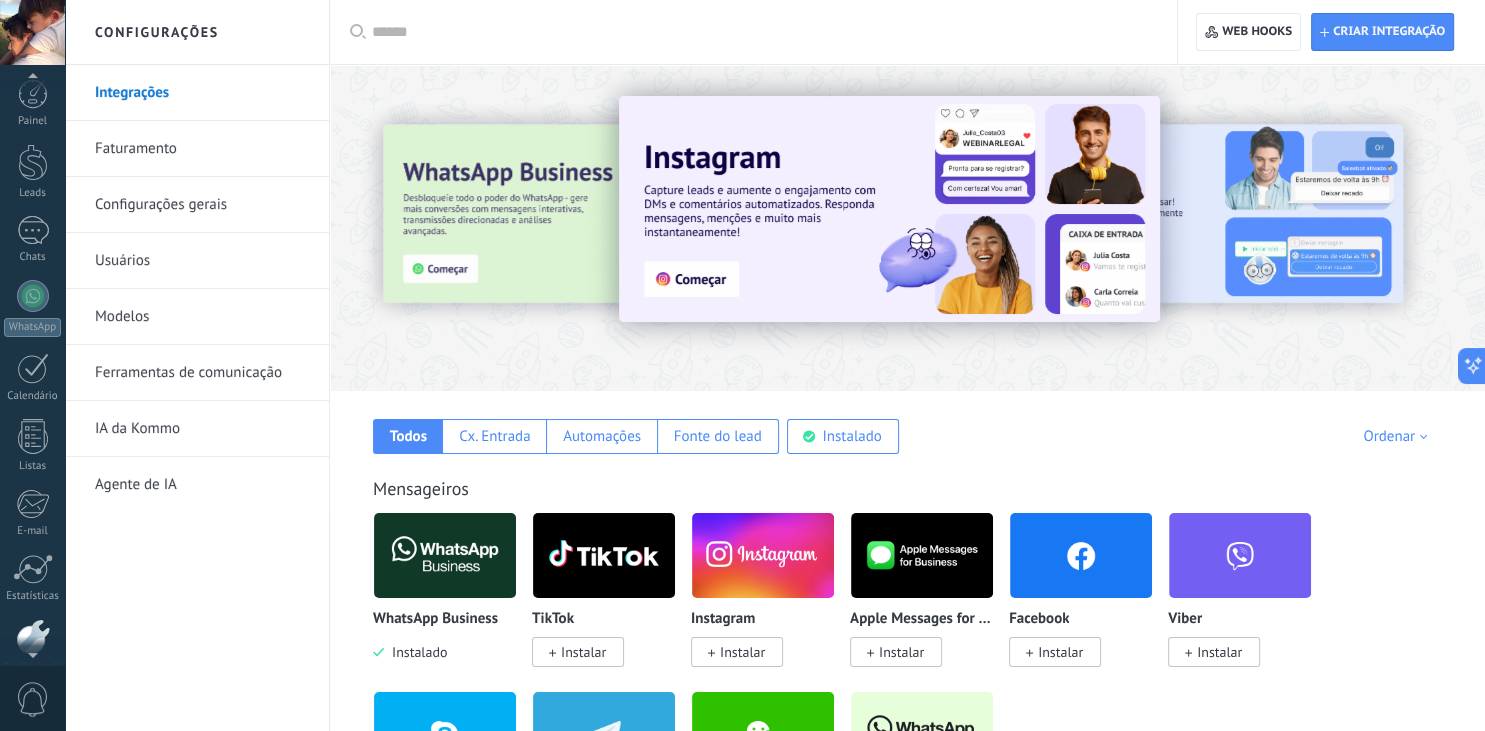 scroll, scrollTop: 0, scrollLeft: 0, axis: both 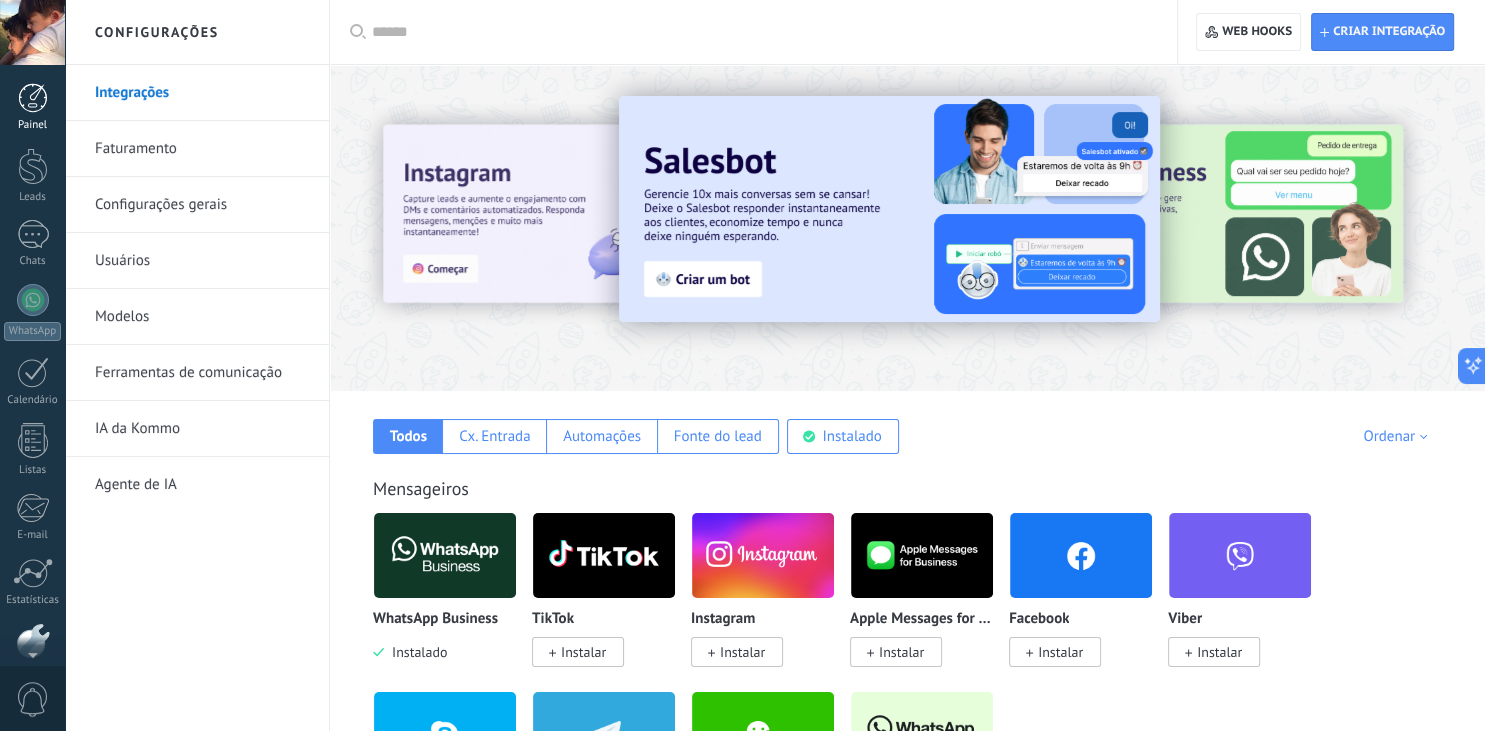 click at bounding box center (33, 98) 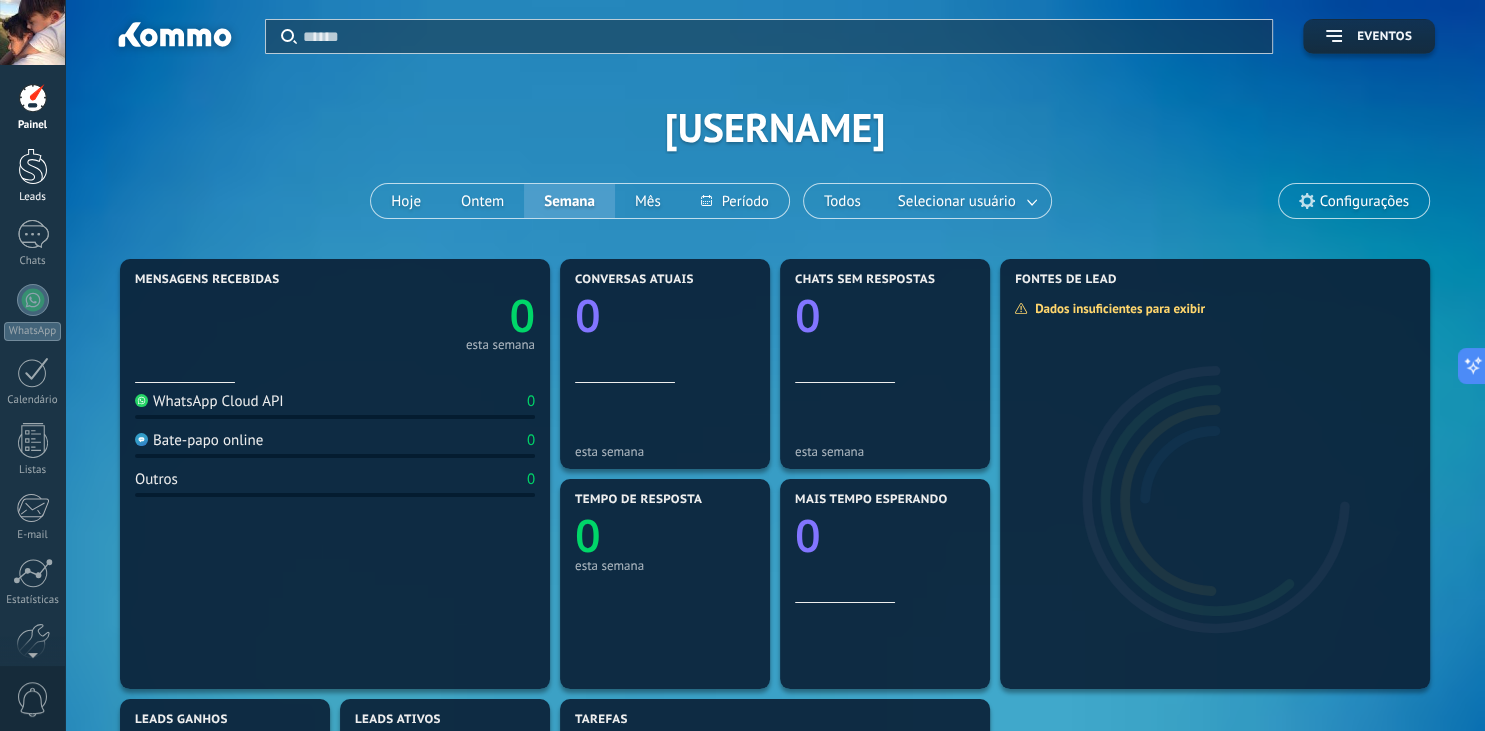 click at bounding box center (33, 166) 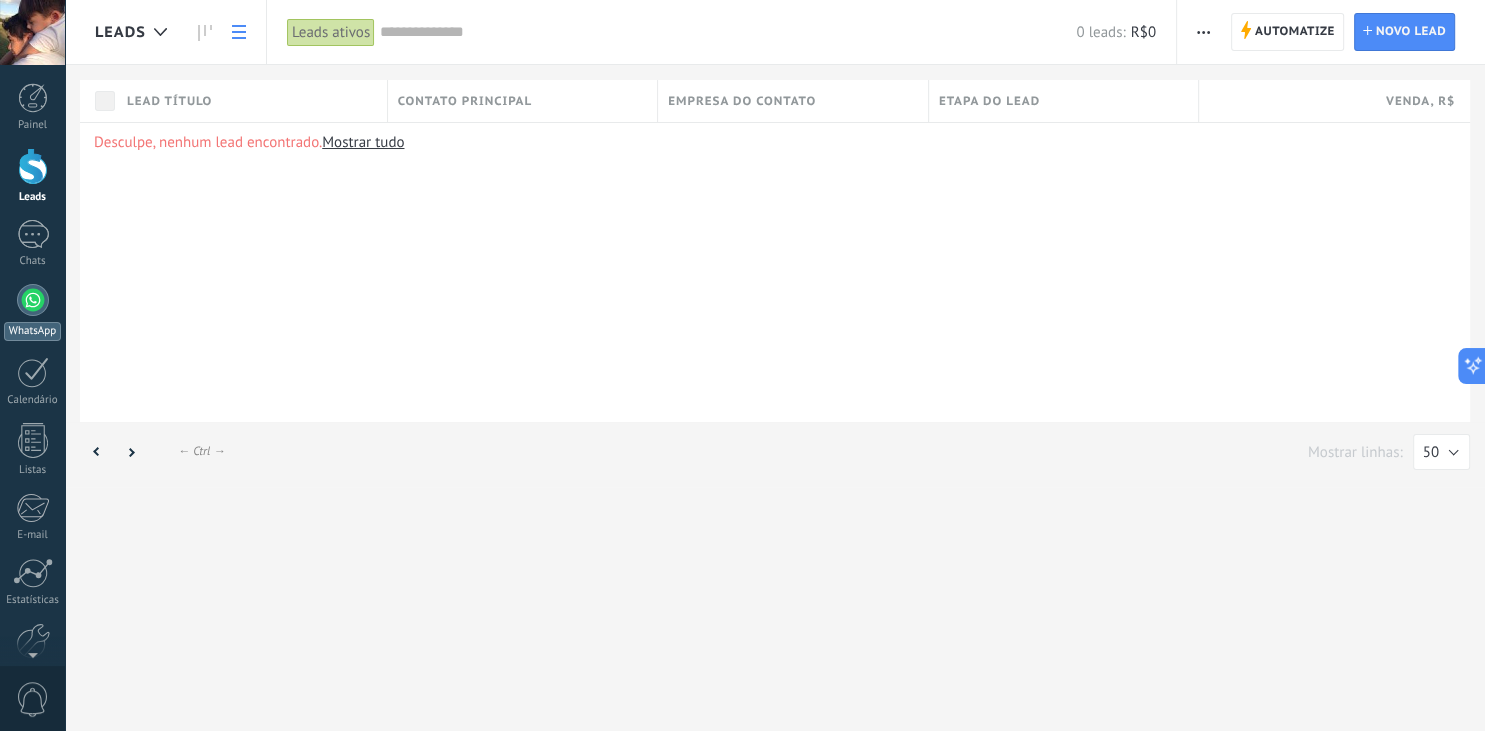 click on "WhatsApp" at bounding box center (32, 312) 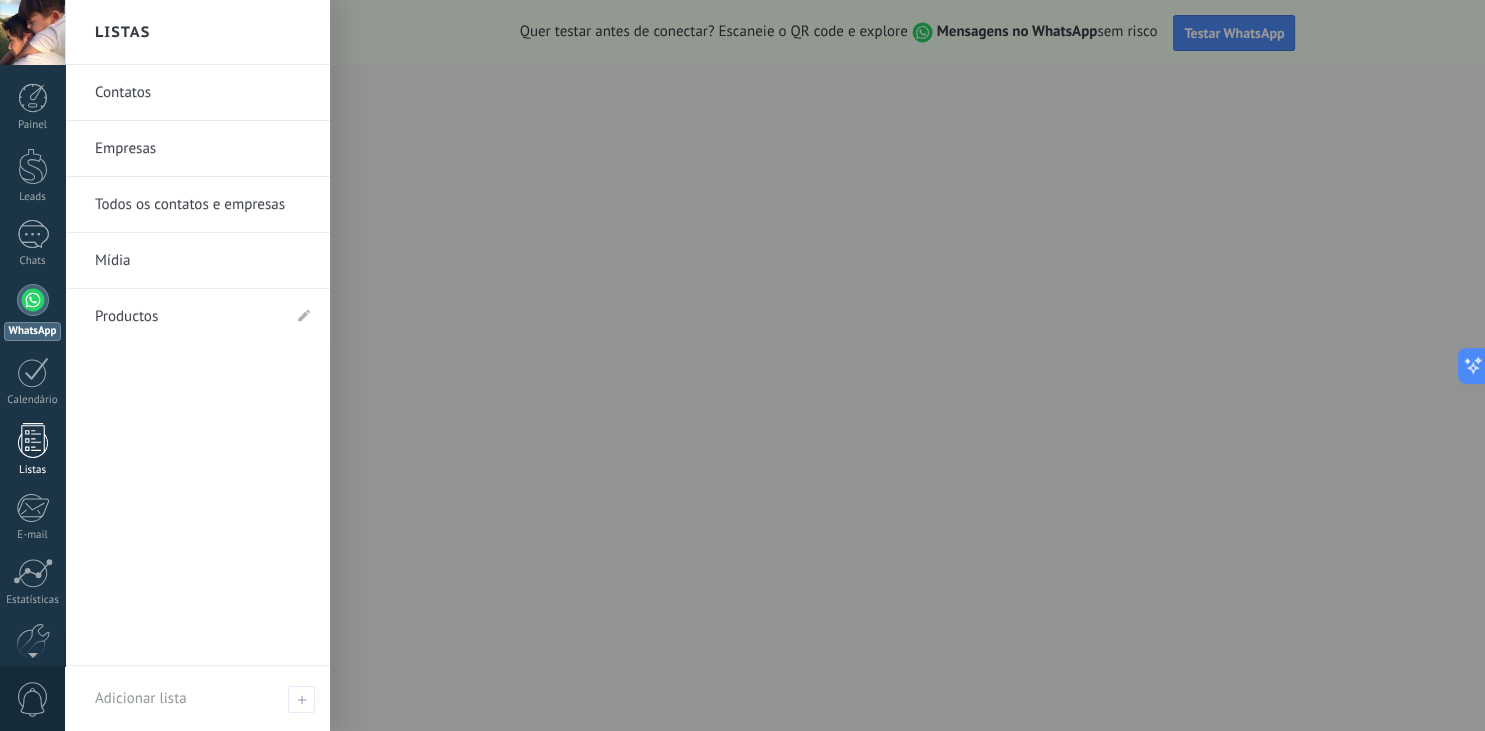 click at bounding box center (33, 440) 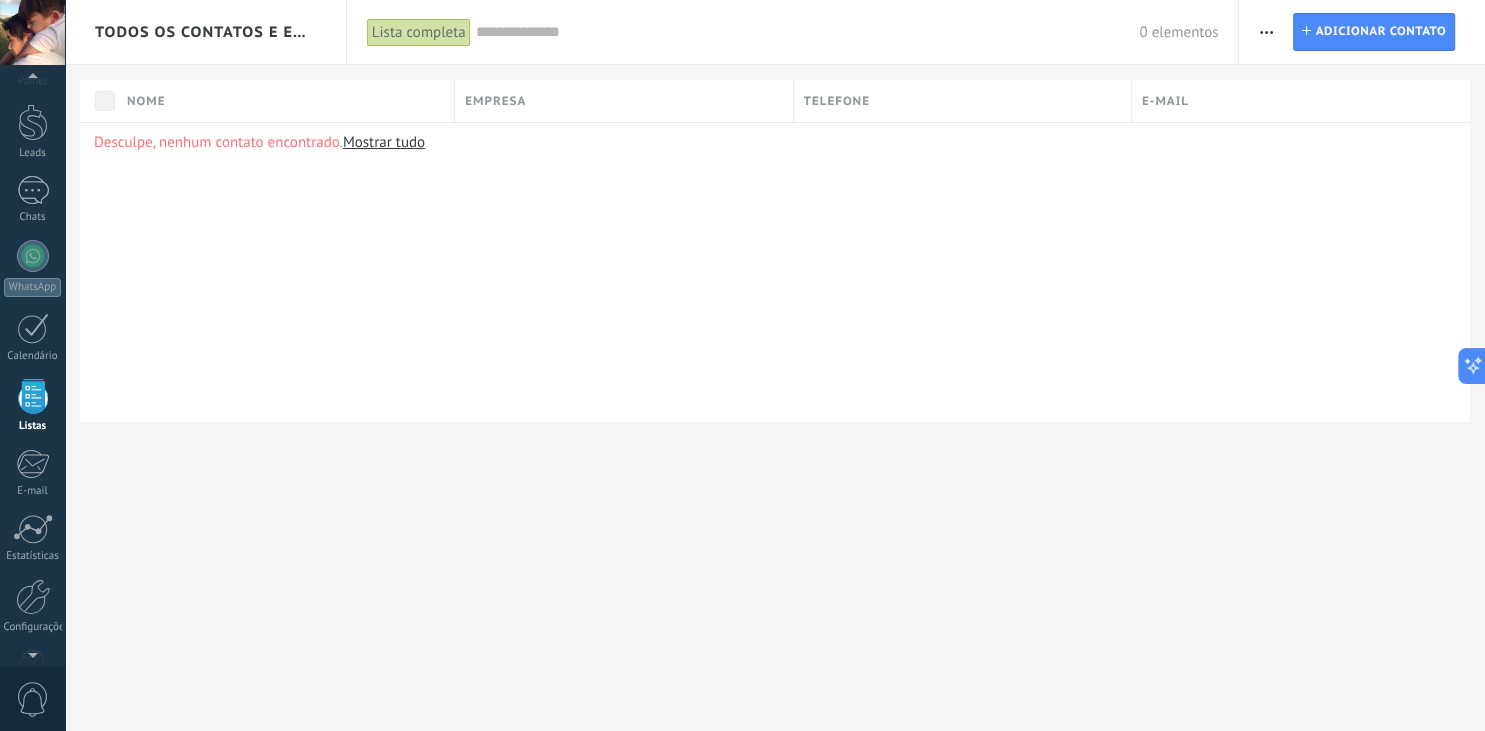 scroll, scrollTop: 51, scrollLeft: 0, axis: vertical 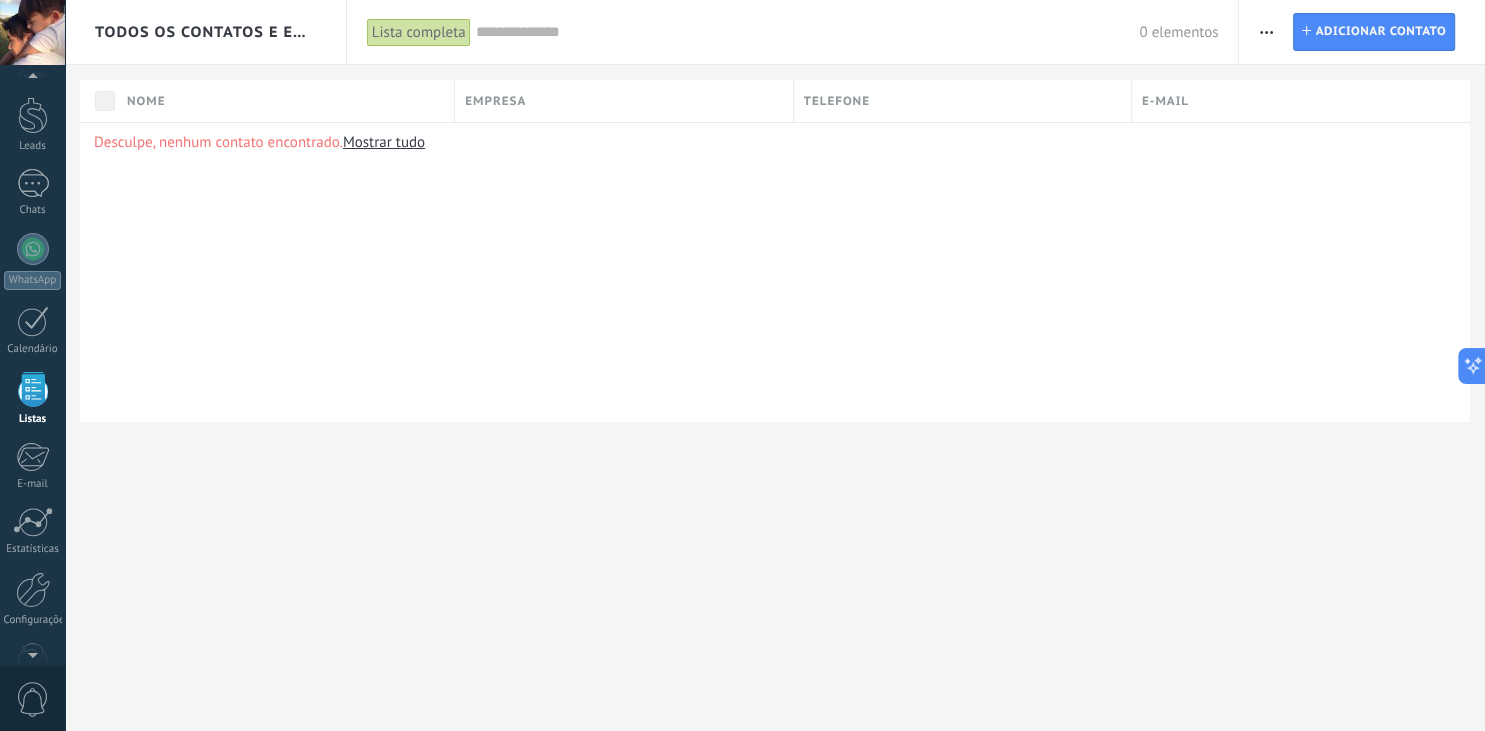 click on "Mostrar tudo" at bounding box center [384, 142] 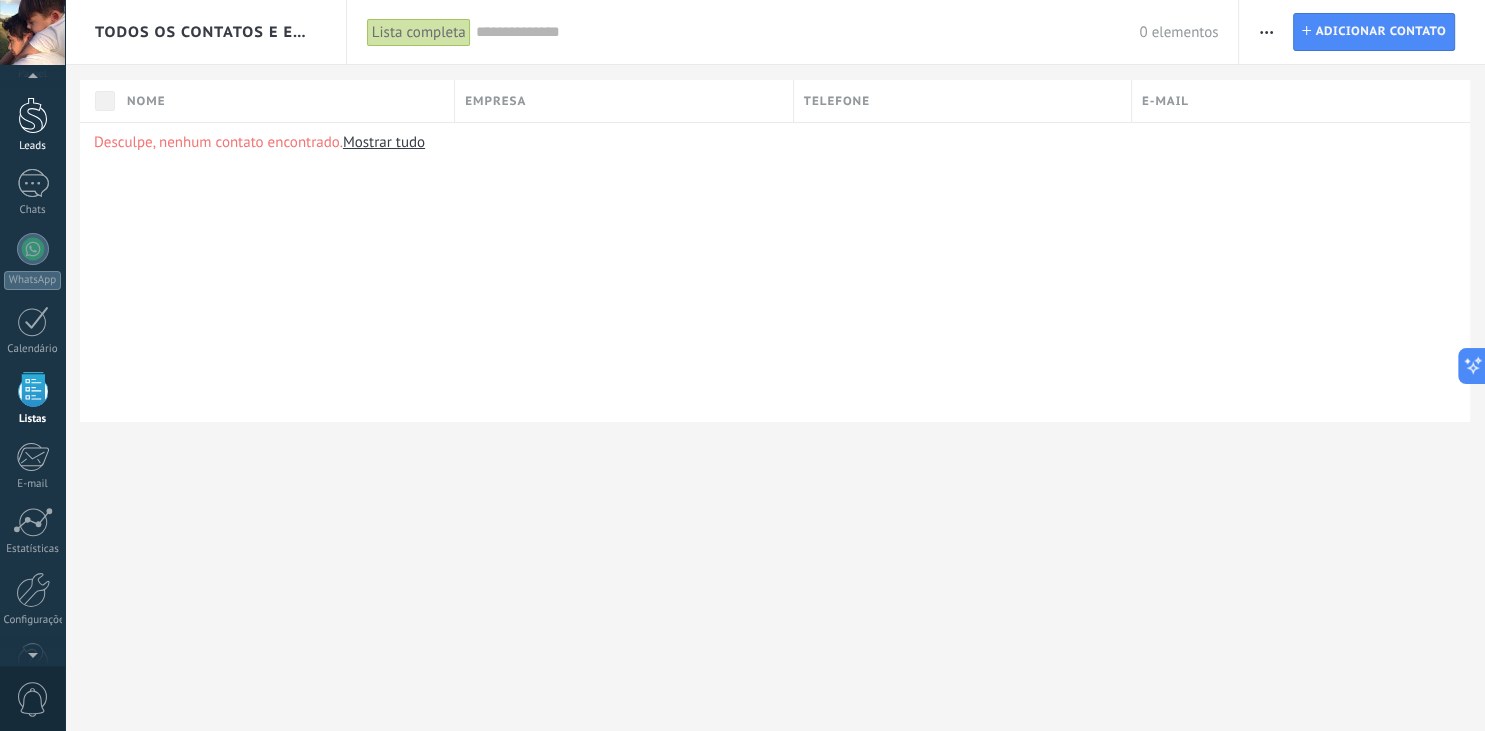scroll, scrollTop: 0, scrollLeft: 0, axis: both 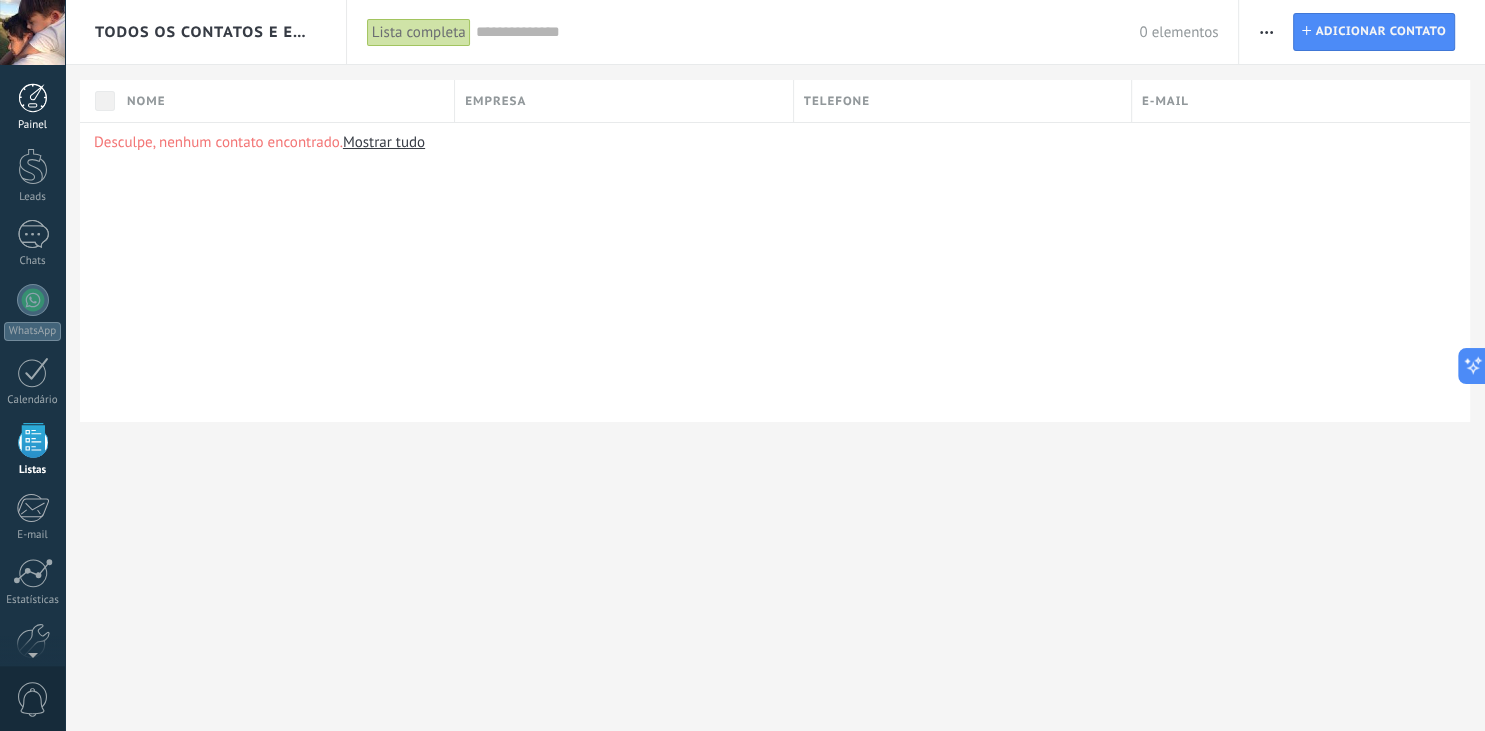 click on "Painel" at bounding box center [32, 107] 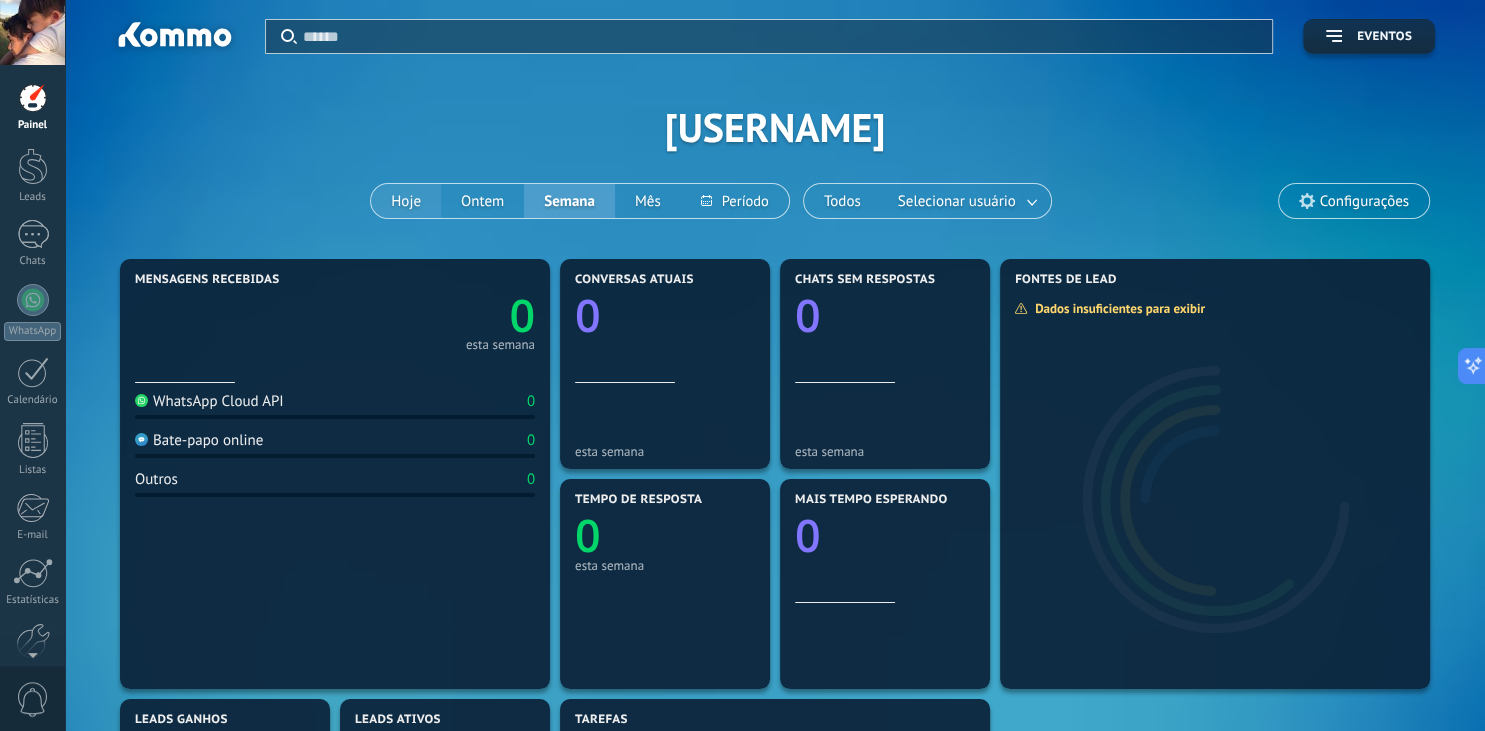 click on "Hoje" at bounding box center (406, 201) 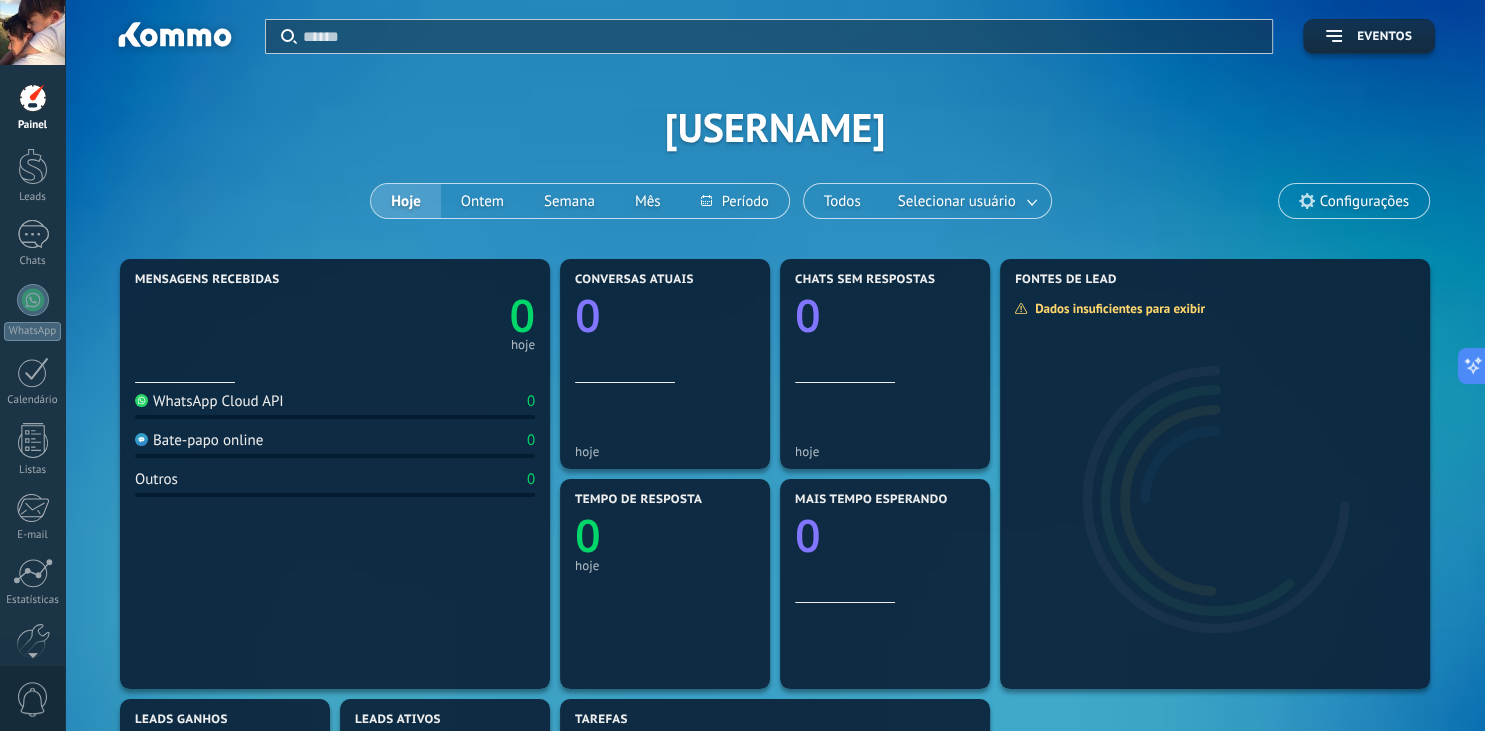 click on "Configurações" at bounding box center [1364, 201] 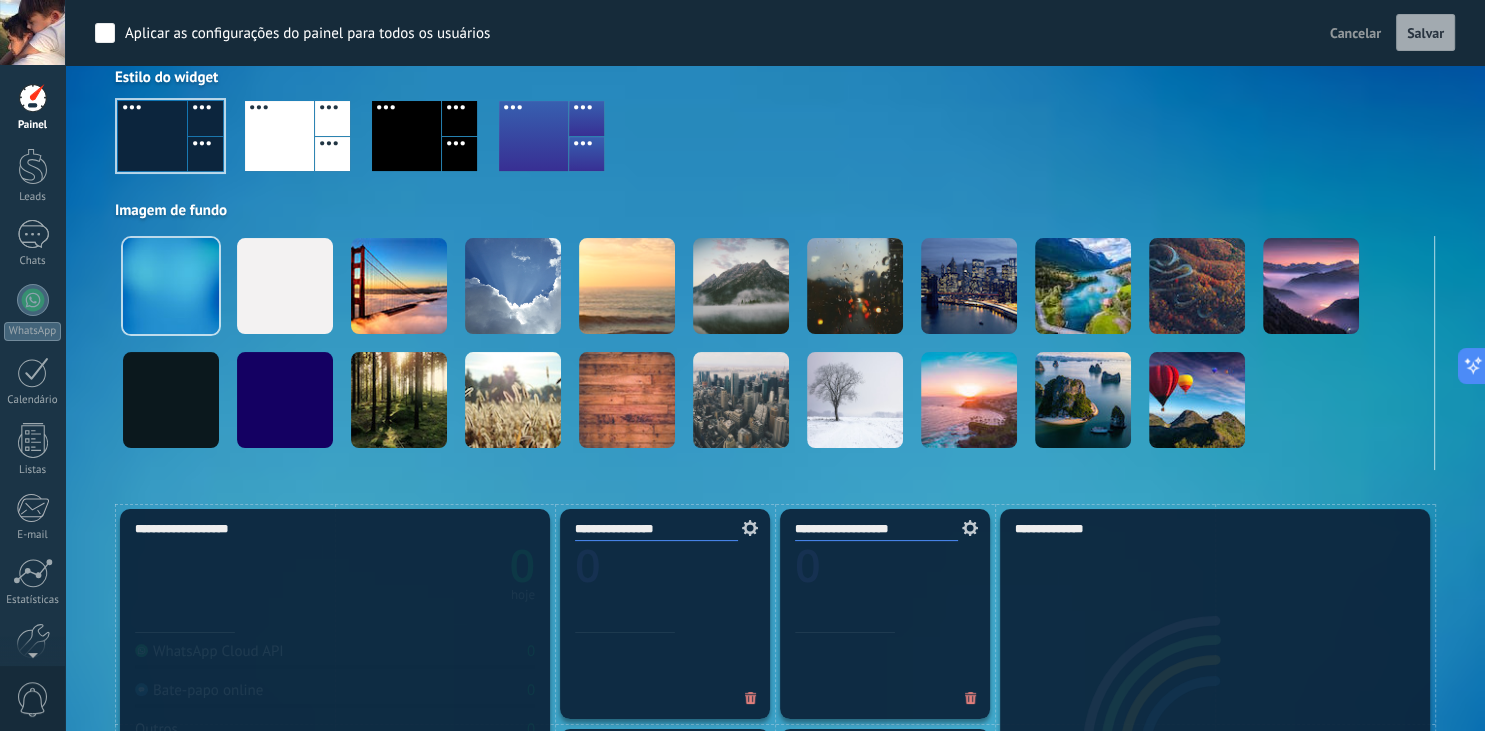 scroll, scrollTop: 0, scrollLeft: 0, axis: both 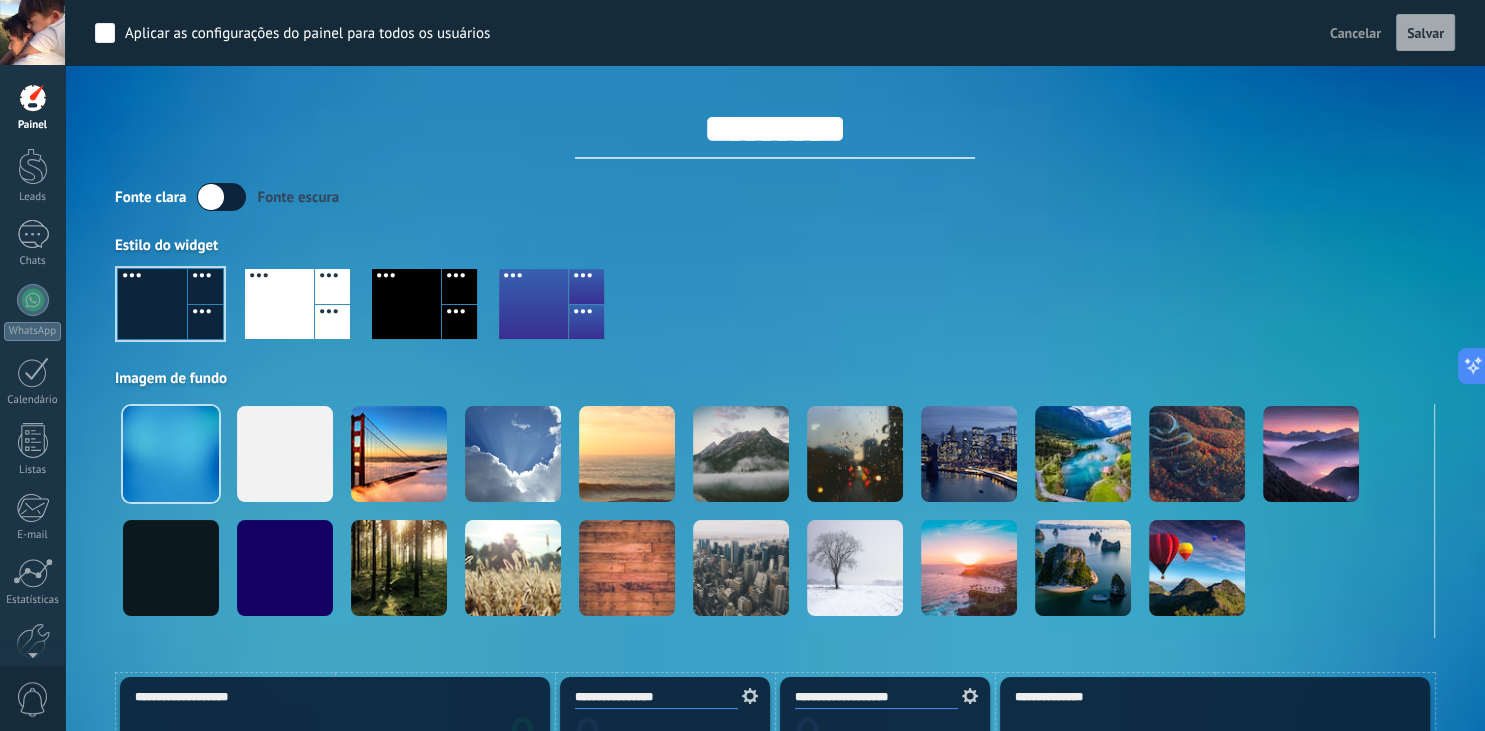 click at bounding box center (33, 98) 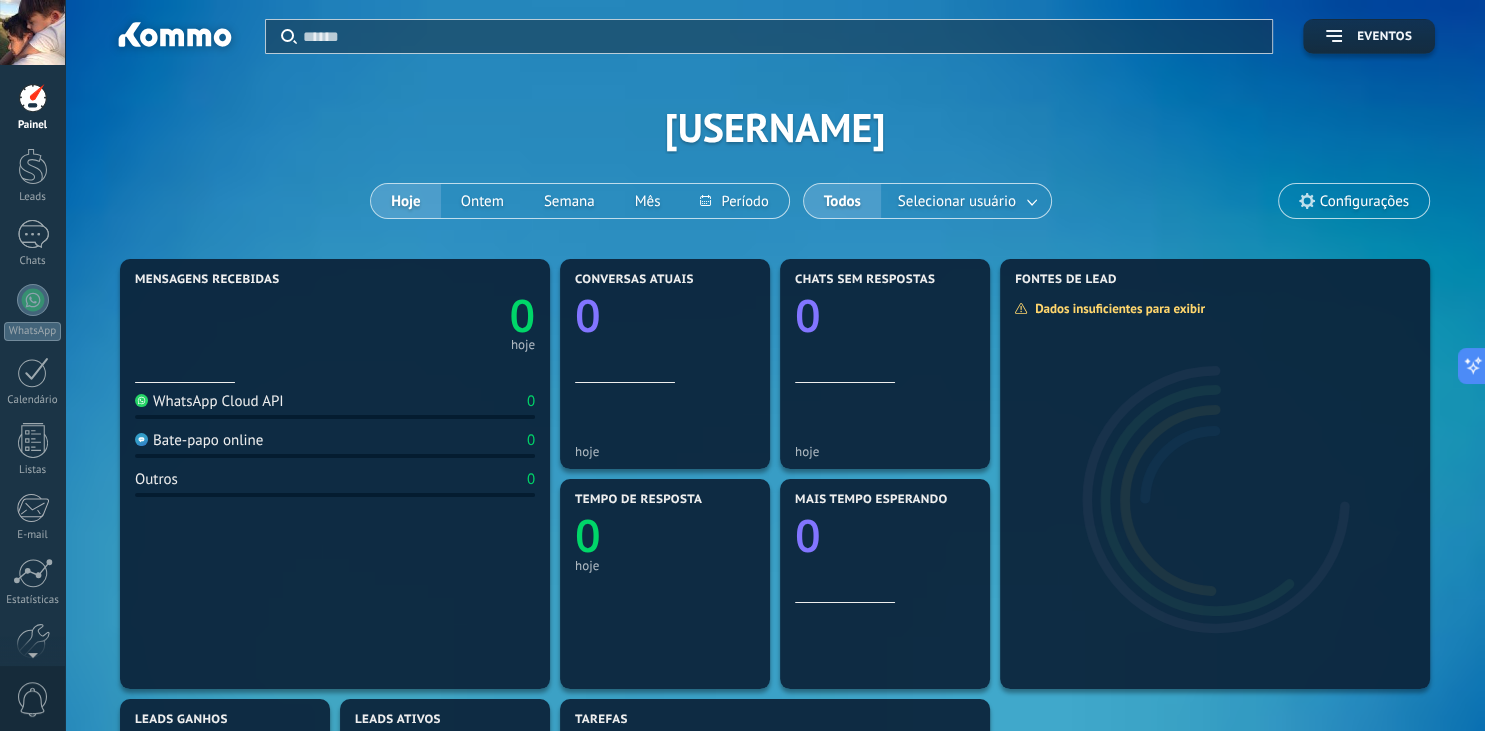 click on "Configurações" at bounding box center [1364, 201] 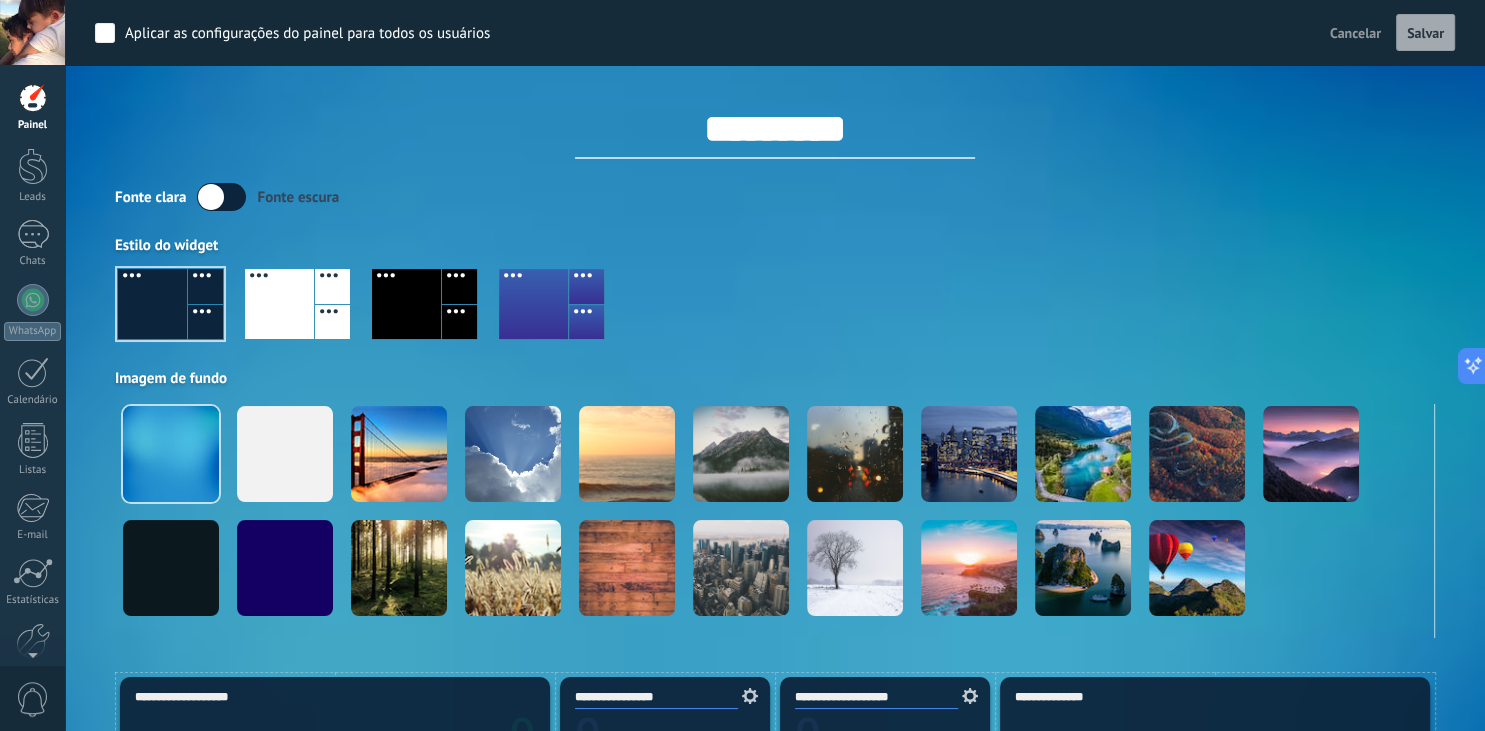 click on "Cancelar" at bounding box center (1355, 33) 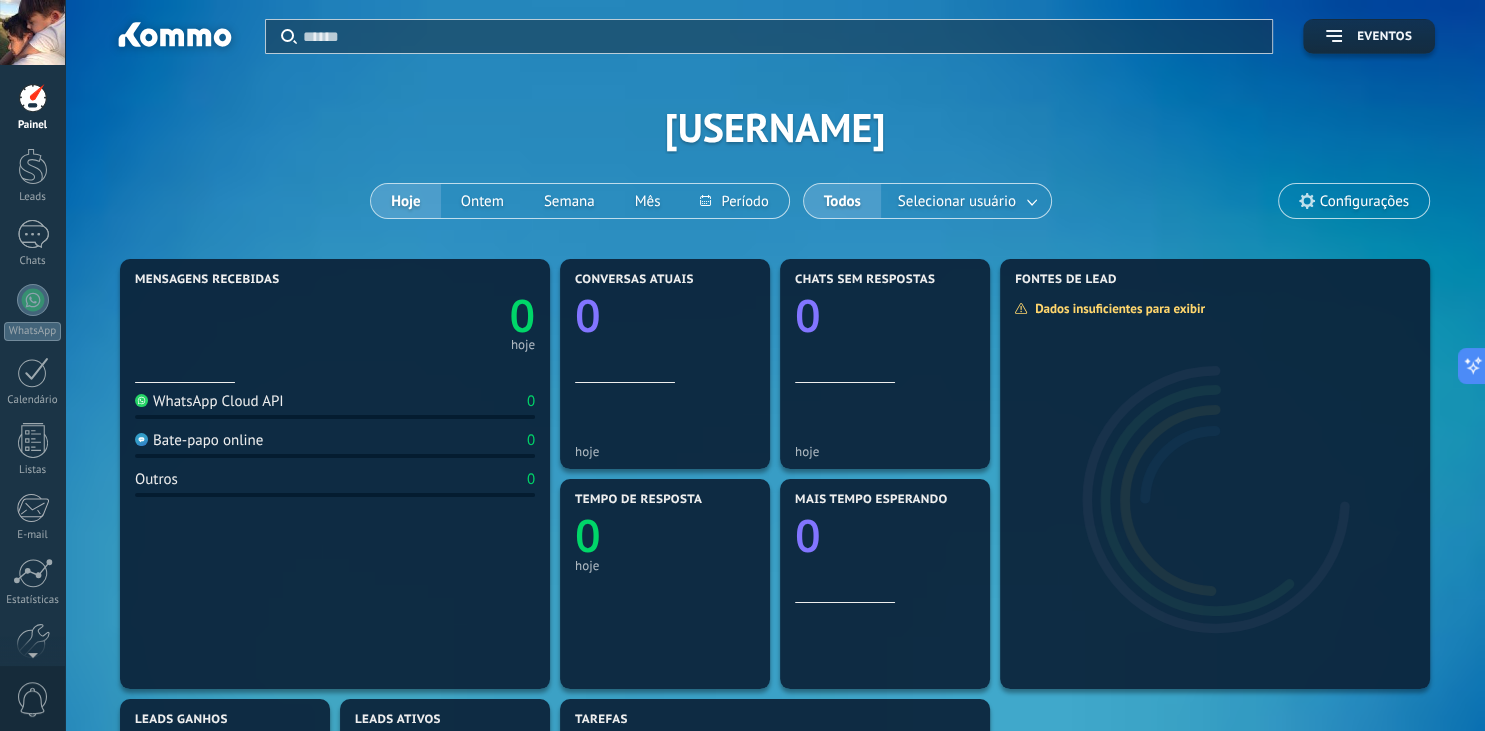 click at bounding box center (32, 32) 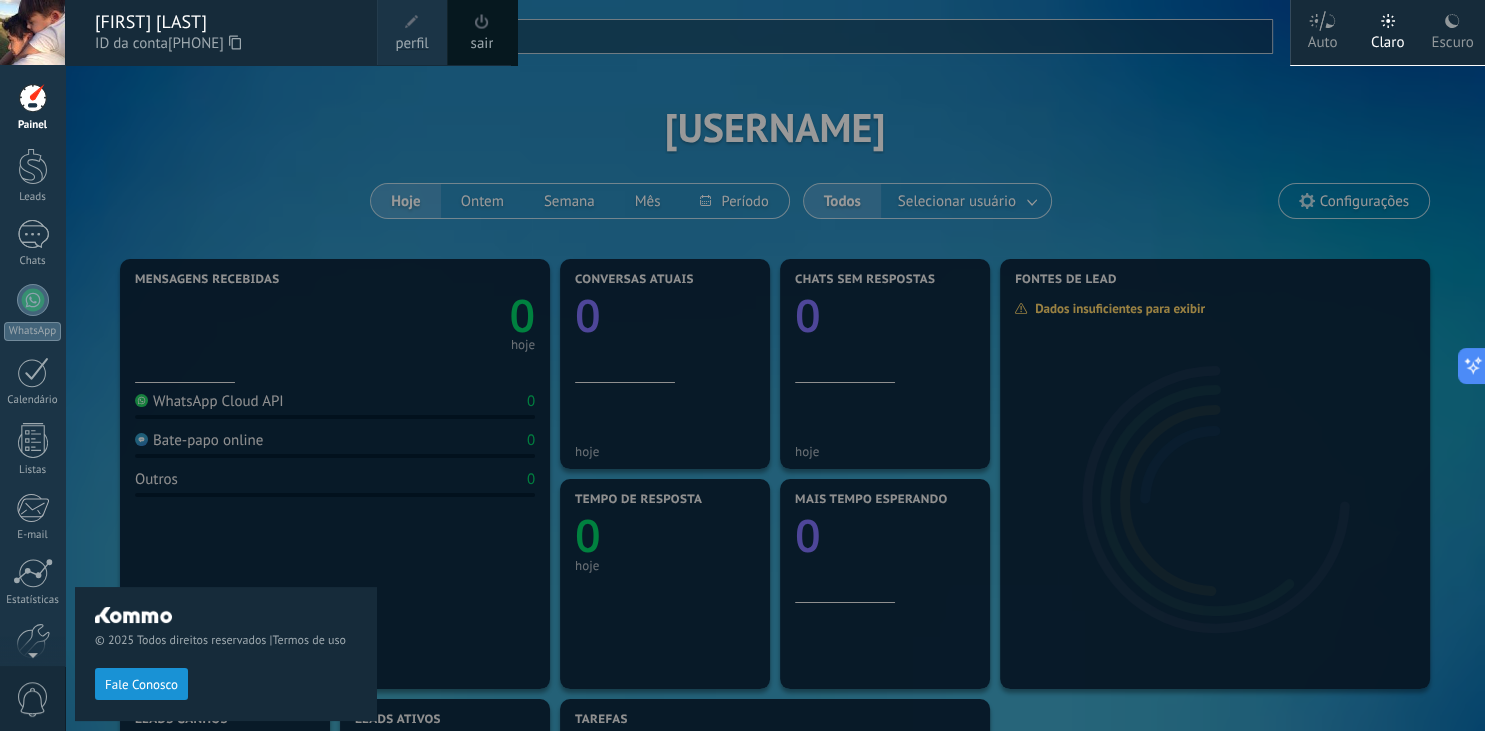 click on "Auto" at bounding box center (1323, 39) 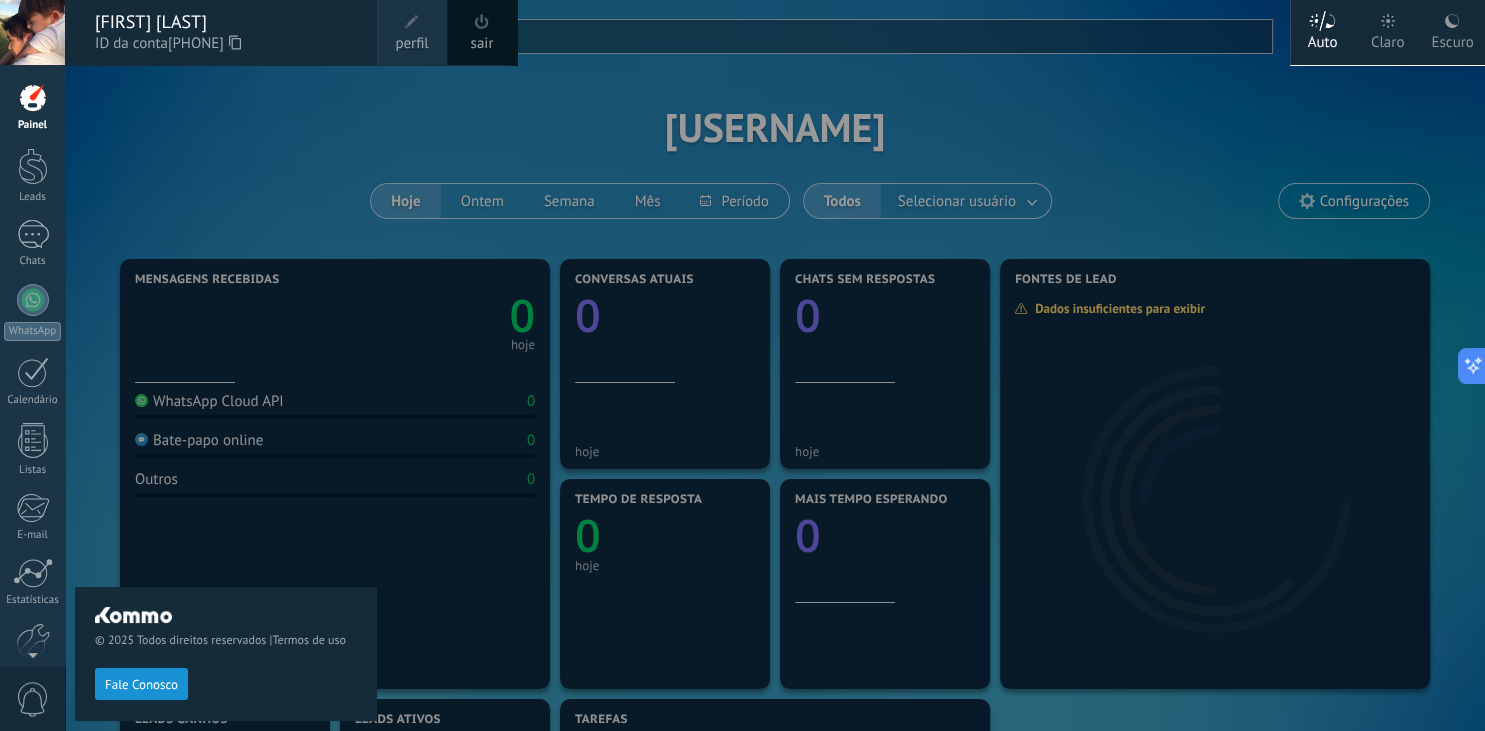 click on "Claro" at bounding box center [1387, 32] 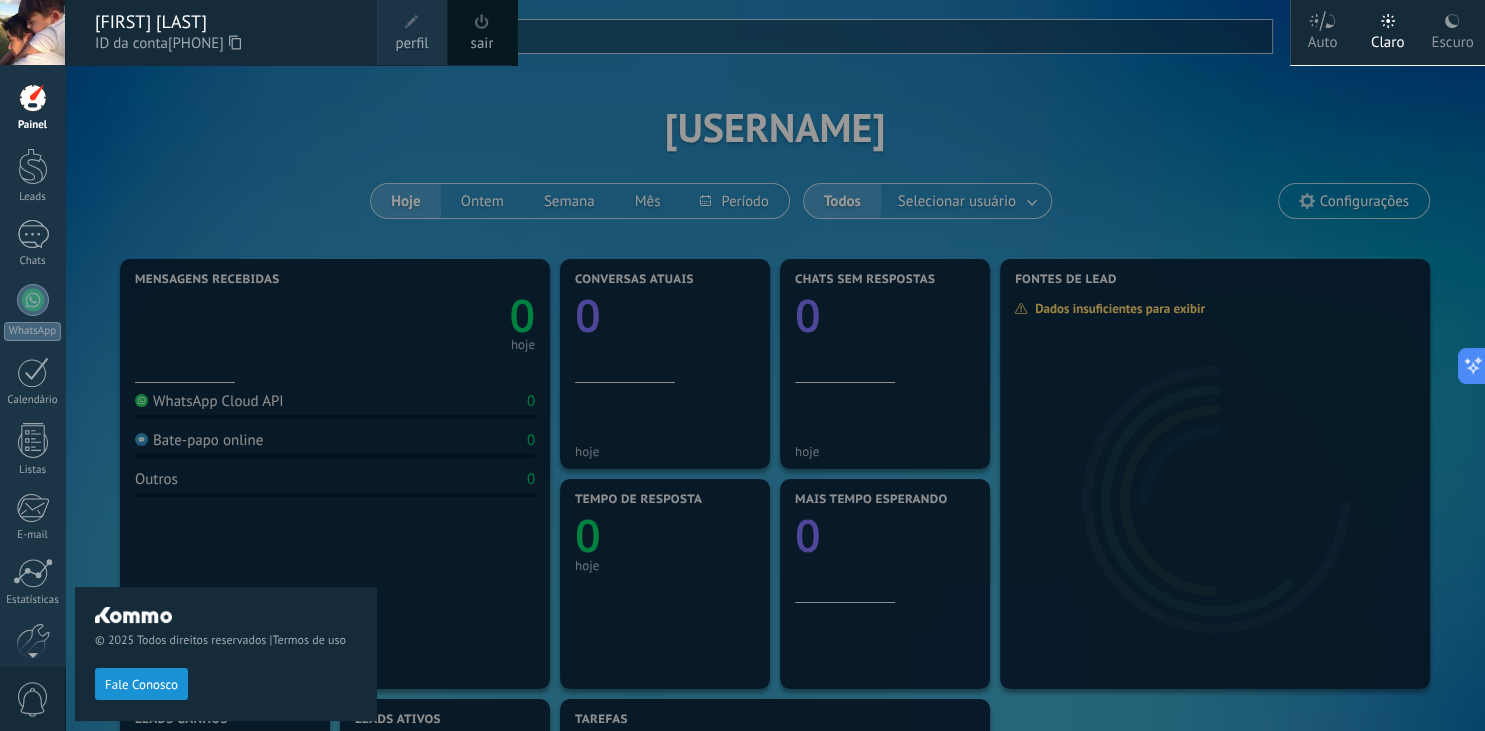 click on "Escuro" at bounding box center (1452, 39) 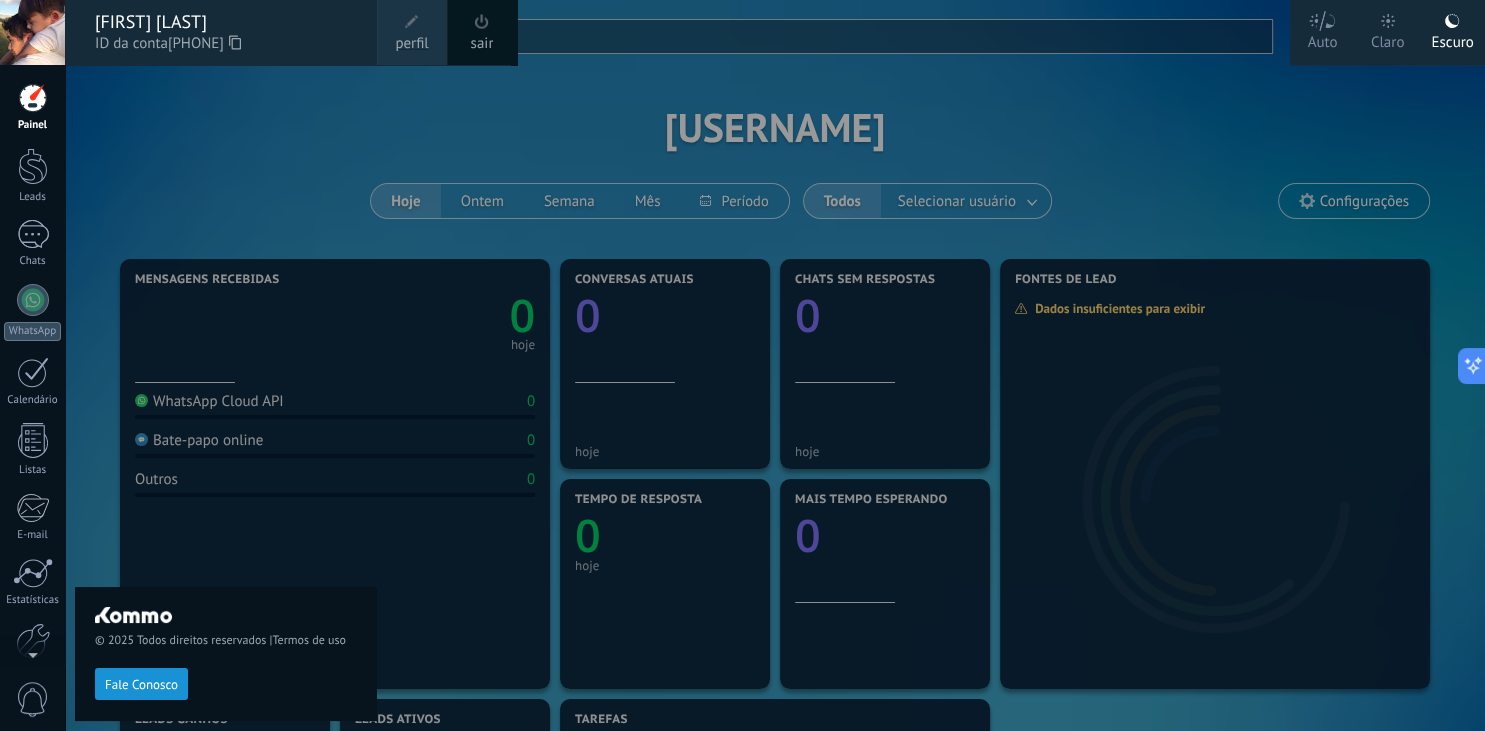 click on "Claro" at bounding box center [1388, 39] 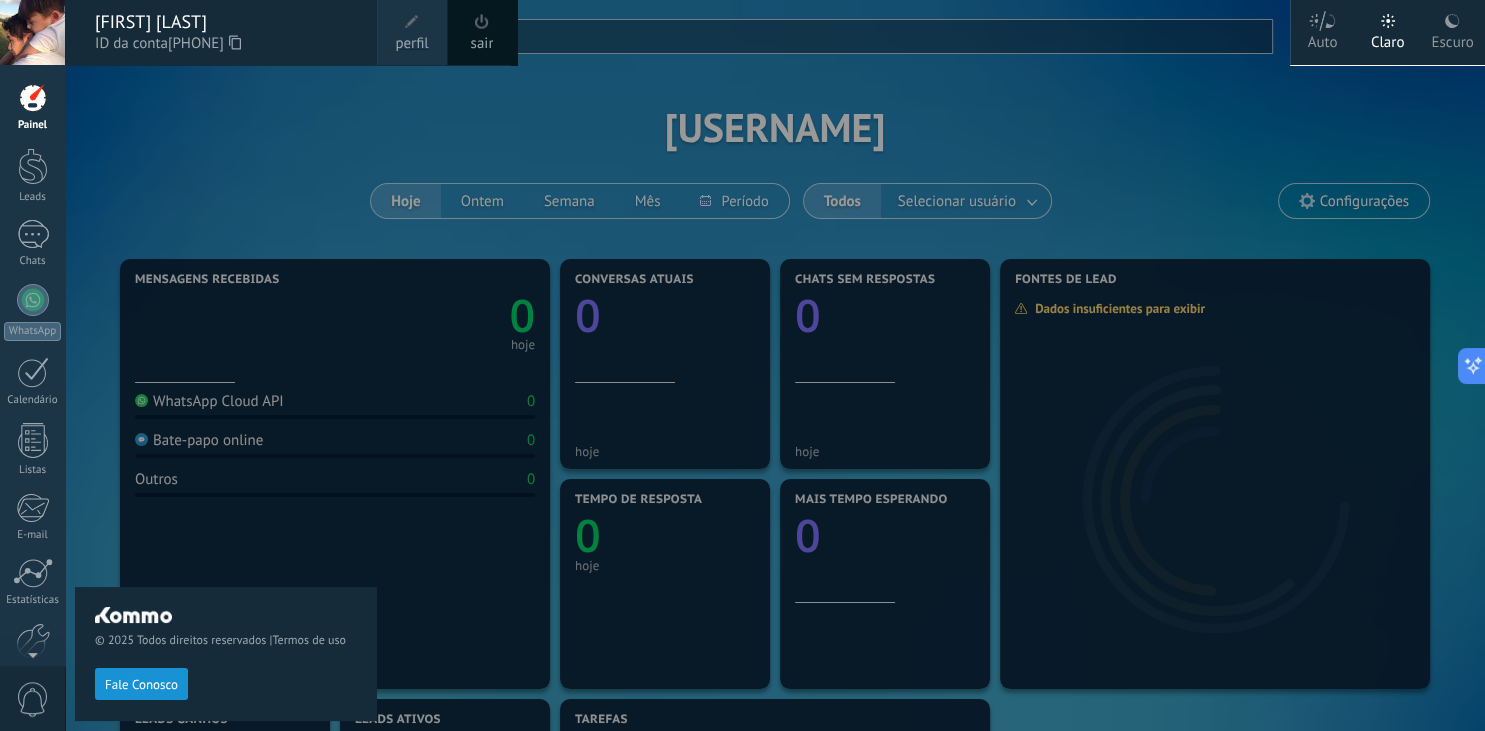 click on "© 2025 Todos direitos reservados |  Termos de uso
Fale Conosco" at bounding box center [226, 398] 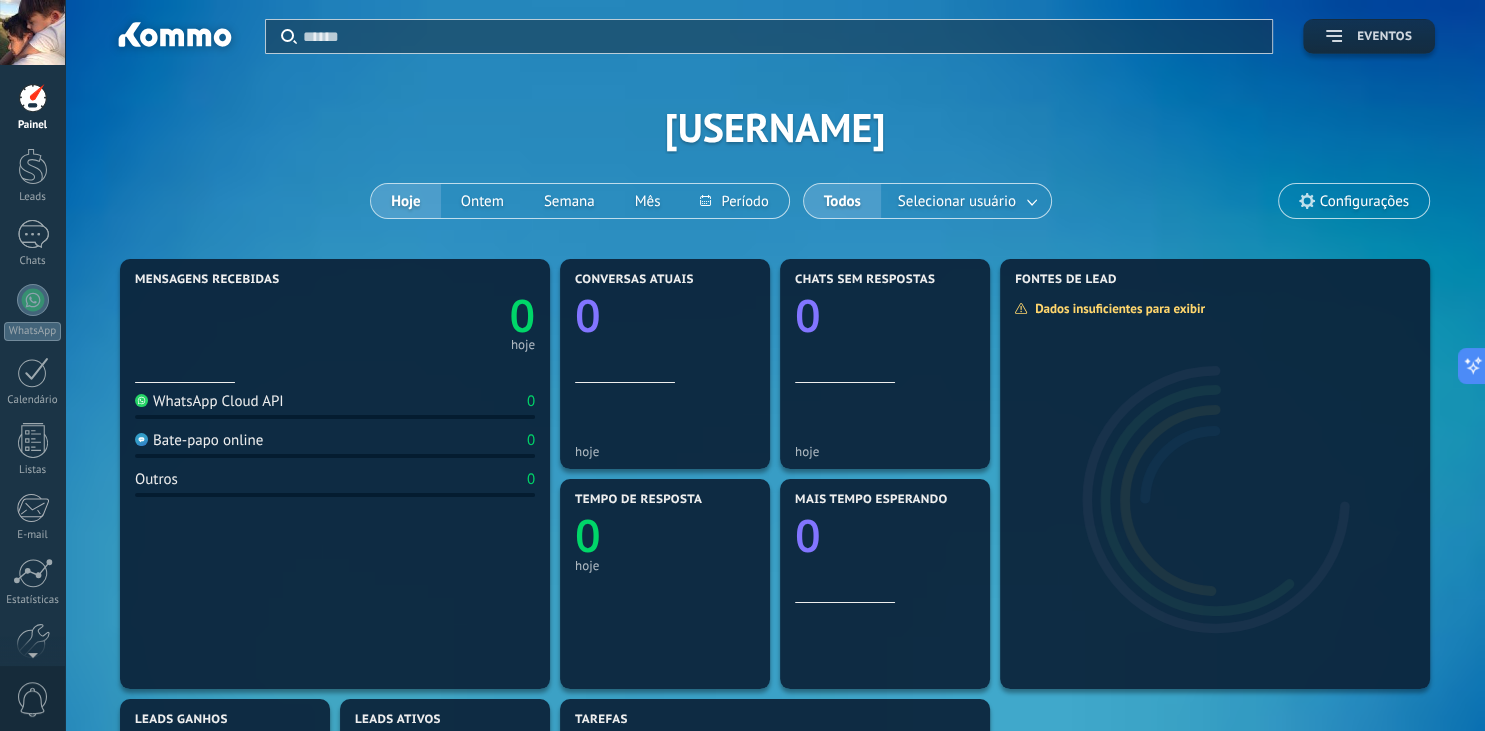 click 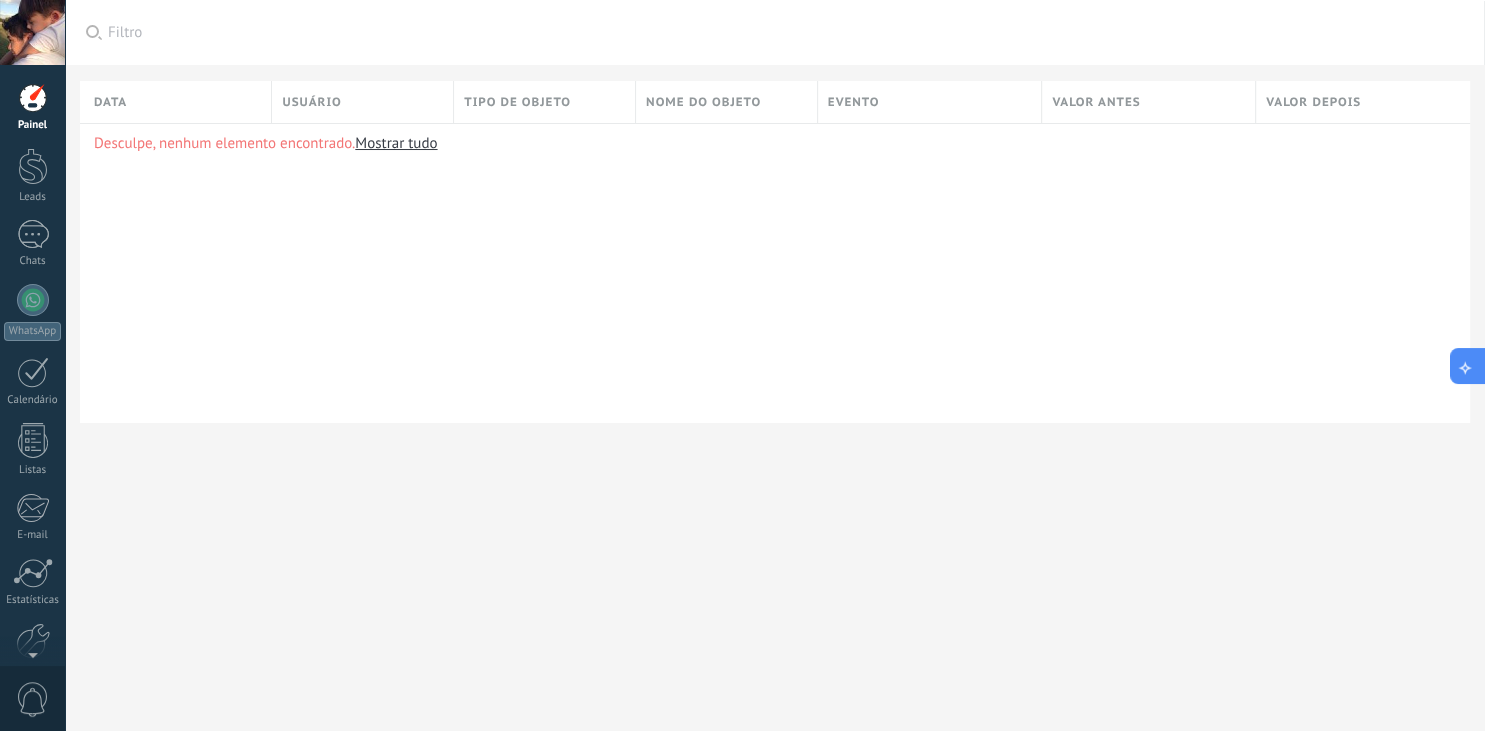 click 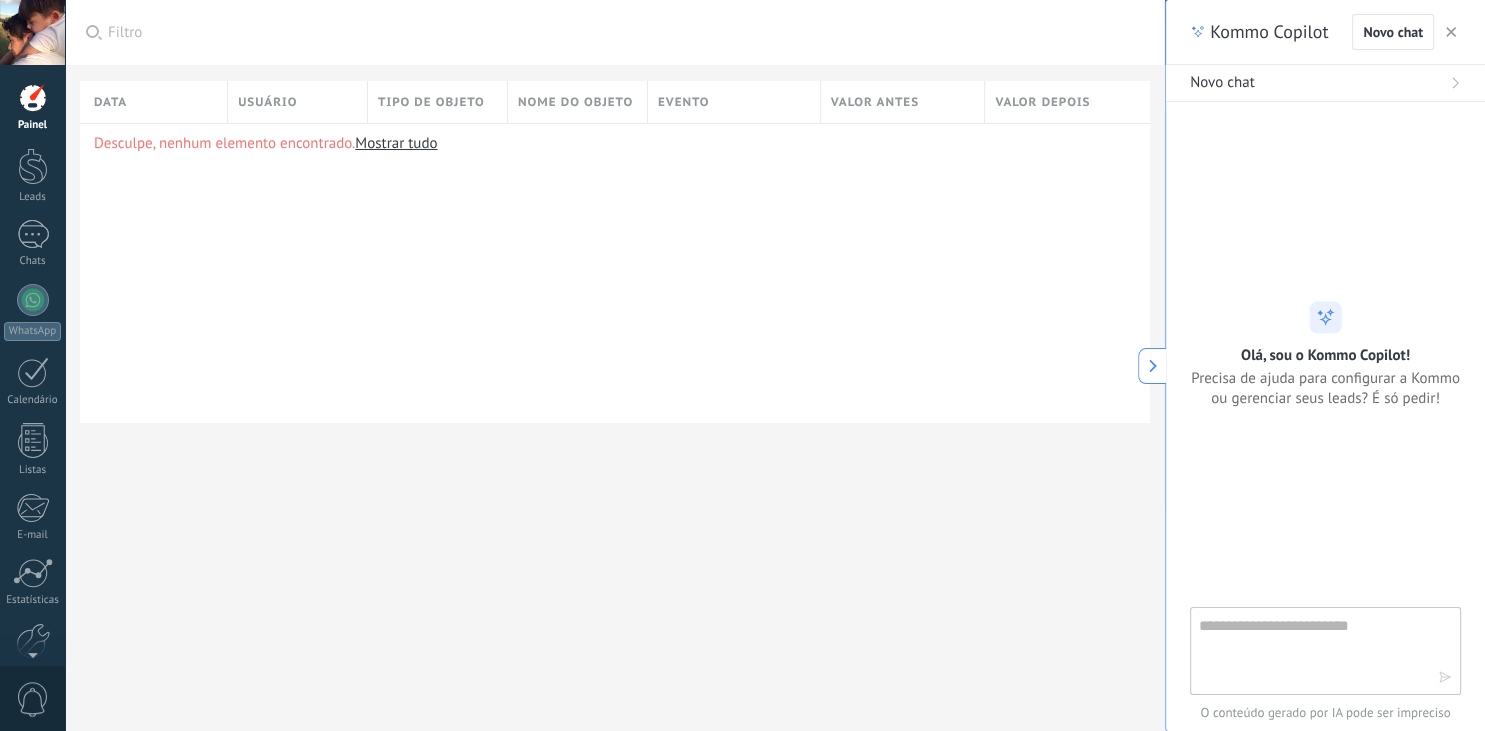 click at bounding box center (1451, 32) 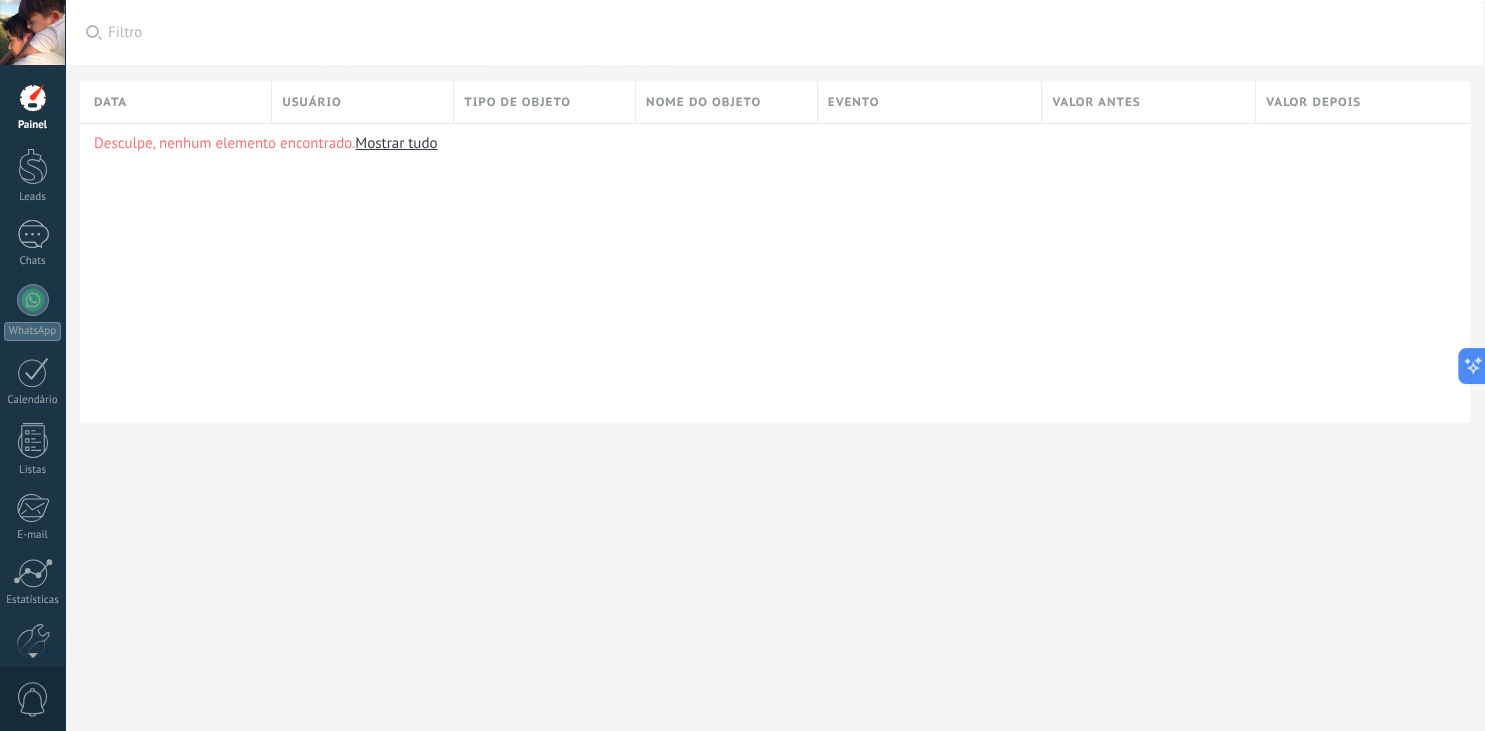 scroll, scrollTop: 0, scrollLeft: 0, axis: both 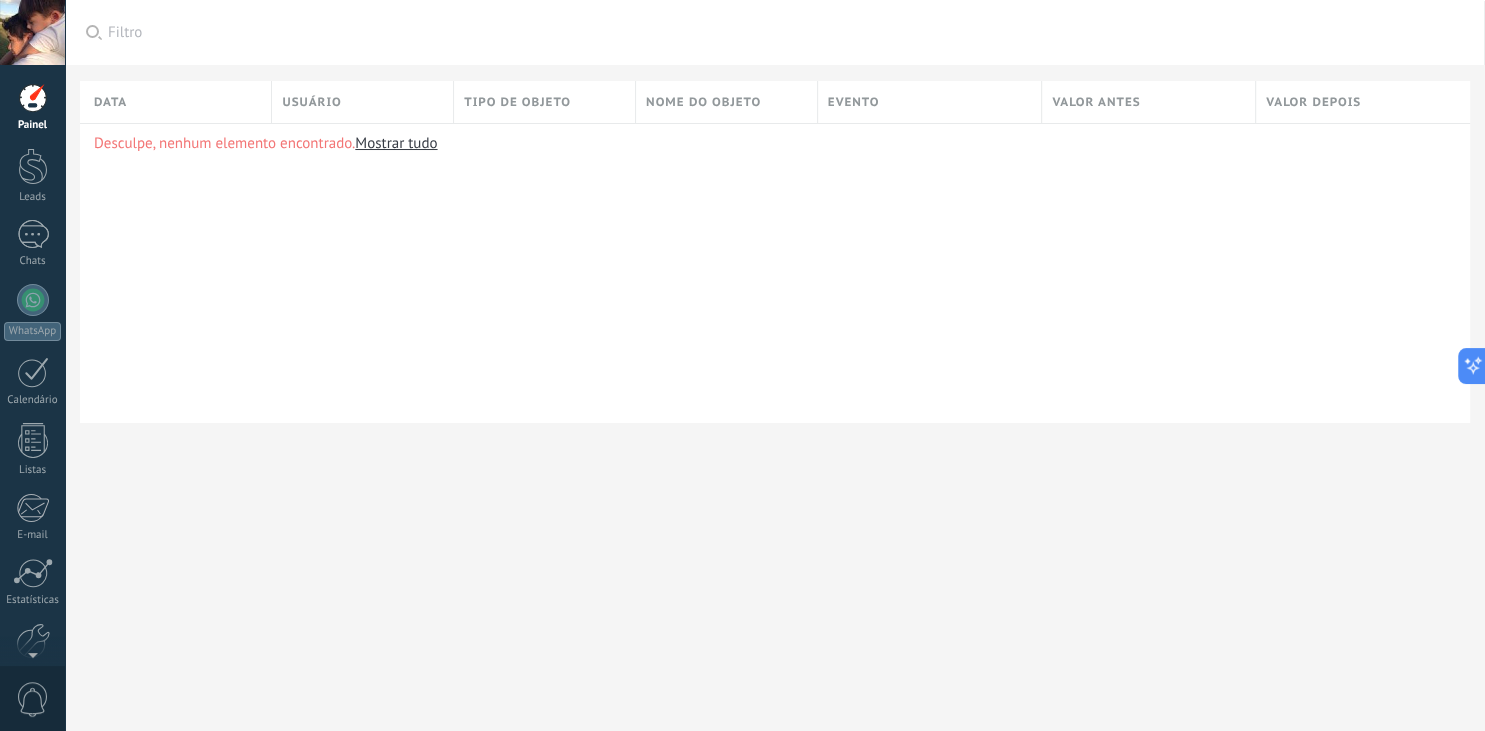 click on "Filtro" at bounding box center [786, 32] 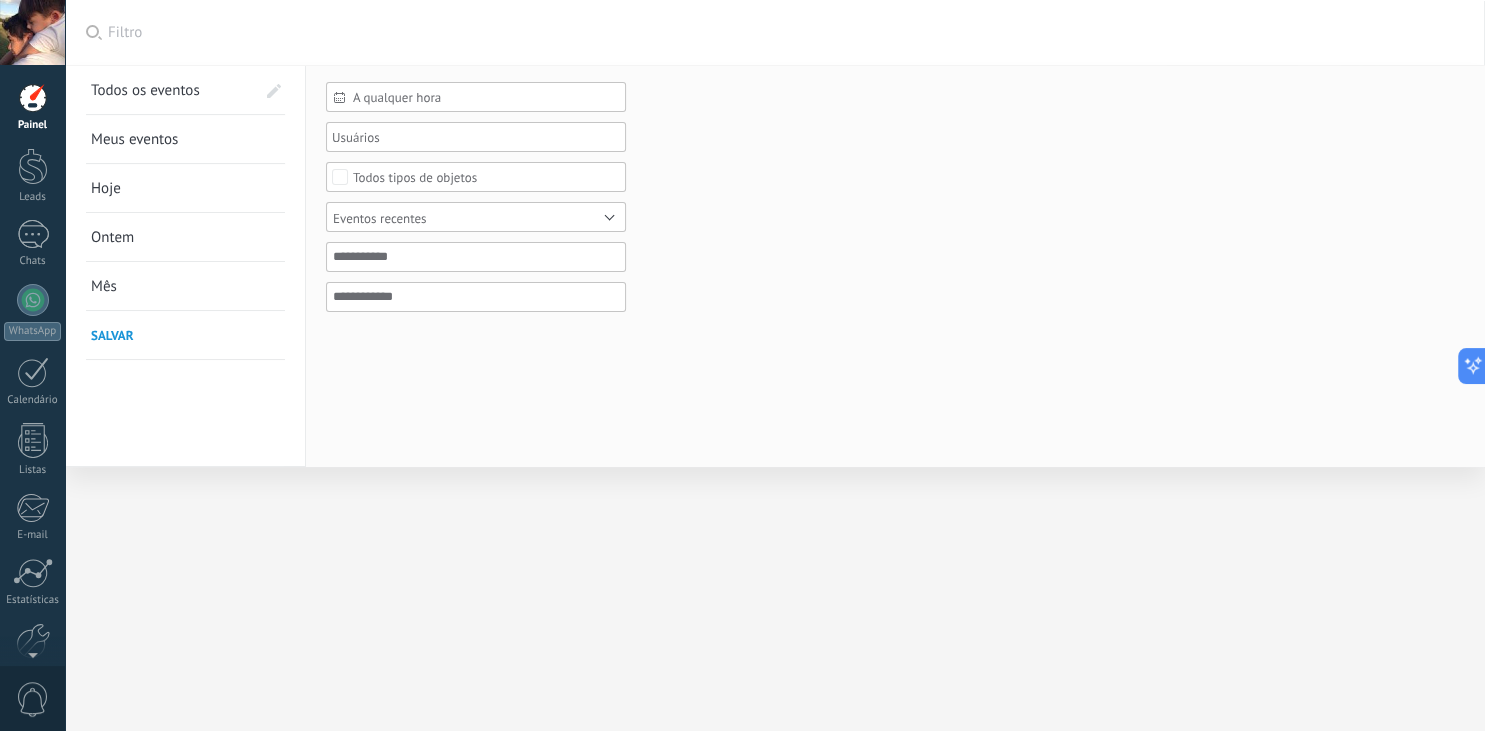 click on "Filtro" at bounding box center [786, 32] 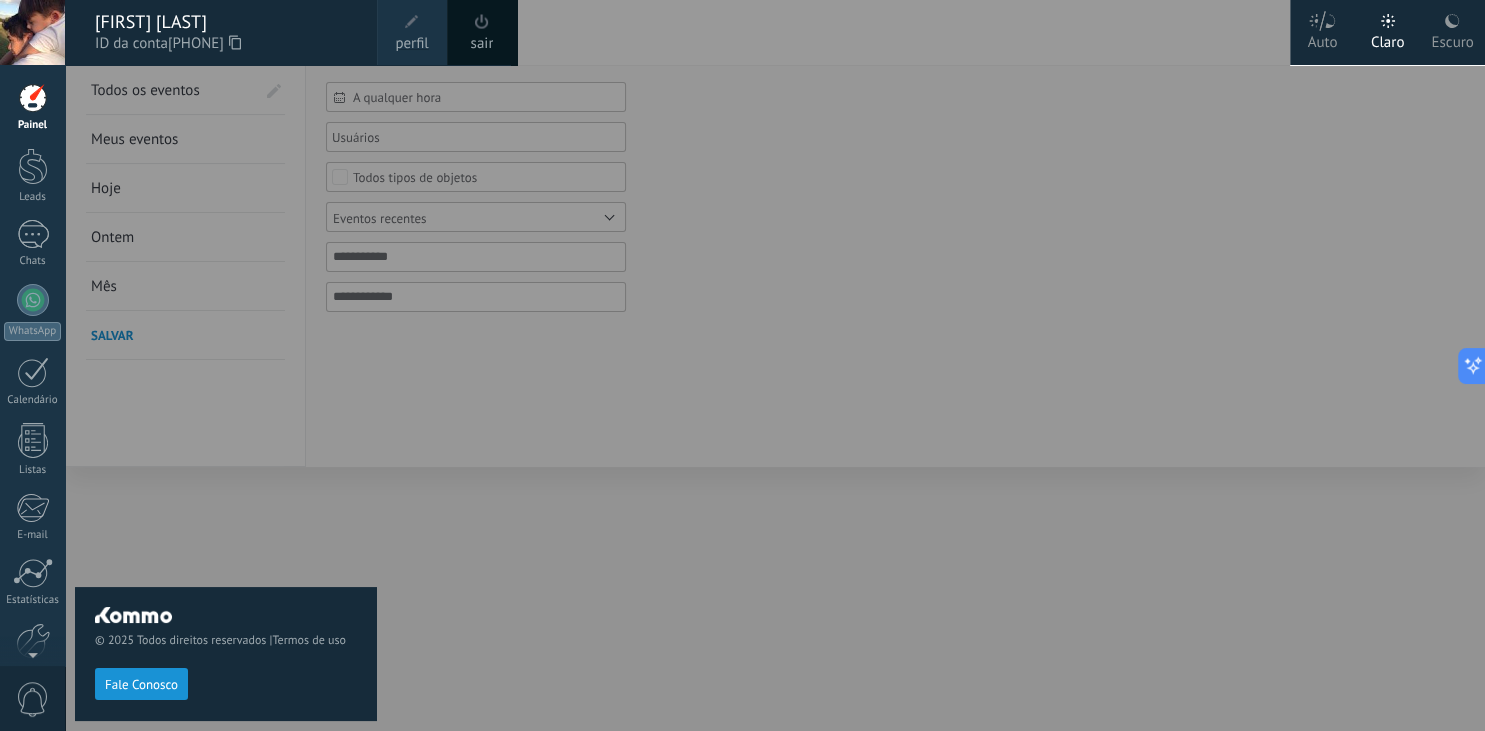 click at bounding box center [807, 365] 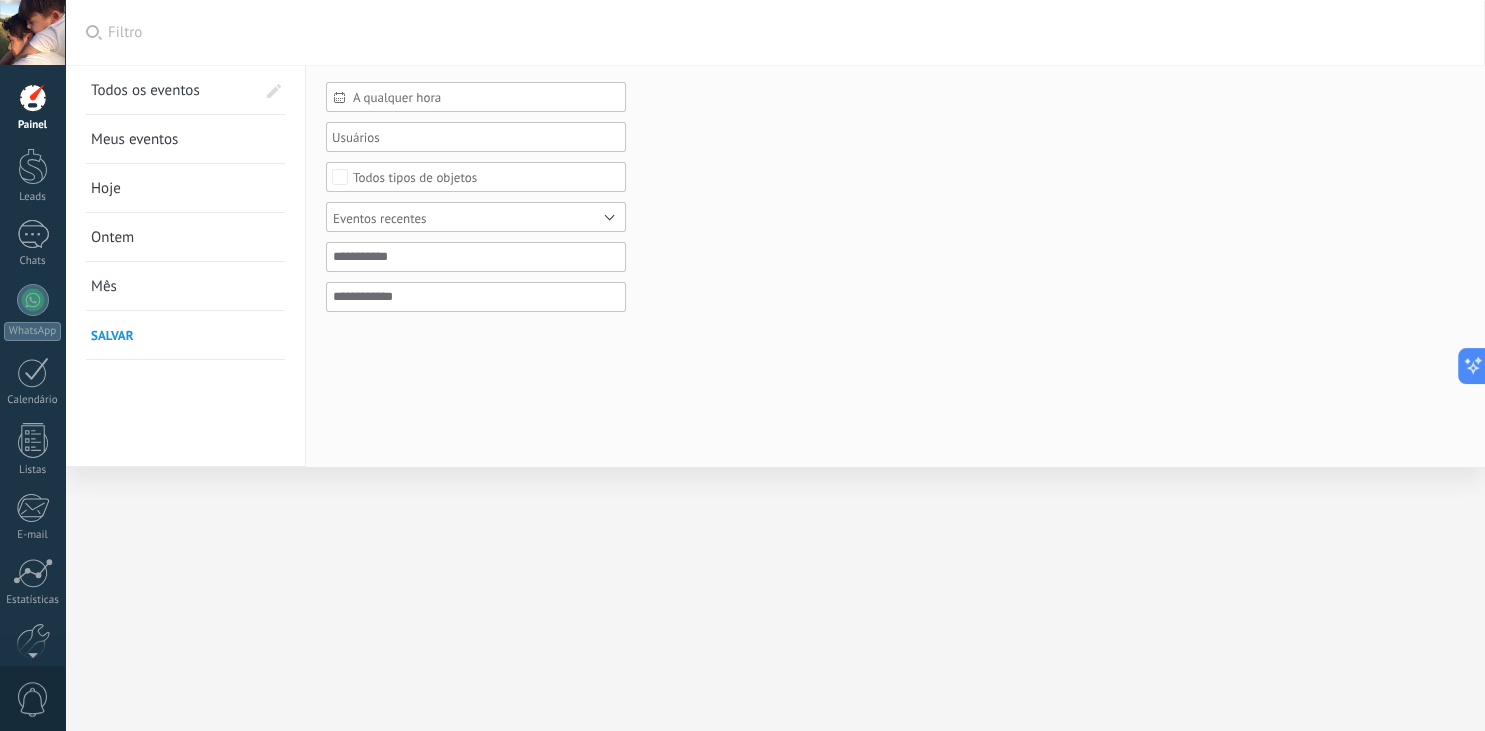 click on "A qualquer hora A qualquer hora Hoje Ontem Últimos  ** 30  dias Esta semana Última semana Este mês Último mês Este trimestre Este ano Selecionar tudo Todos tipos de objetos Eventos recentes Selecionar tudo Limpar OK Cancelar" at bounding box center (895, 209) 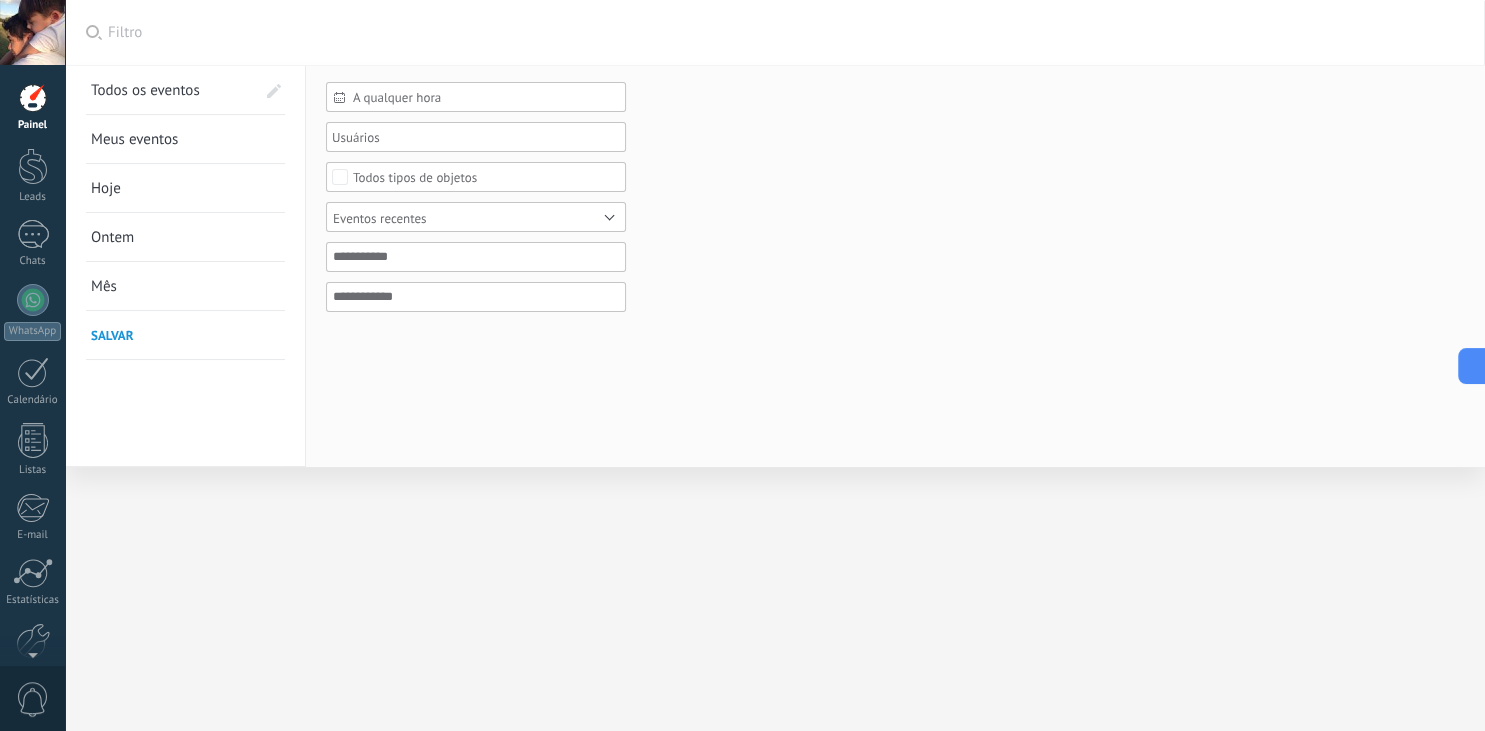 click on "A qualquer hora A qualquer hora Hoje Ontem Últimos  ** 30  dias Esta semana Última semana Este mês Último mês Este trimestre Este ano Selecionar tudo Todos tipos de objetos Eventos recentes Selecionar tudo Limpar OK Cancelar" at bounding box center (895, 209) 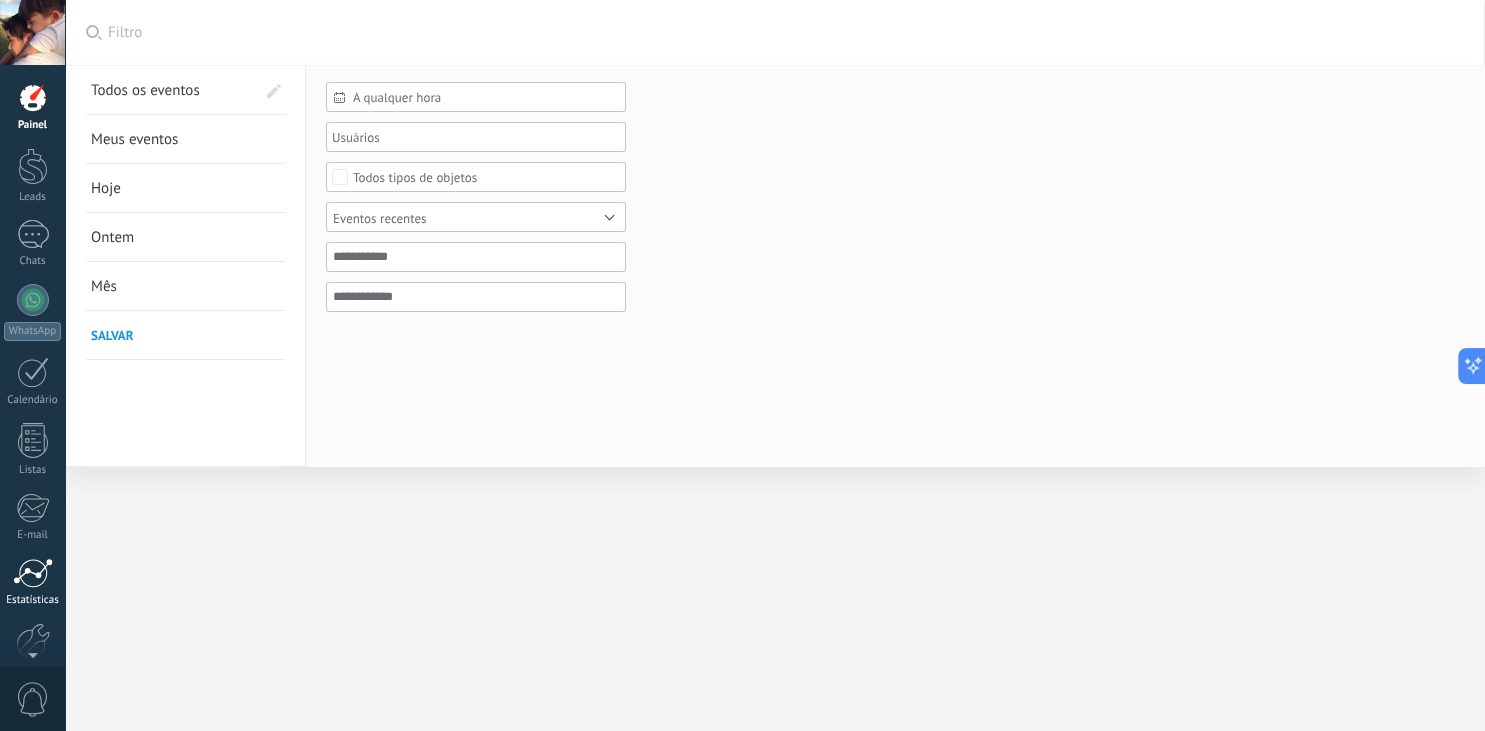 scroll, scrollTop: 6, scrollLeft: 0, axis: vertical 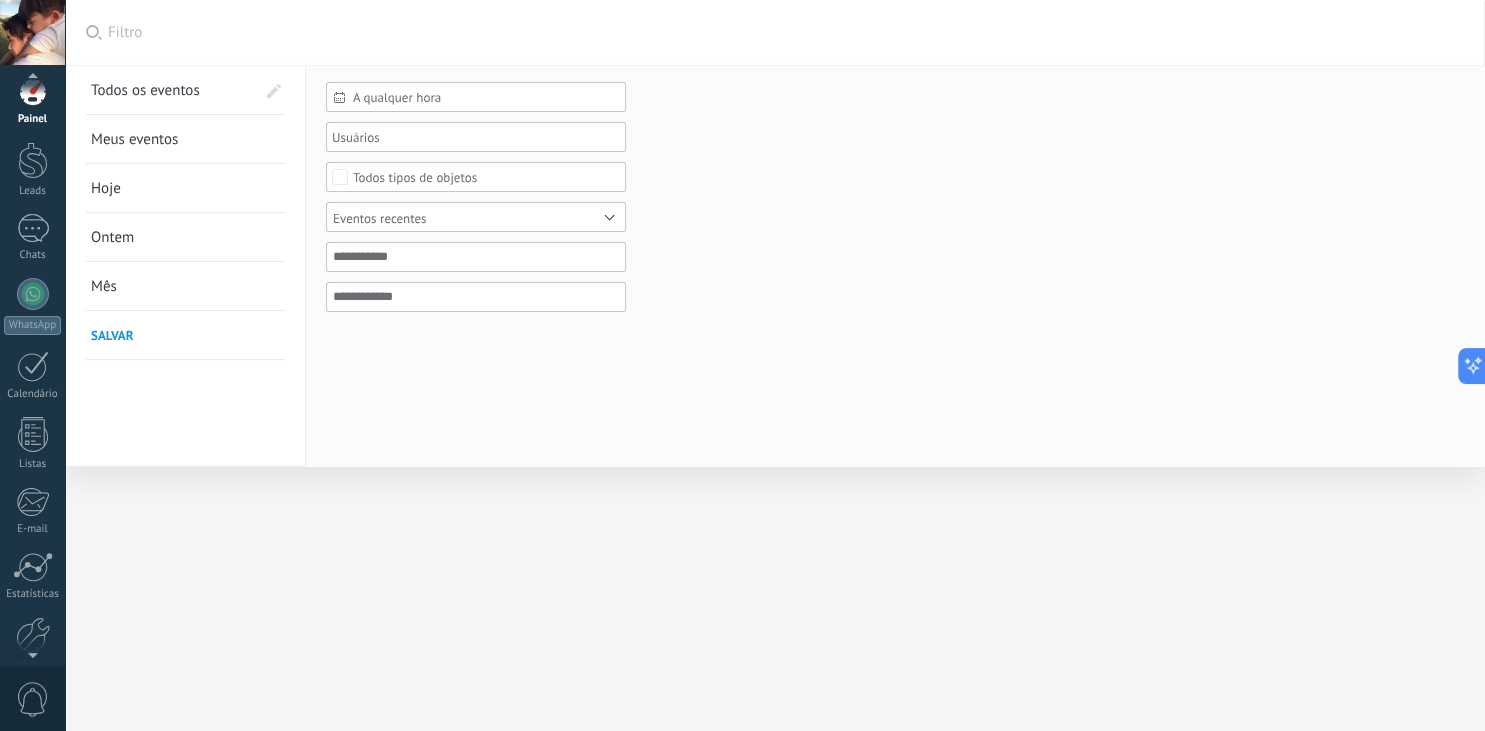 click at bounding box center (33, 92) 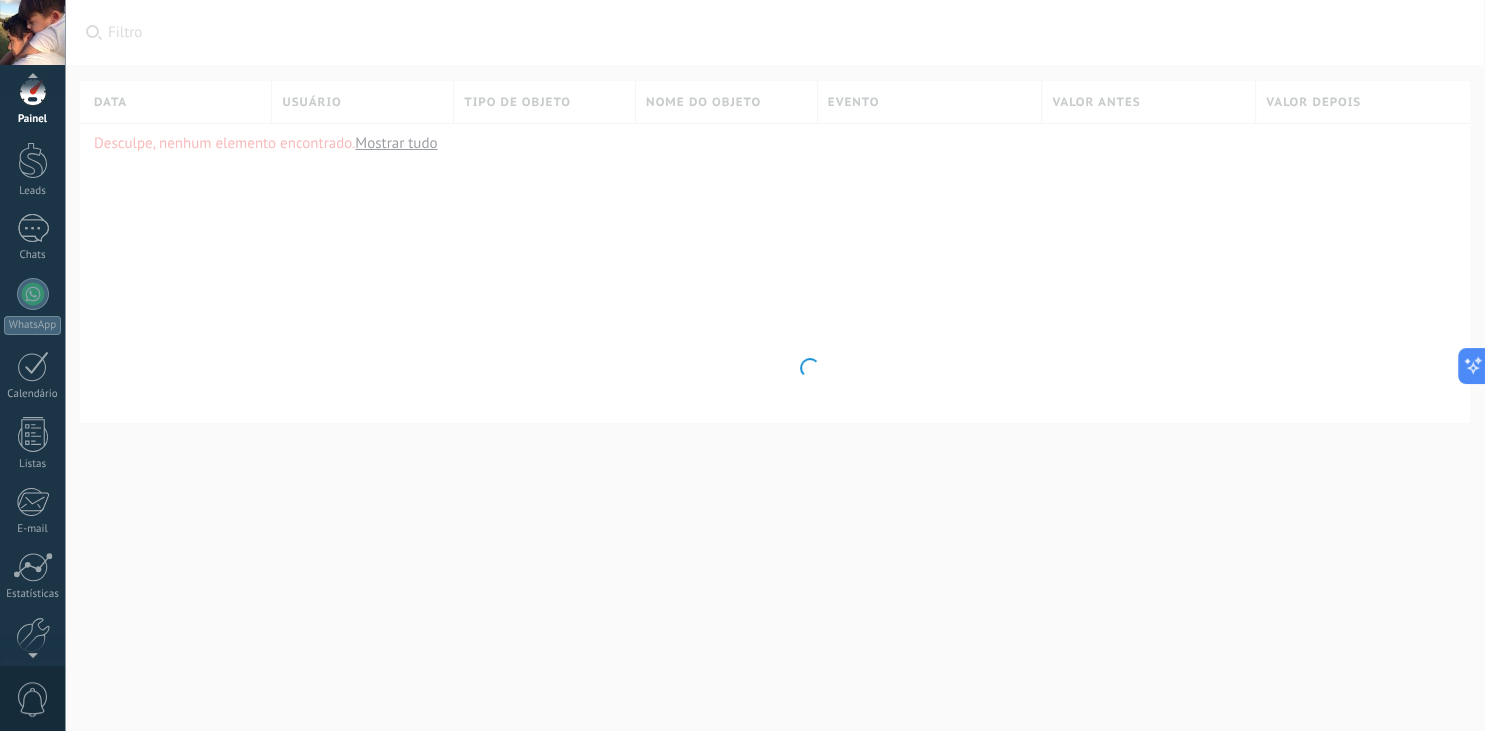 scroll, scrollTop: 6, scrollLeft: 0, axis: vertical 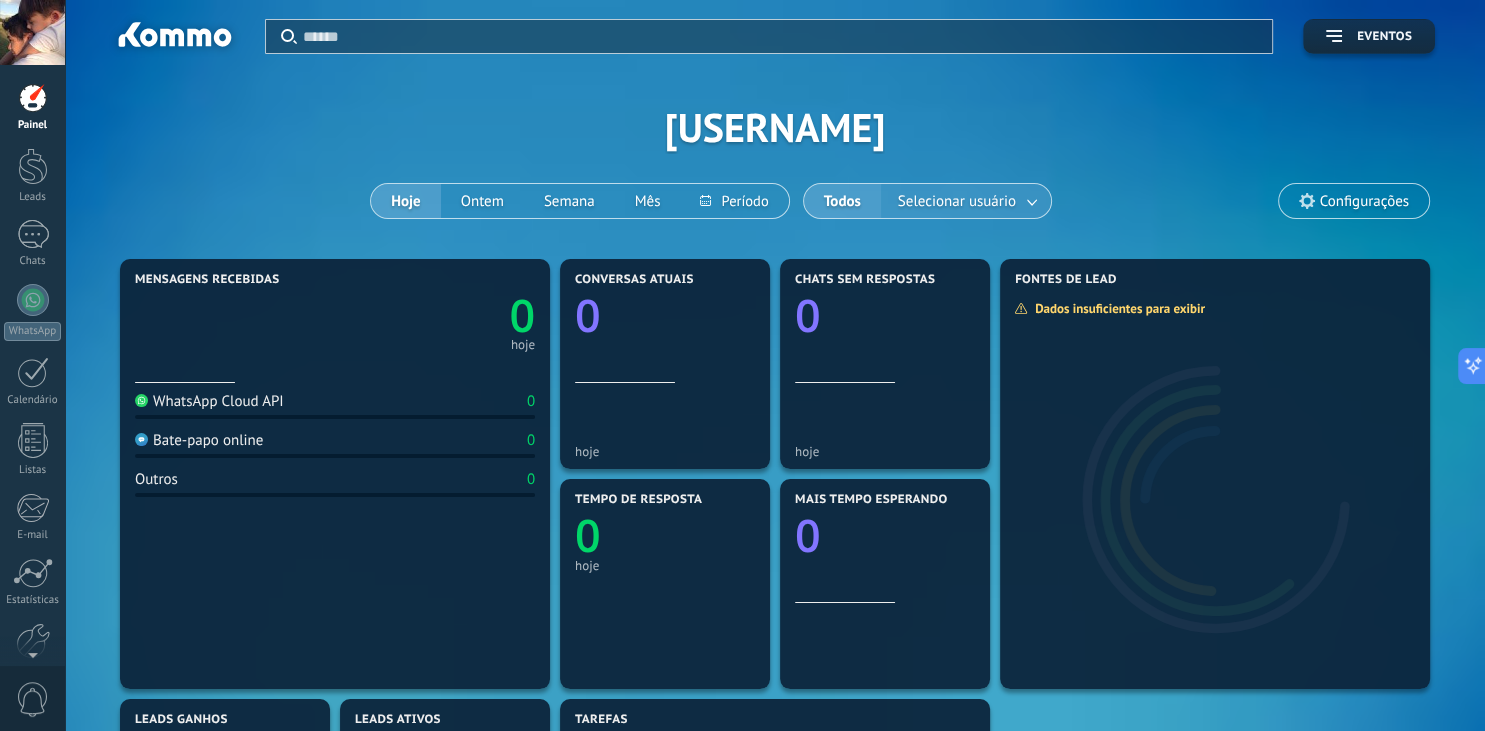 click on "Selecionar usuário" at bounding box center (957, 201) 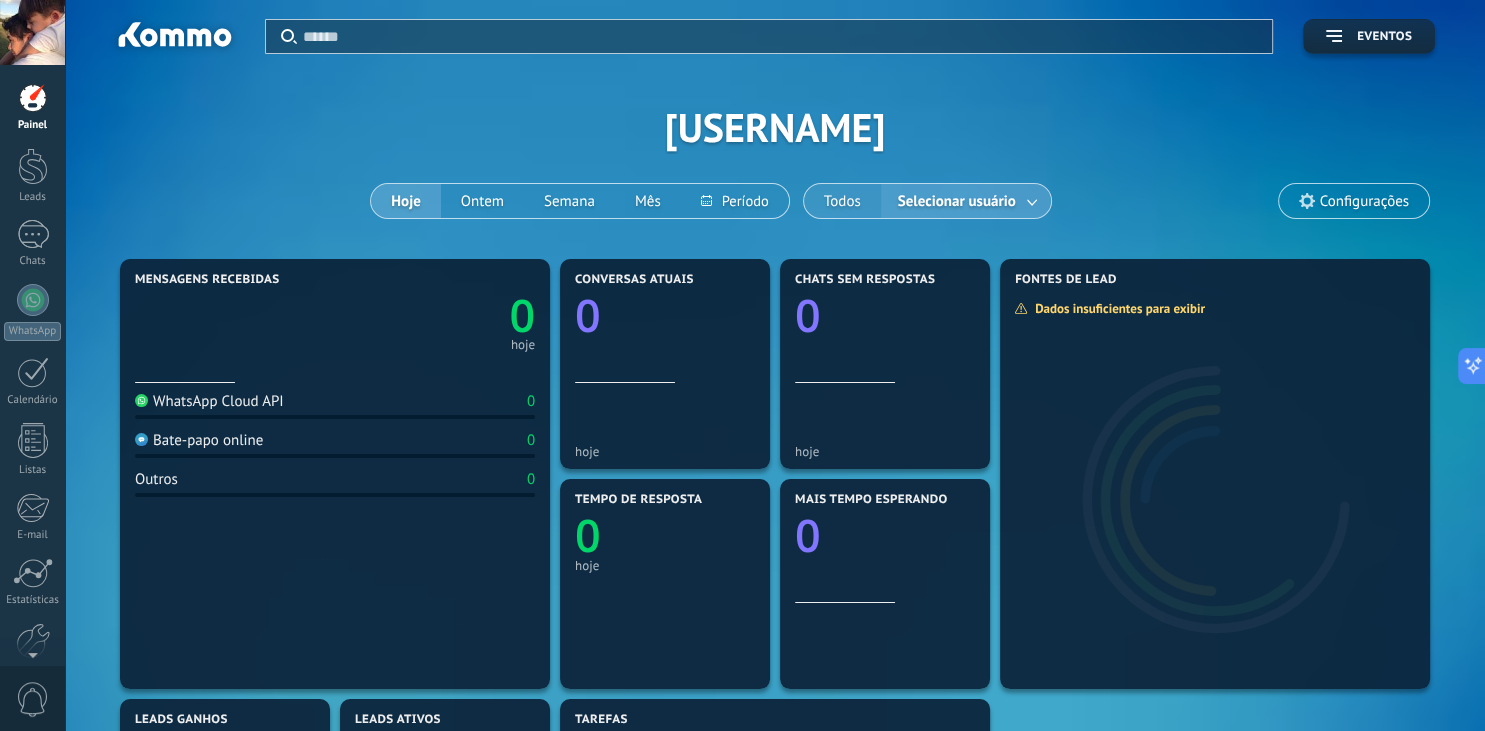 click on "Todos" at bounding box center (842, 201) 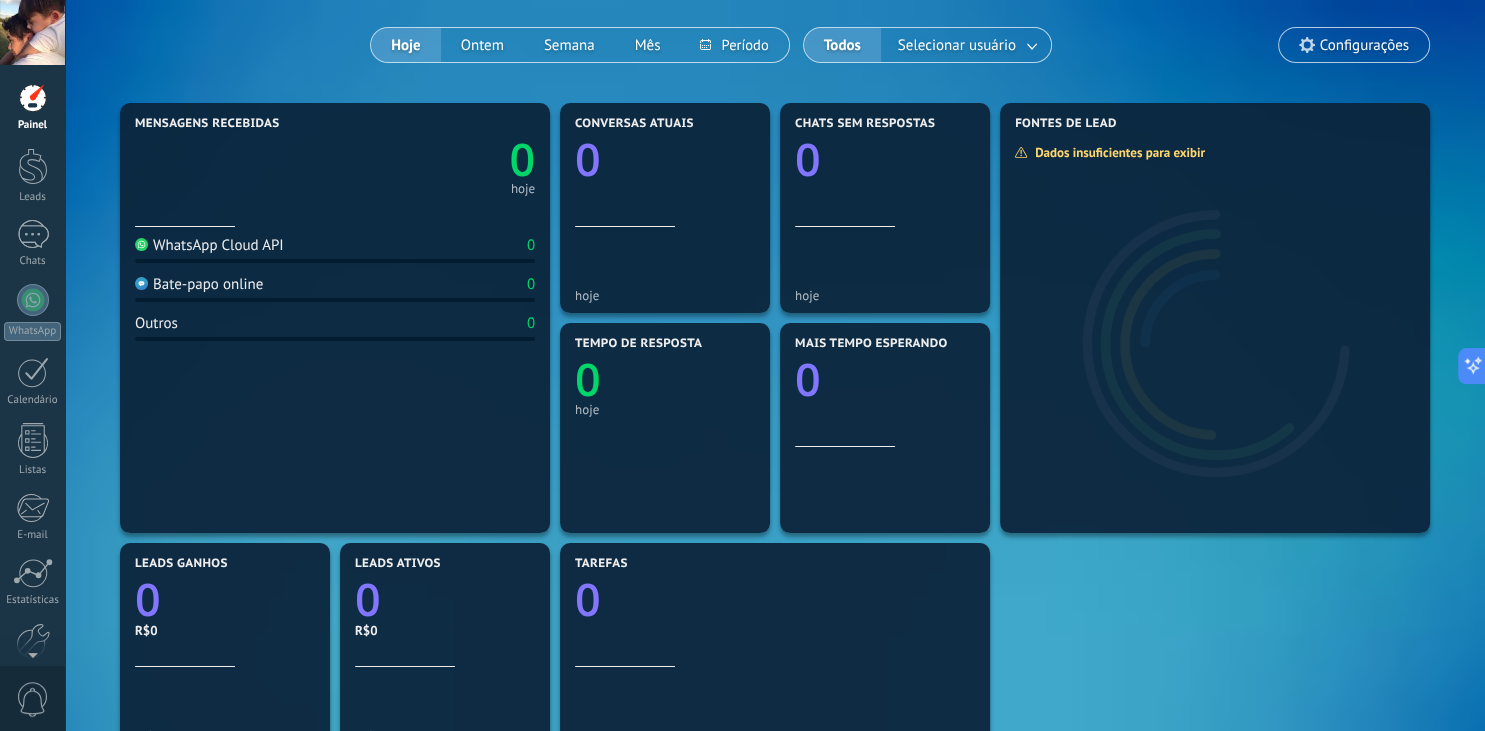 scroll, scrollTop: 0, scrollLeft: 0, axis: both 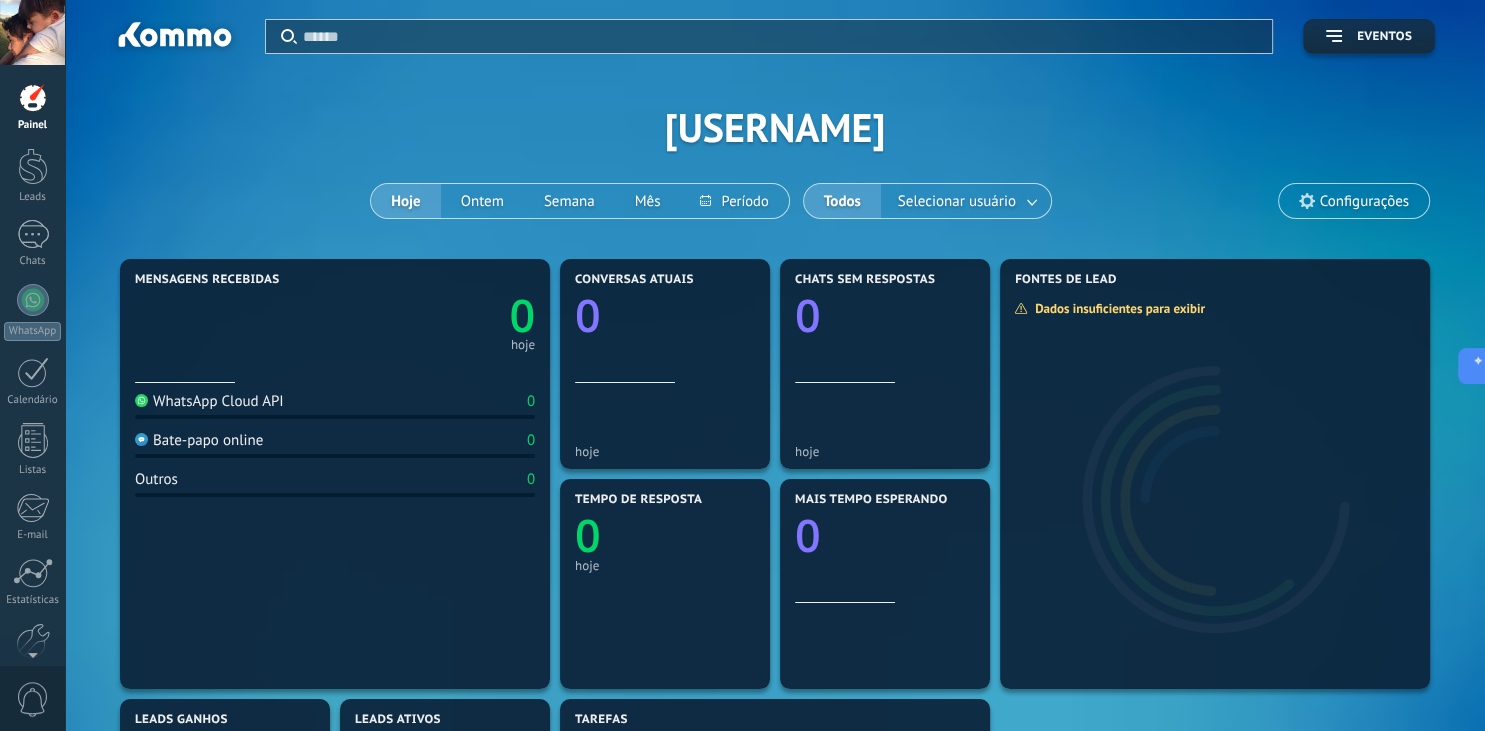 click at bounding box center [173, 38] 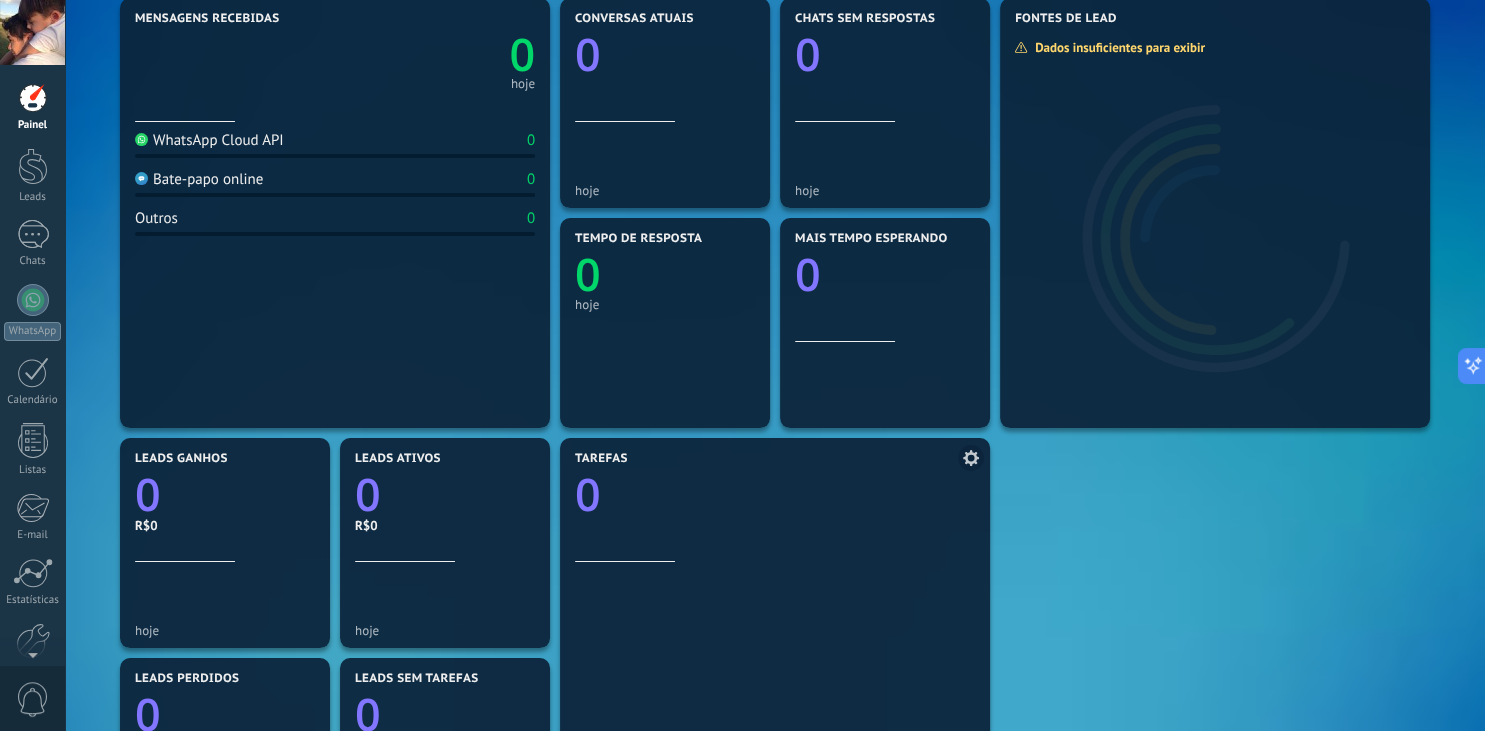 scroll, scrollTop: 0, scrollLeft: 0, axis: both 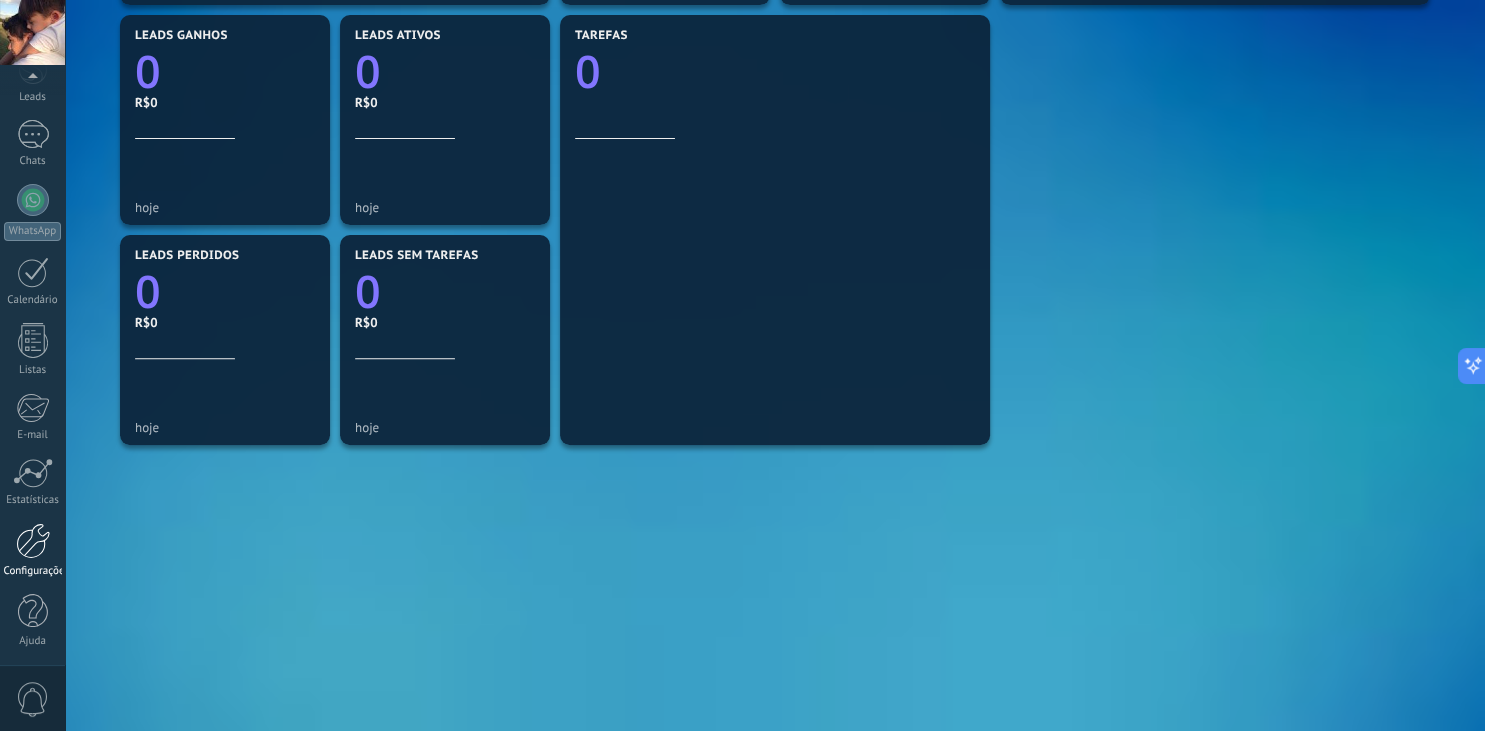 click on "Configurações" at bounding box center [32, 550] 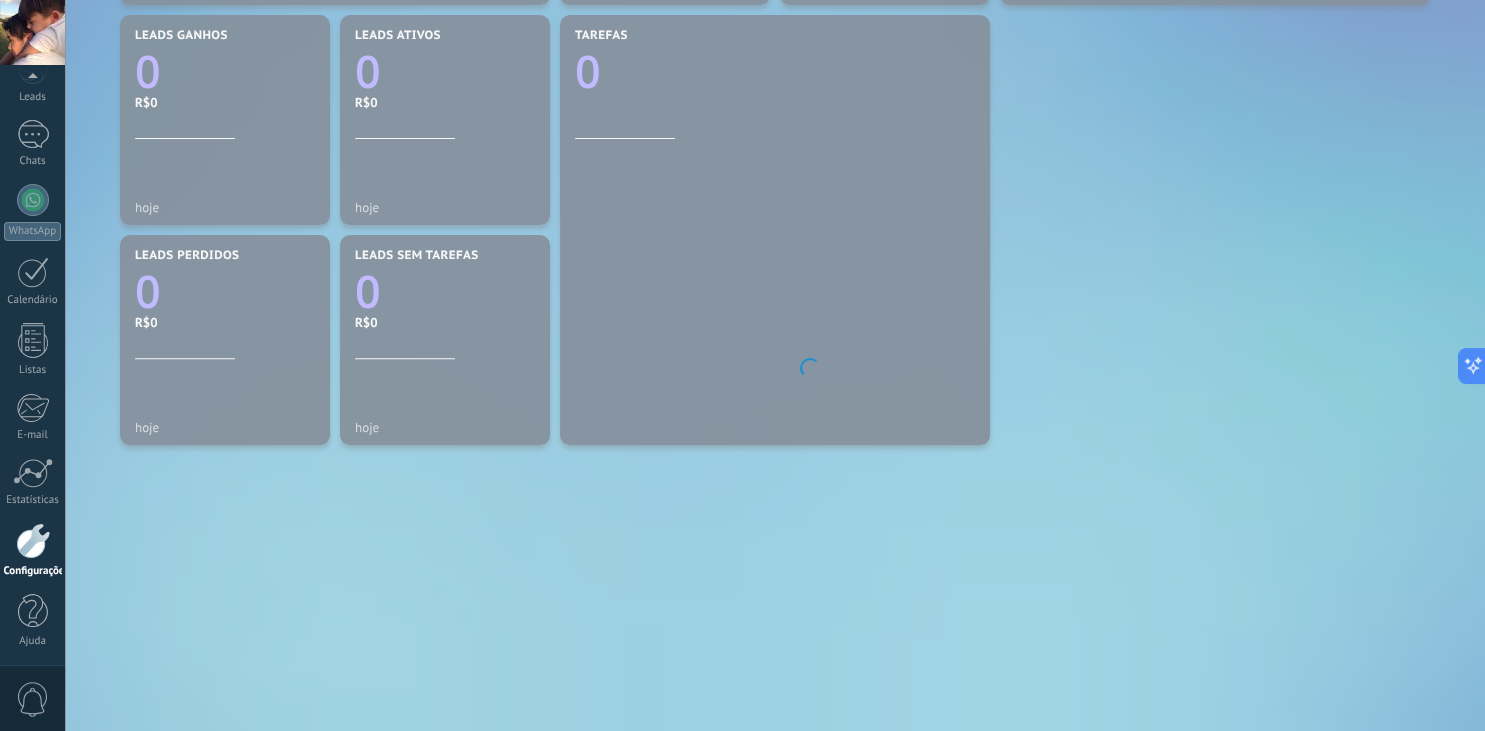 scroll, scrollTop: 100, scrollLeft: 0, axis: vertical 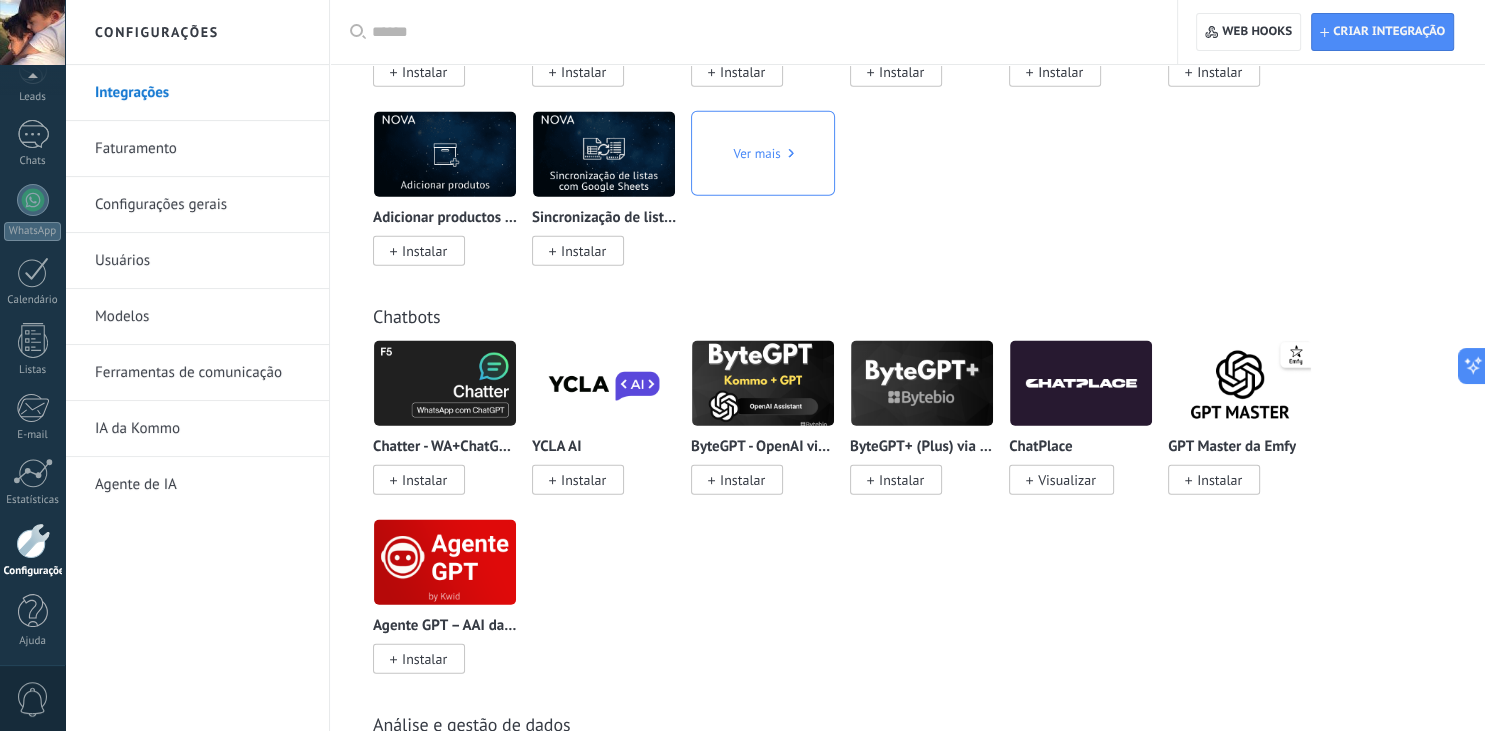 click on "Configurações" at bounding box center (197, 32) 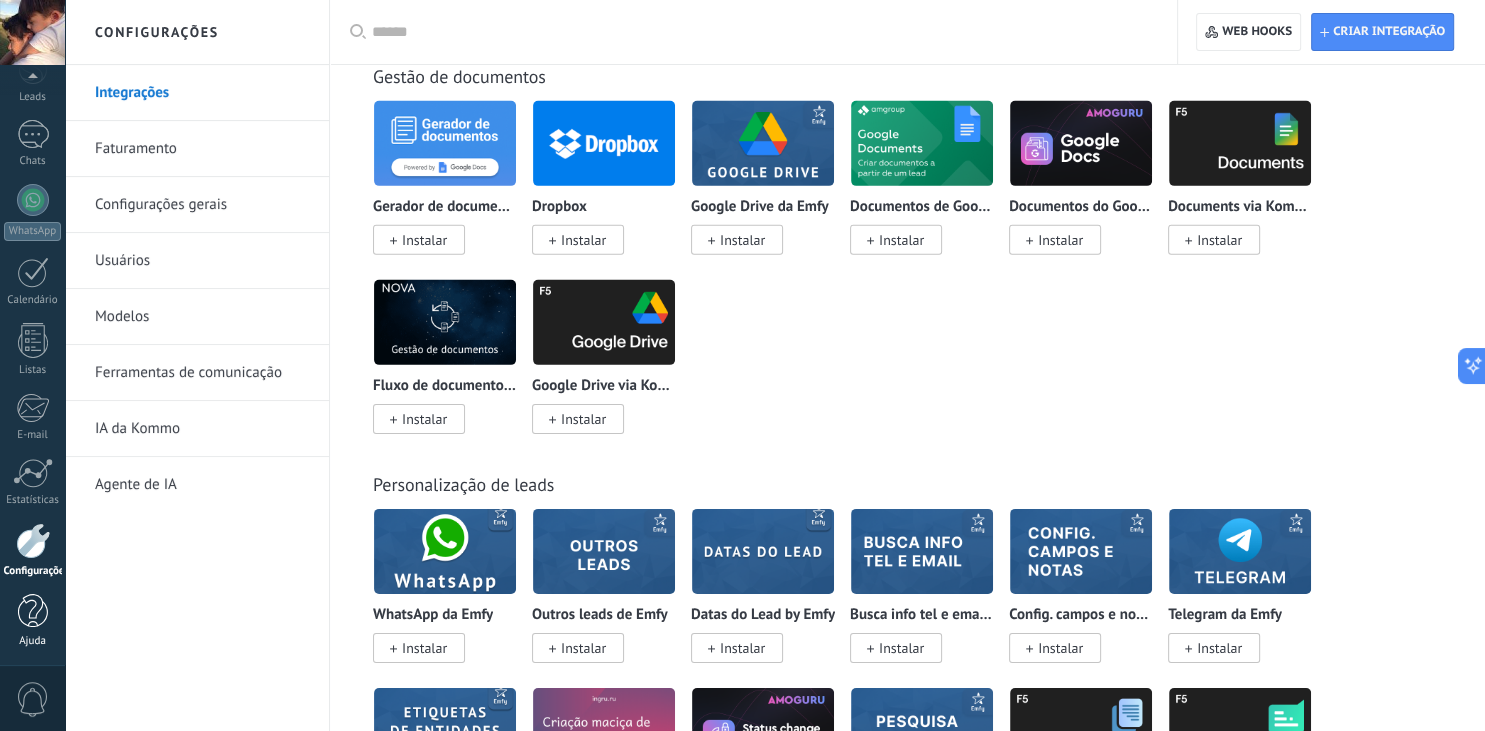 scroll, scrollTop: 6230, scrollLeft: 0, axis: vertical 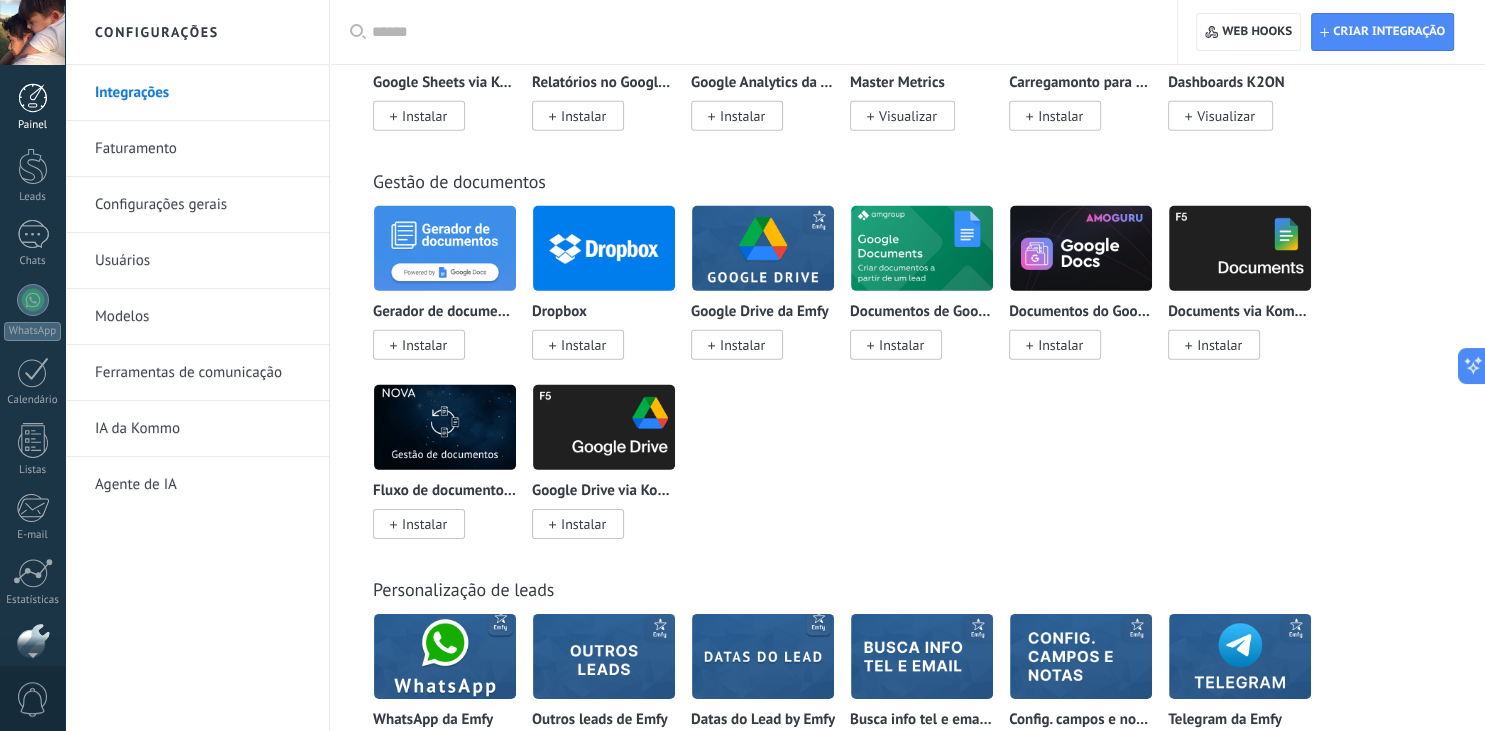 click at bounding box center [33, 98] 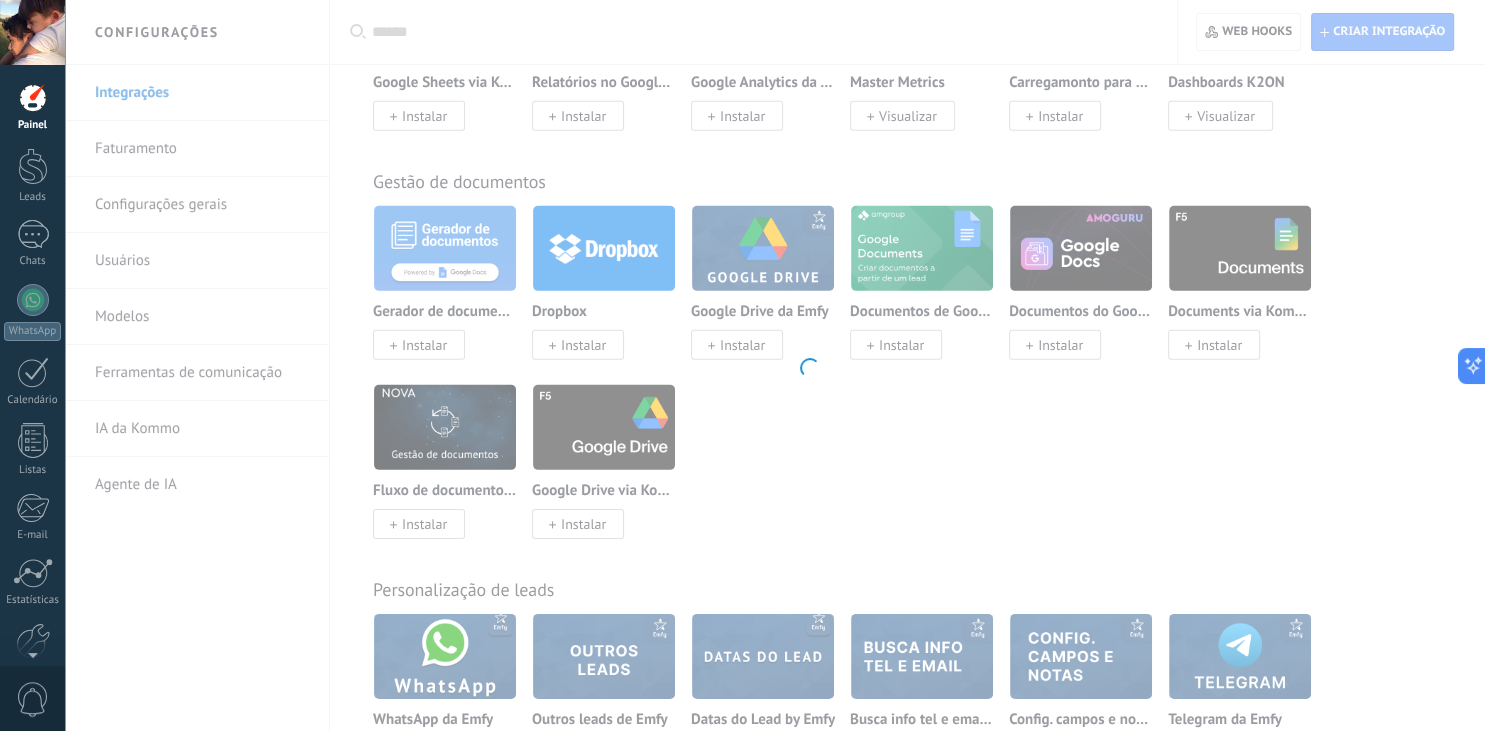 scroll, scrollTop: 5702, scrollLeft: 0, axis: vertical 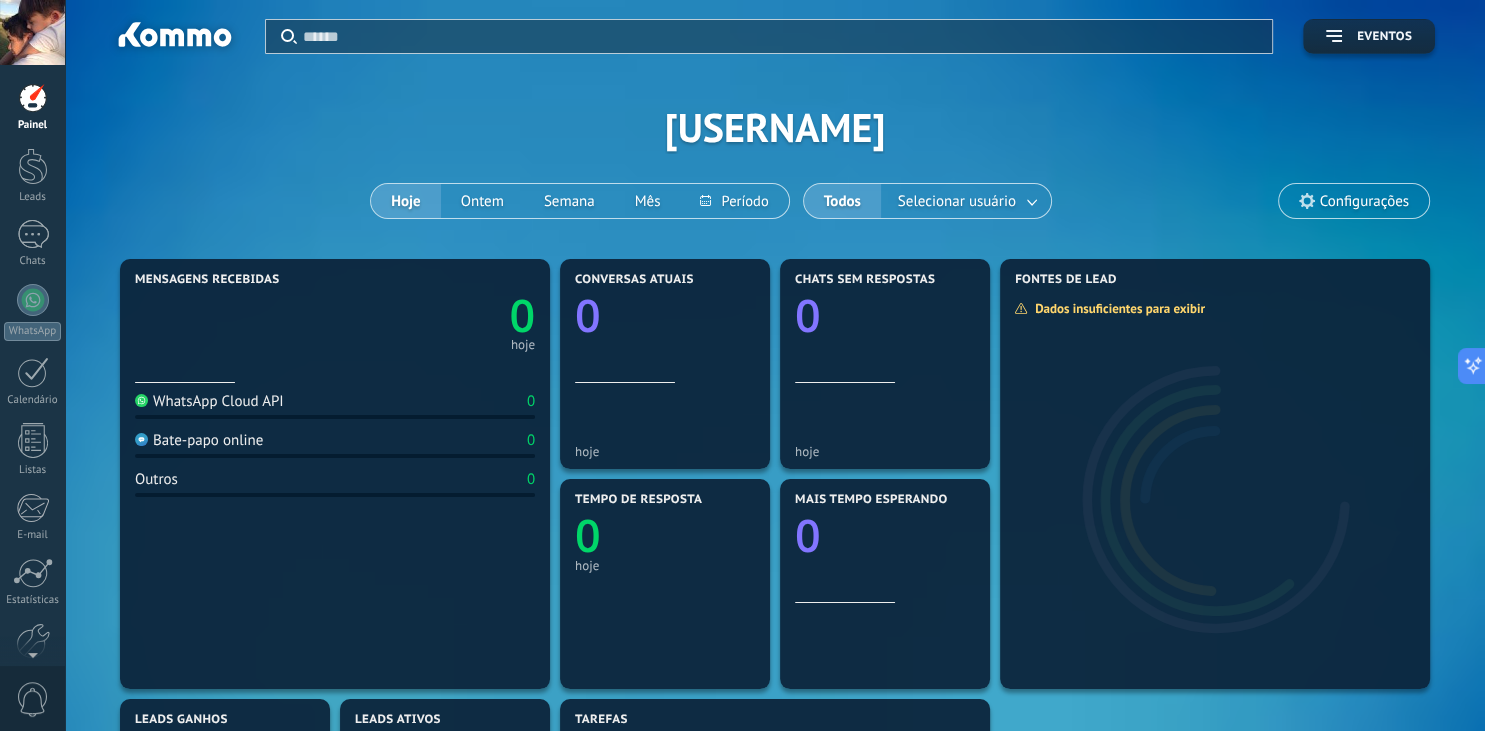 click on "Configurações" at bounding box center (1364, 201) 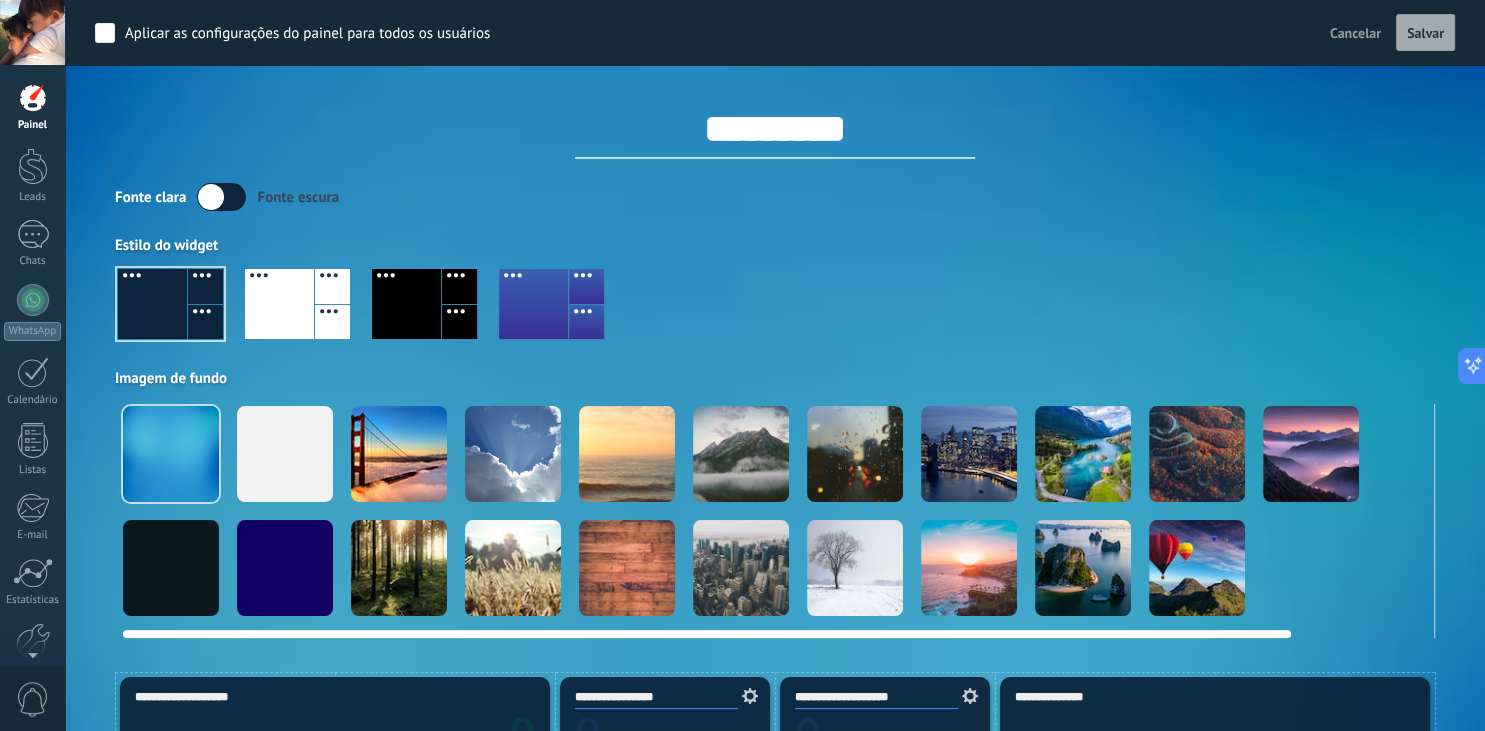 click at bounding box center (285, 454) 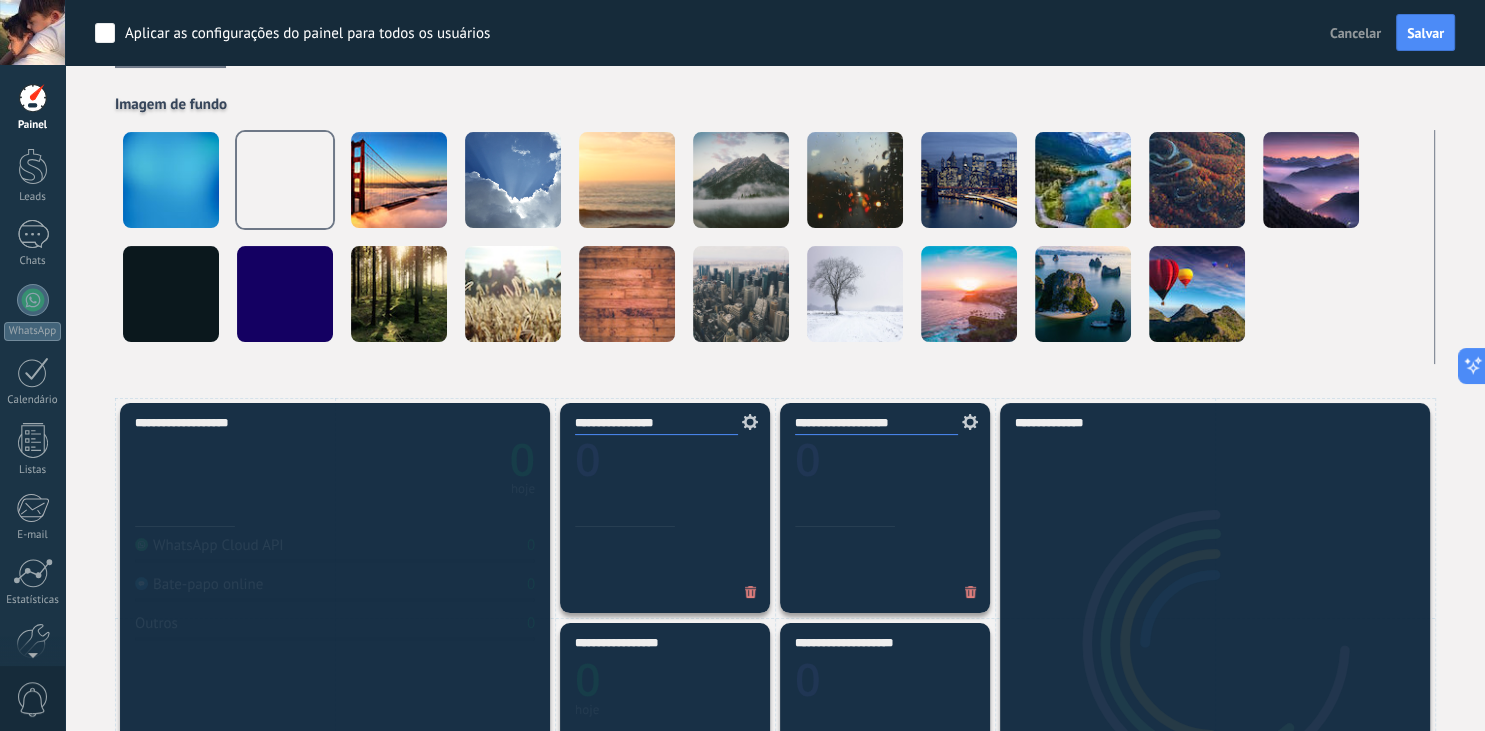 scroll, scrollTop: 0, scrollLeft: 0, axis: both 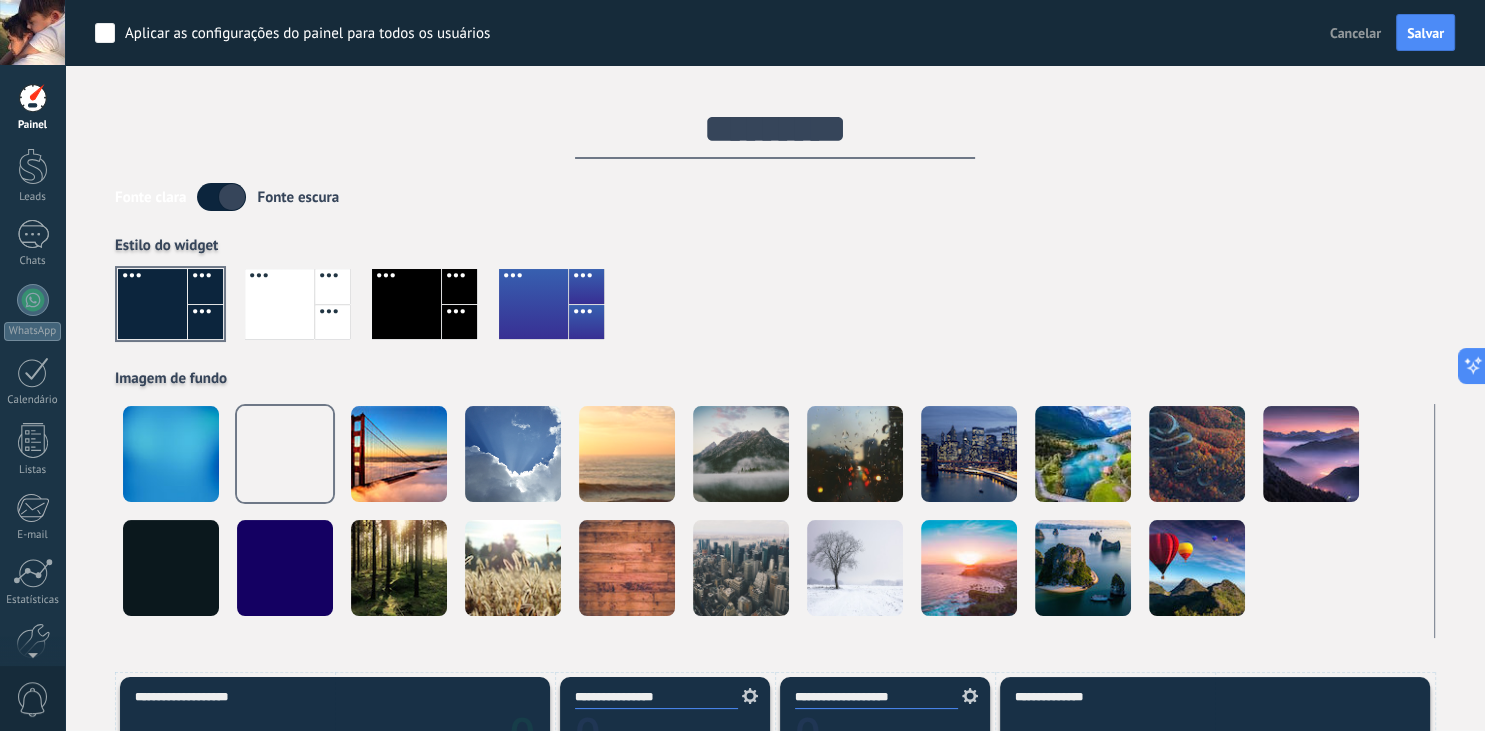 click at bounding box center (279, 304) 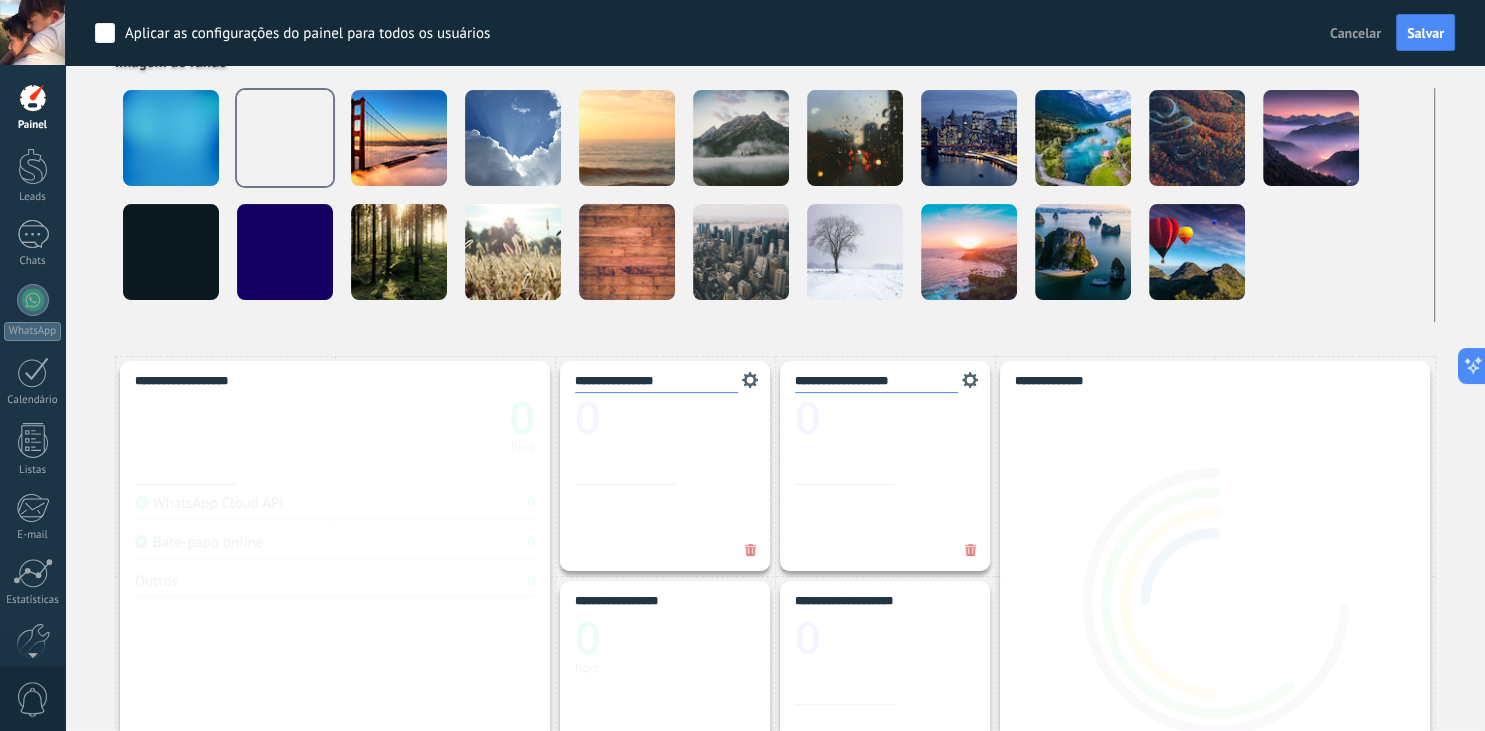 scroll, scrollTop: 0, scrollLeft: 0, axis: both 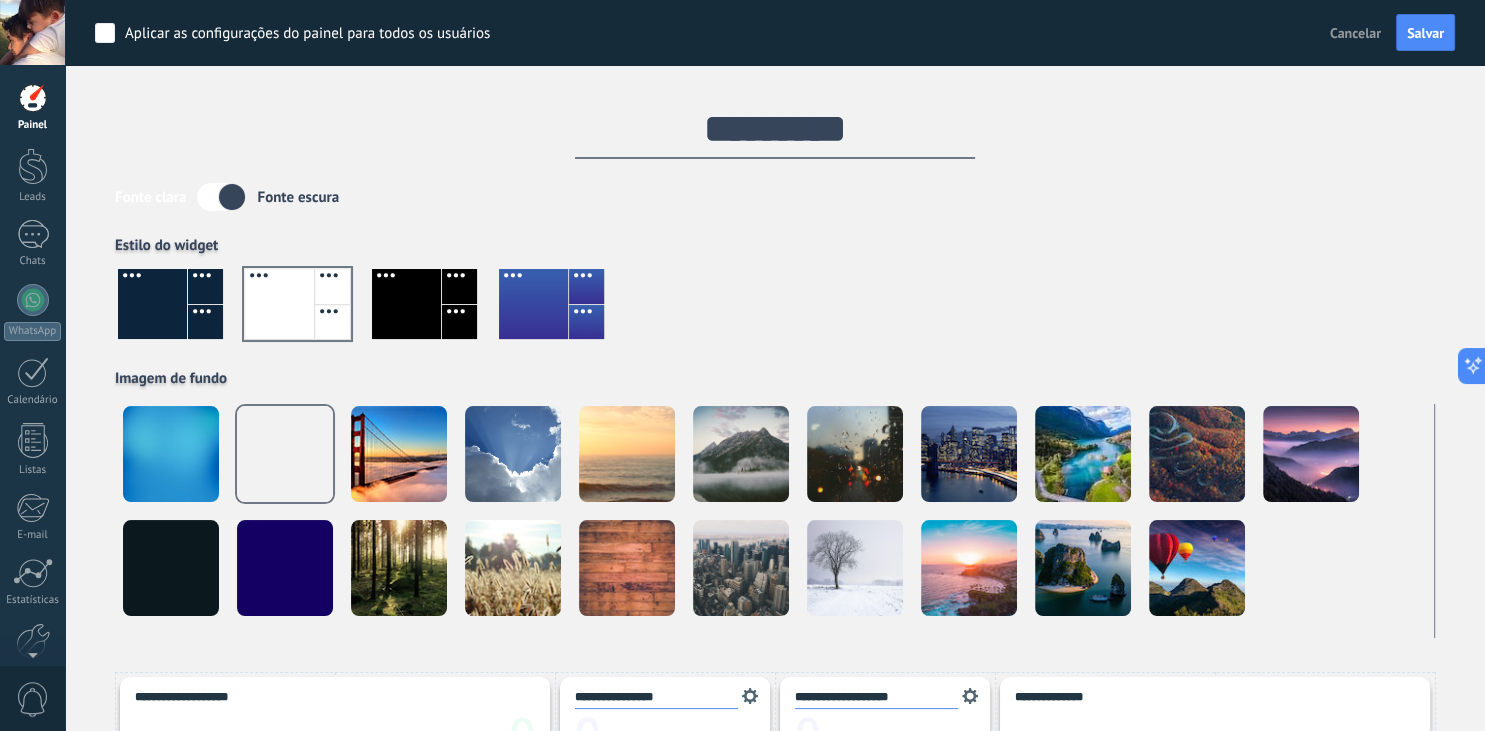 click at bounding box center (533, 304) 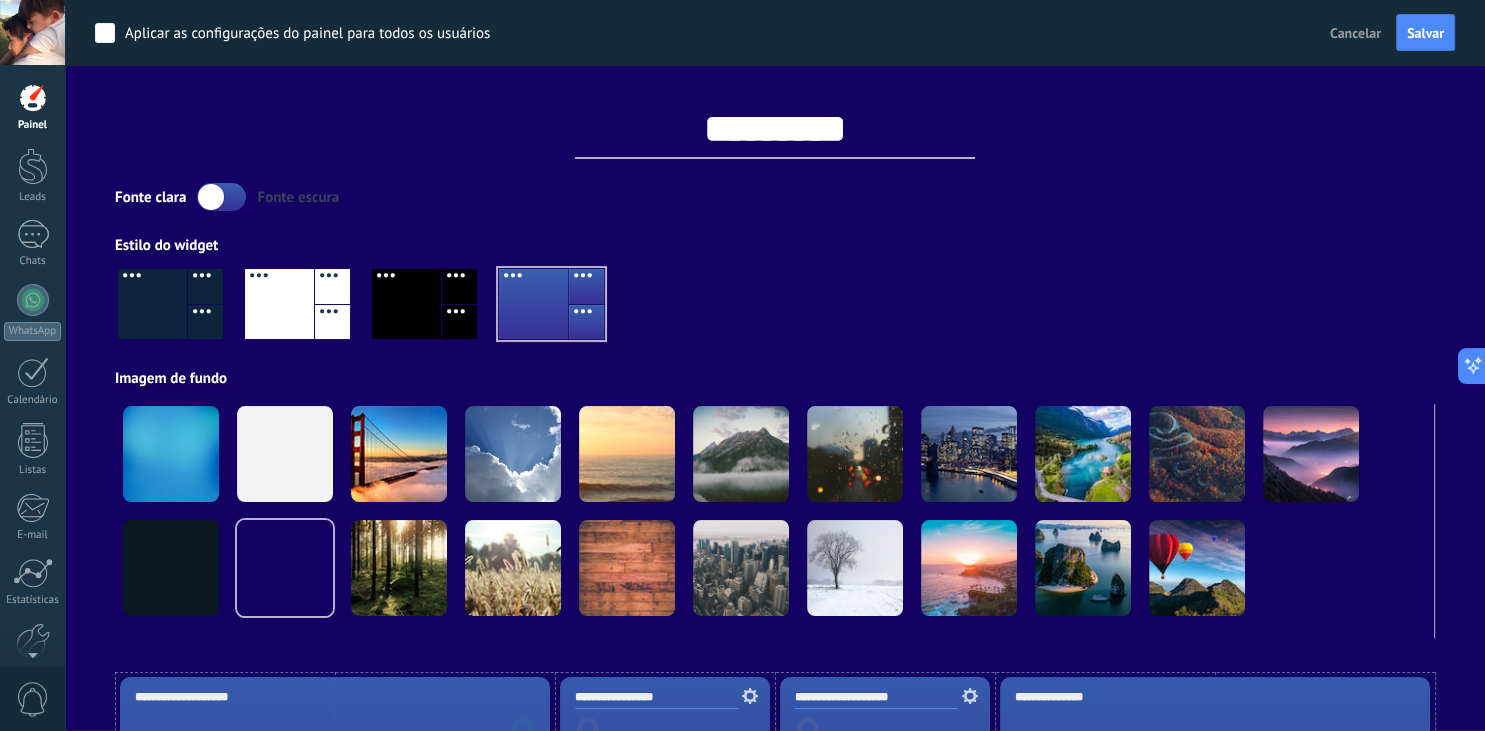 click at bounding box center (279, 304) 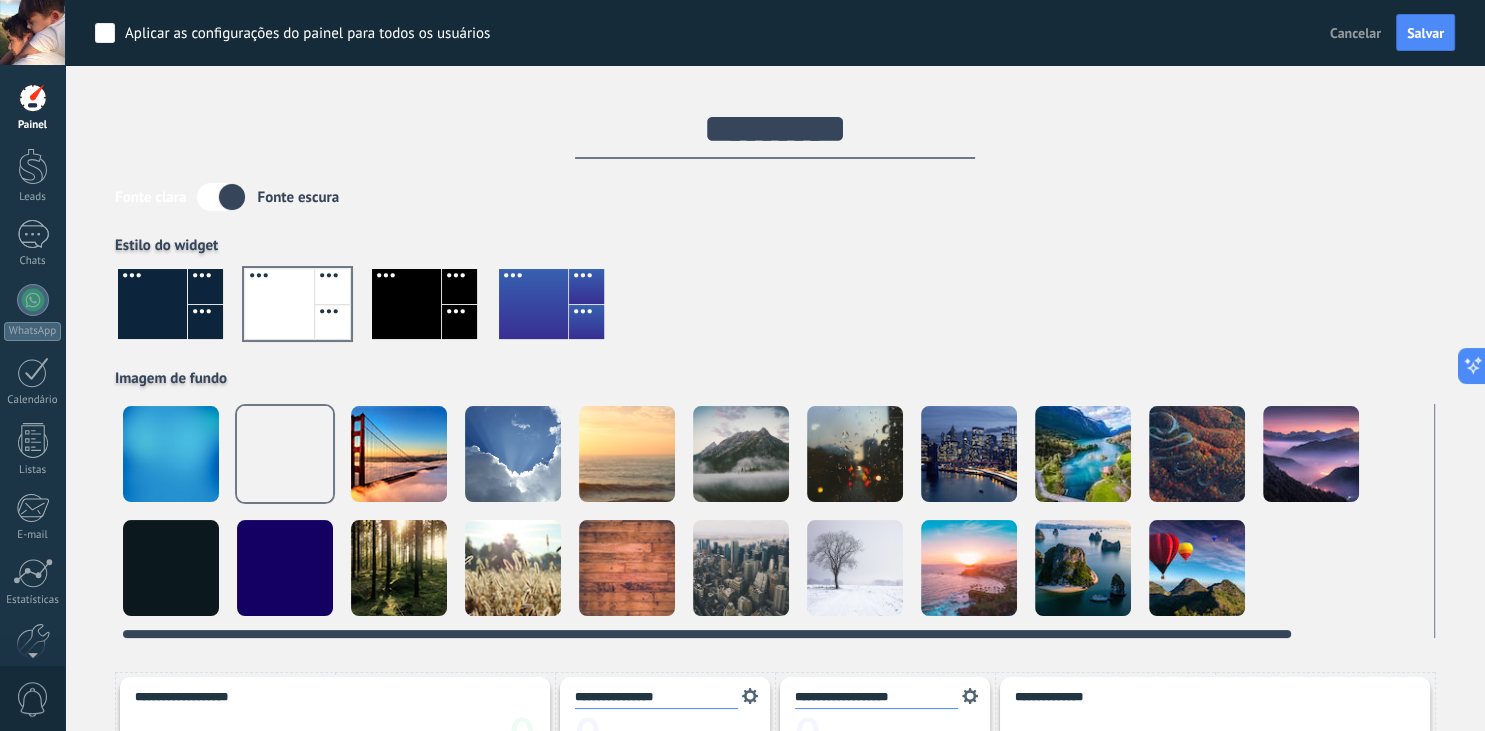 click at bounding box center (285, 454) 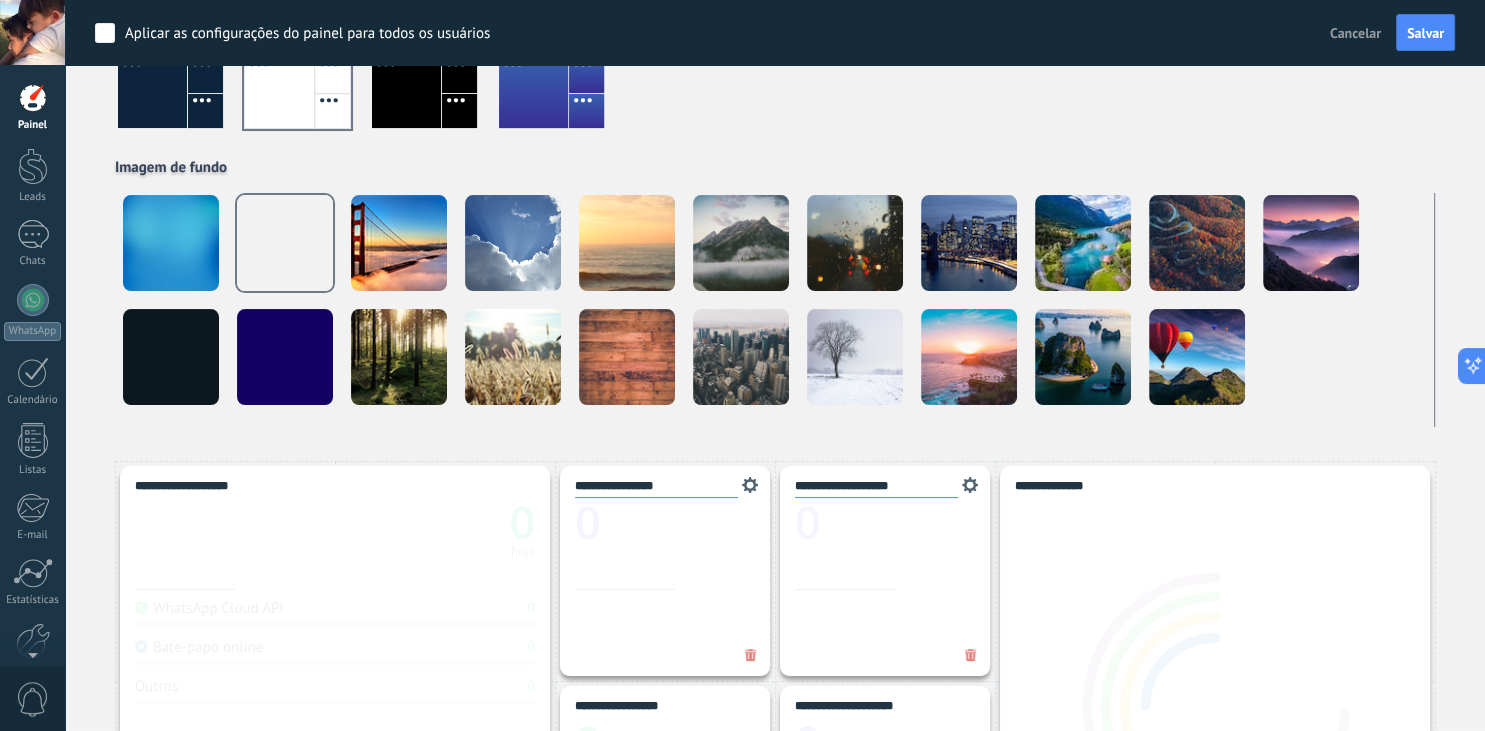 scroll, scrollTop: 0, scrollLeft: 0, axis: both 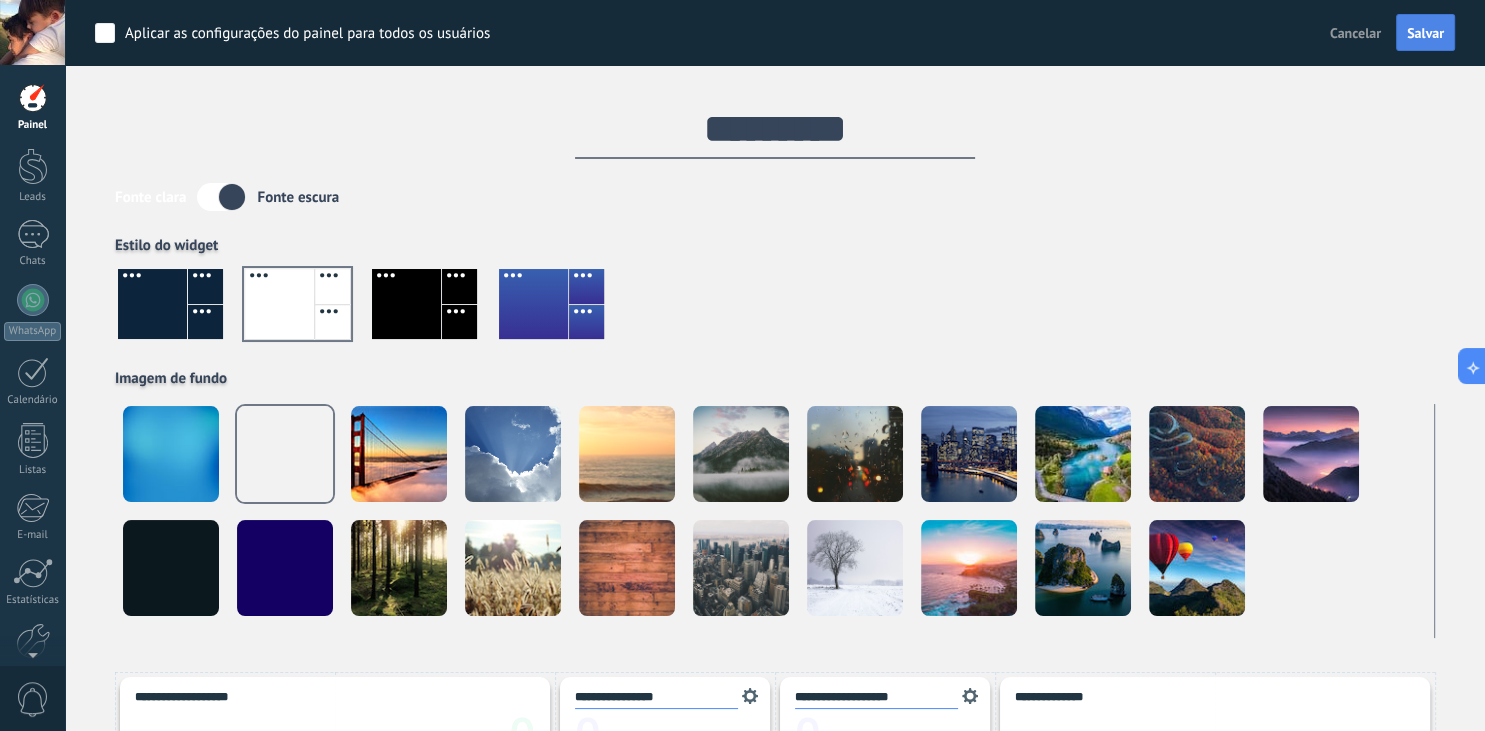 click on "Salvar" at bounding box center [1425, 33] 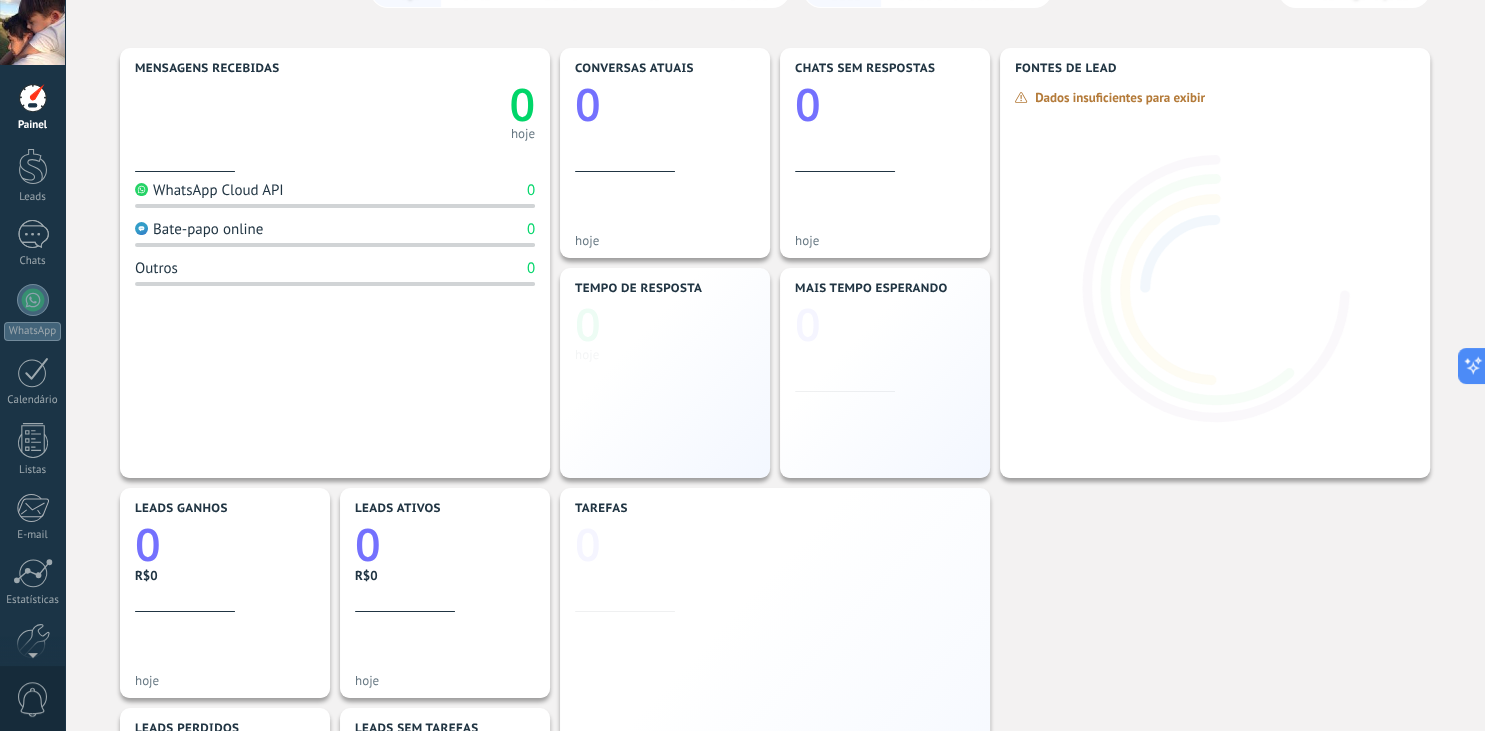 scroll, scrollTop: 0, scrollLeft: 0, axis: both 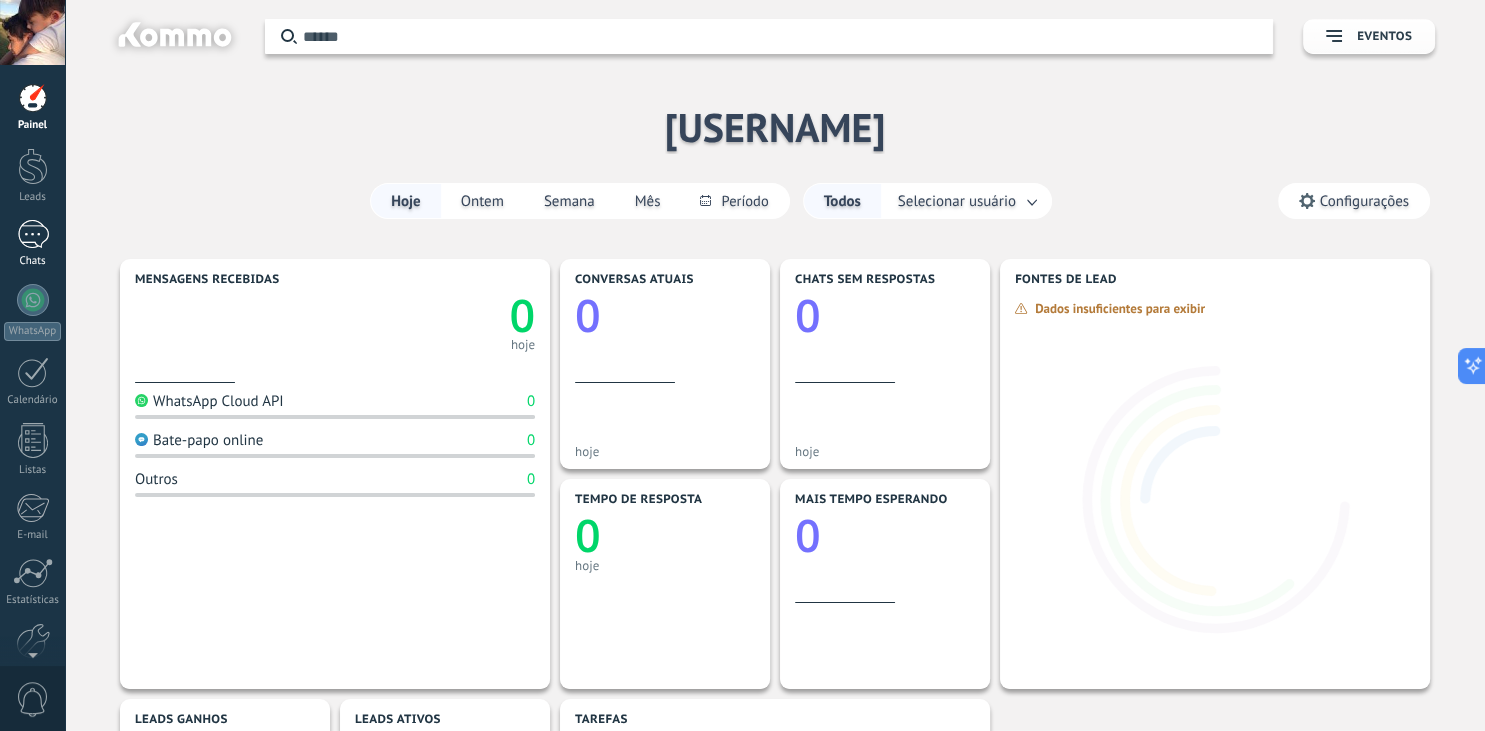 click at bounding box center [33, 234] 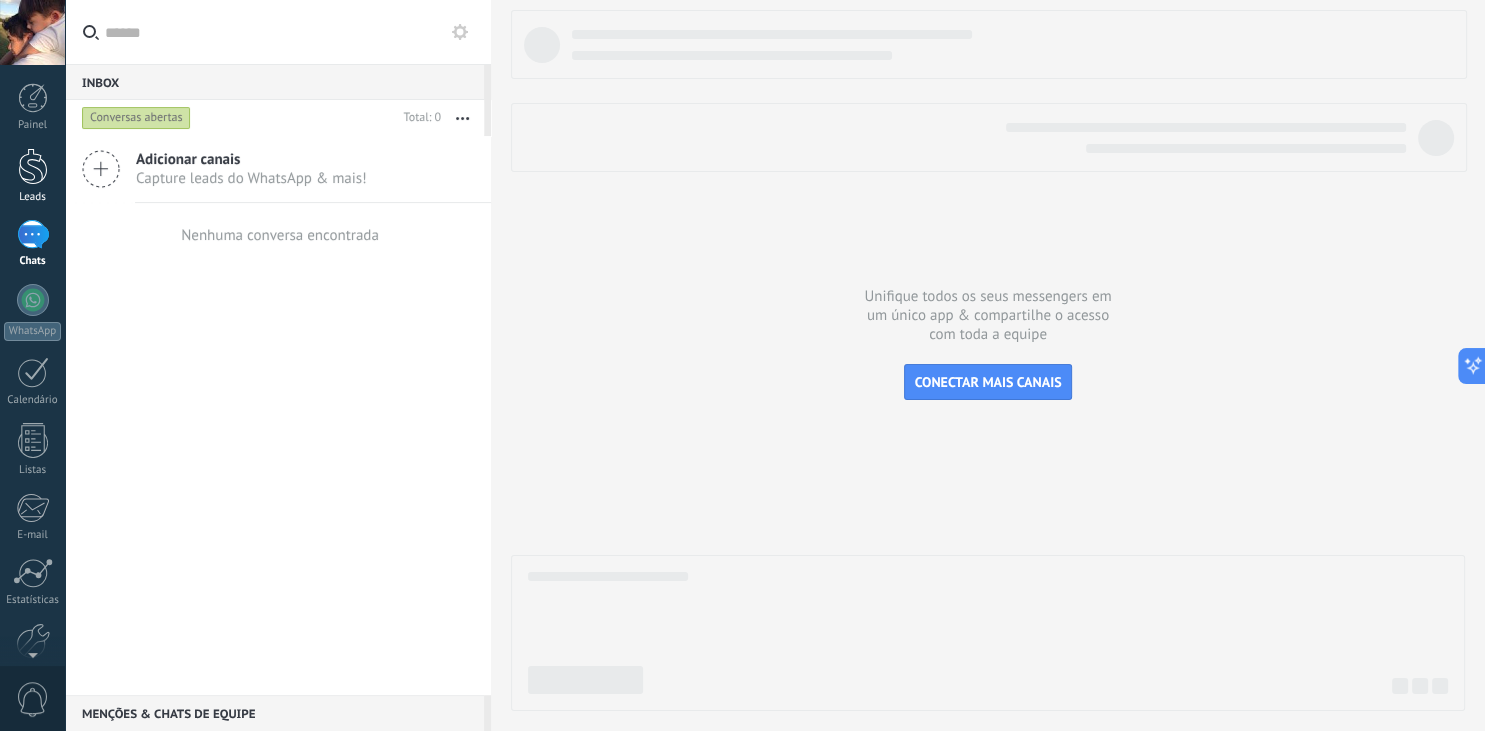 click at bounding box center [33, 166] 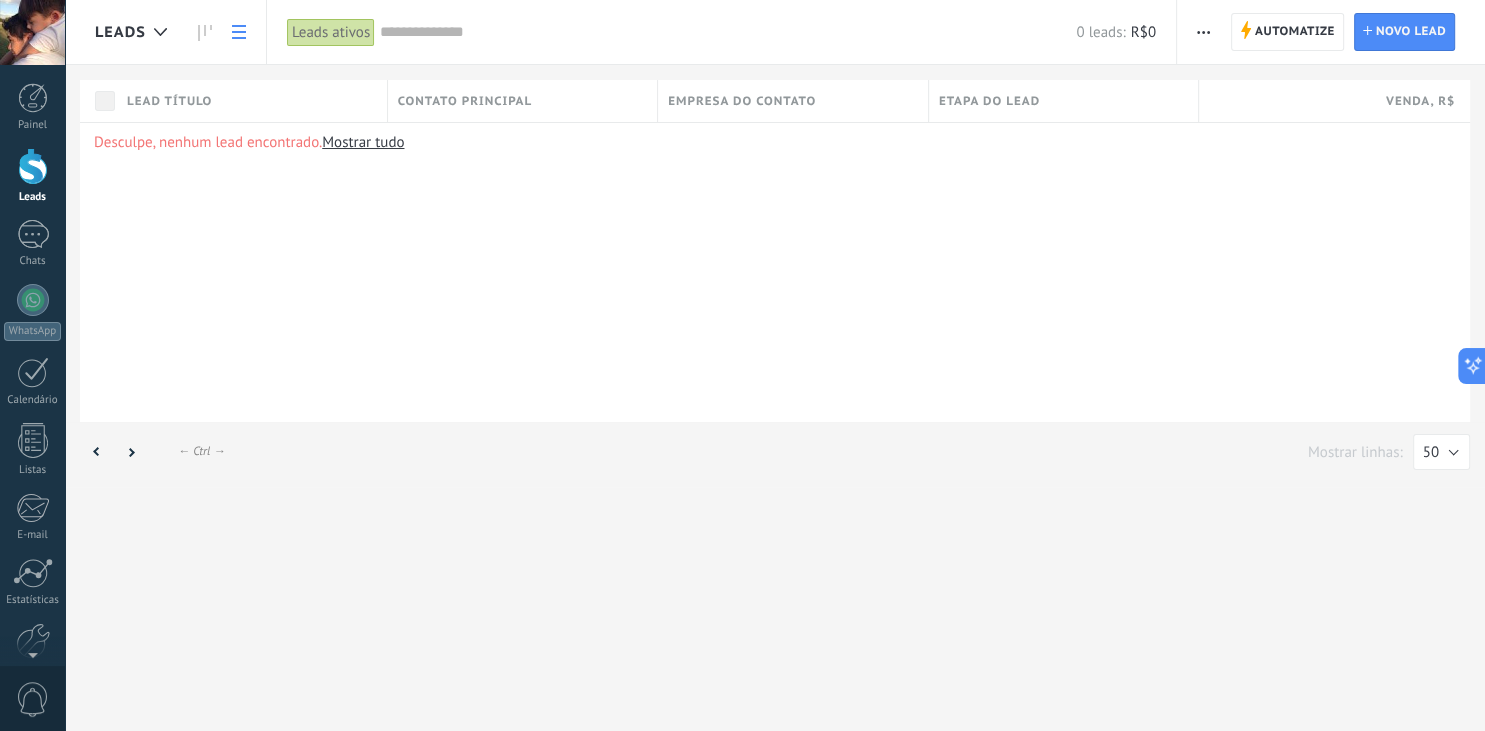 click on "Mostrar tudo" at bounding box center (363, 142) 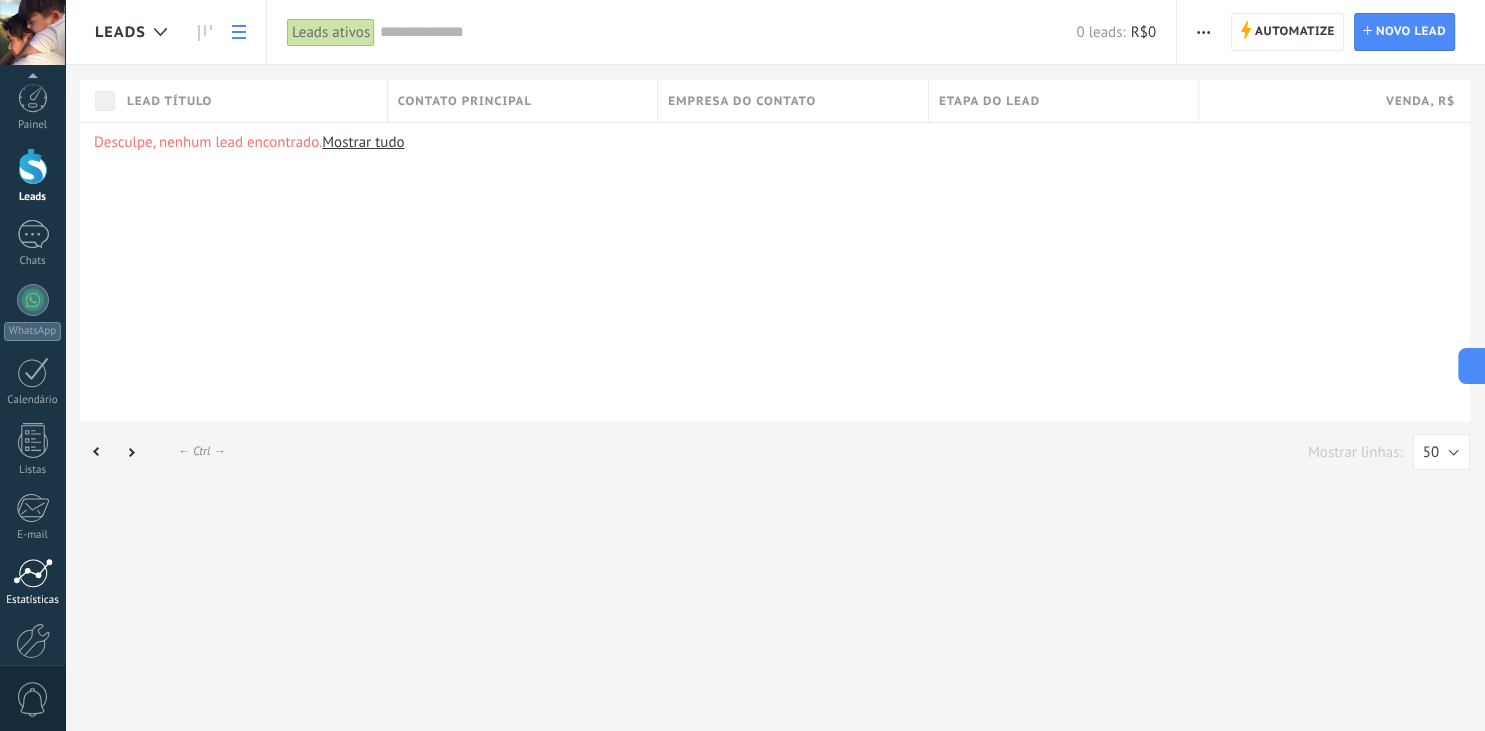 scroll, scrollTop: 100, scrollLeft: 0, axis: vertical 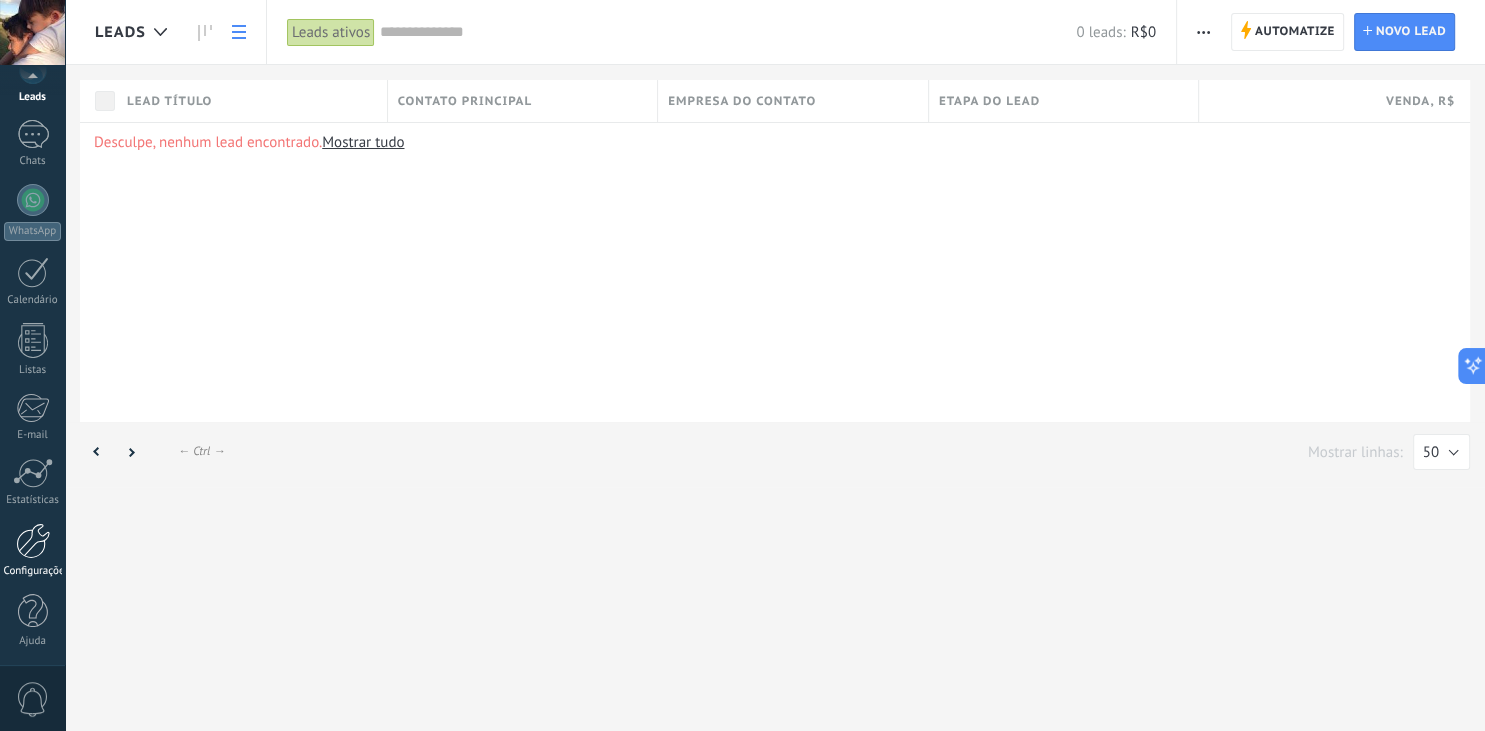 click at bounding box center [33, 541] 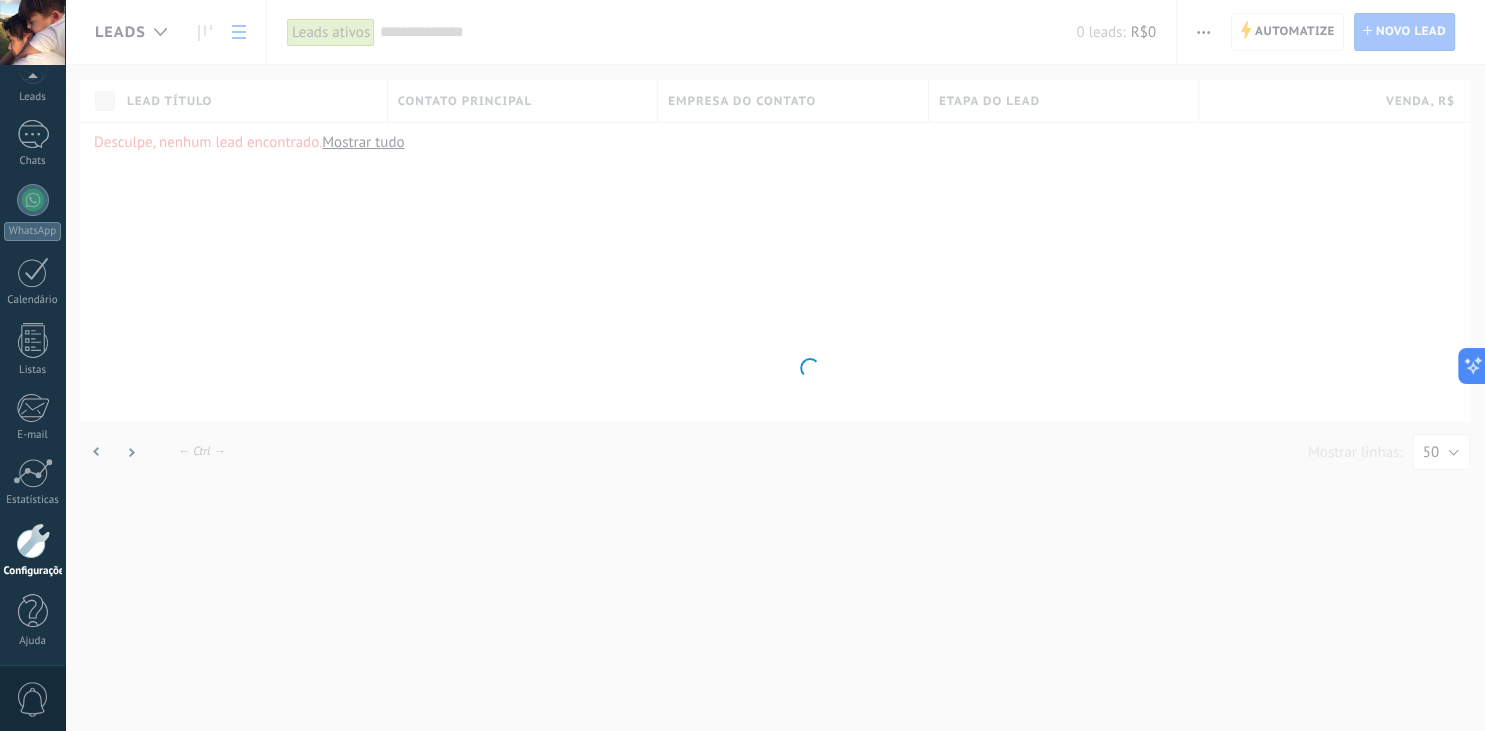 scroll, scrollTop: 100, scrollLeft: 0, axis: vertical 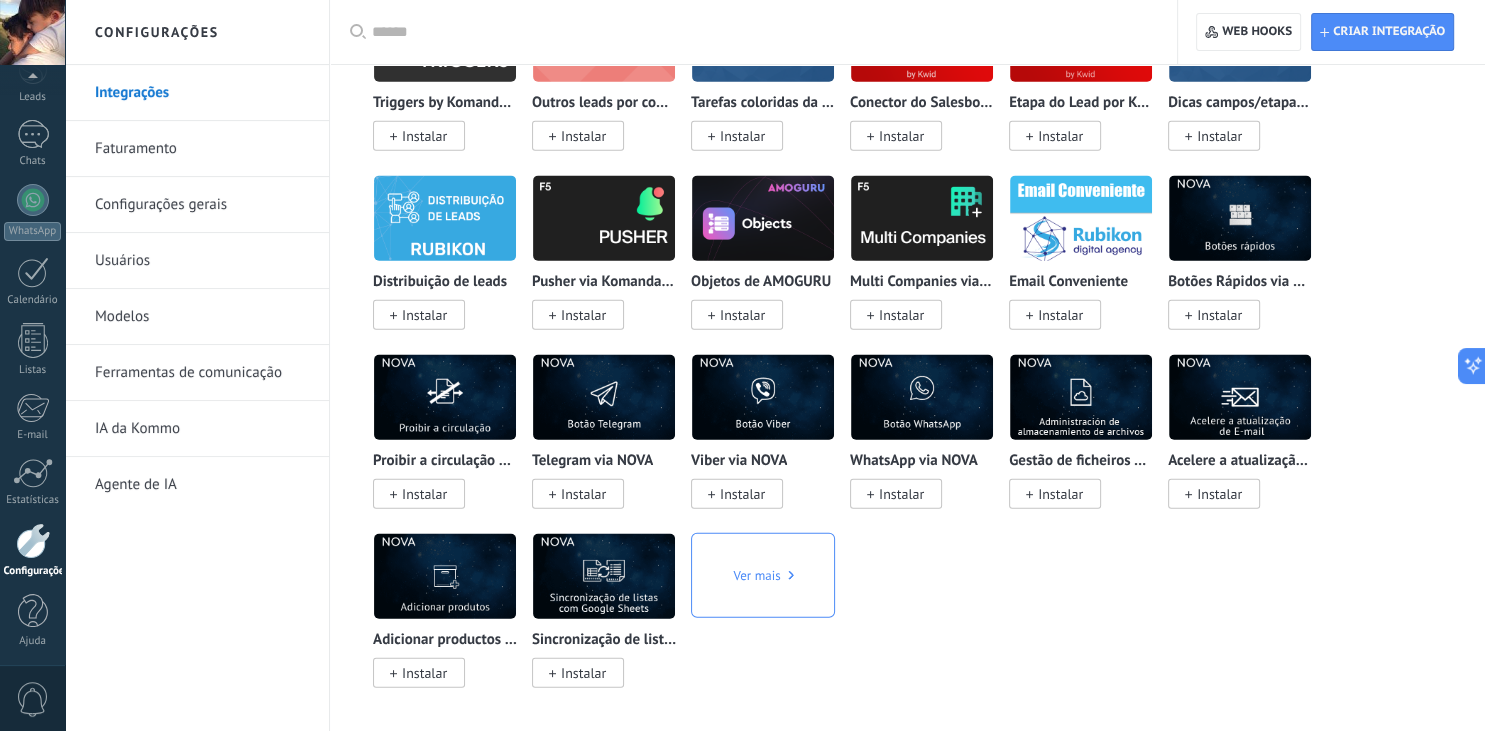 click on "Modelos" at bounding box center (202, 317) 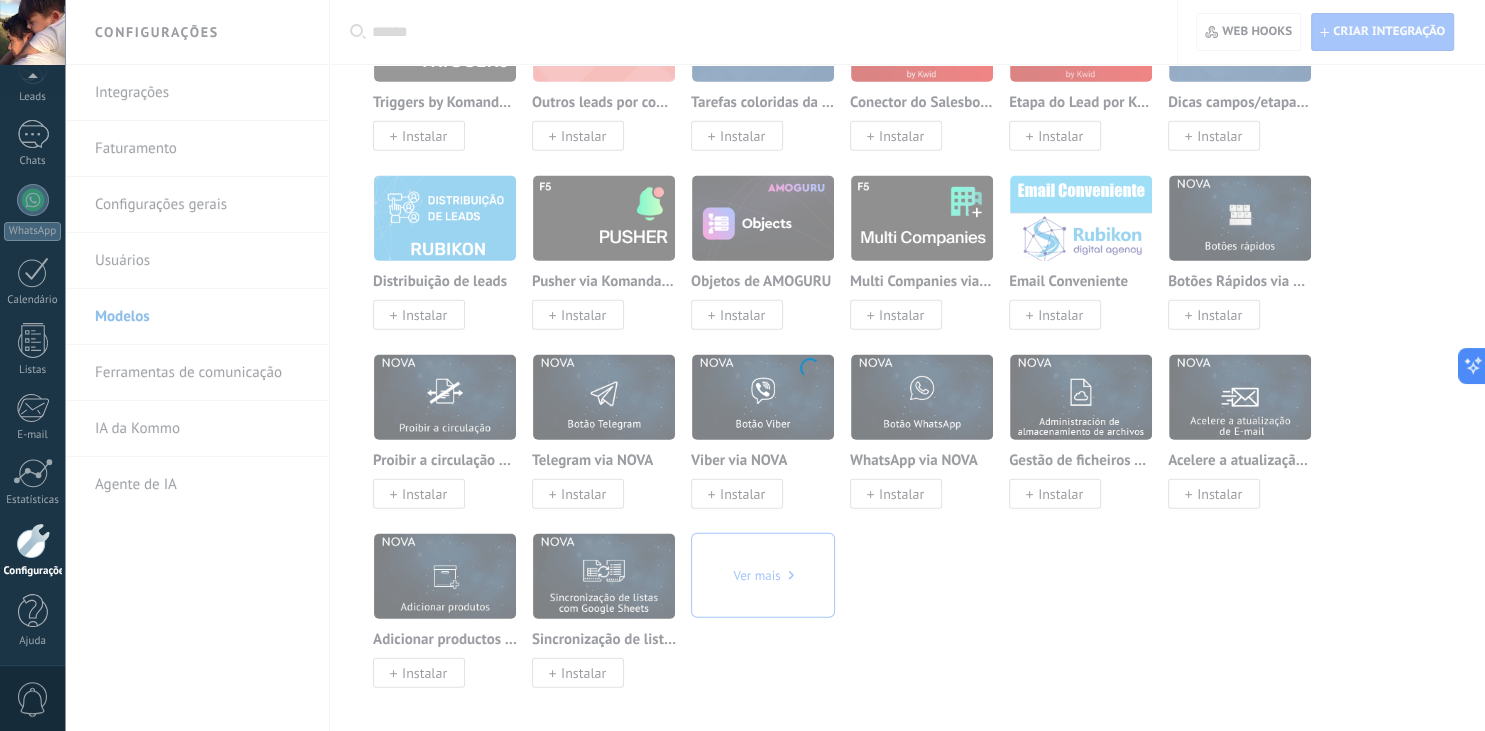 scroll, scrollTop: 100, scrollLeft: 0, axis: vertical 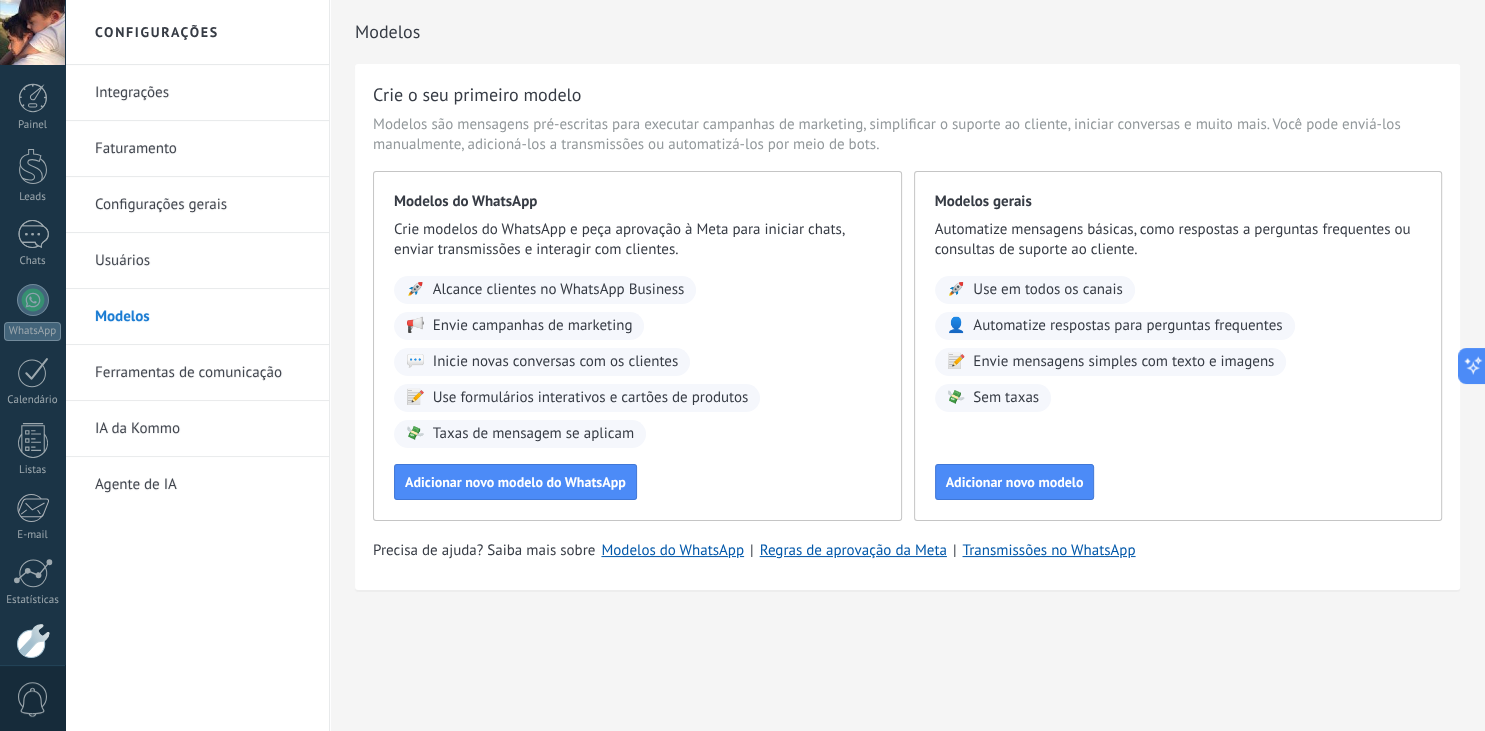 click on "Configurações gerais" at bounding box center (202, 205) 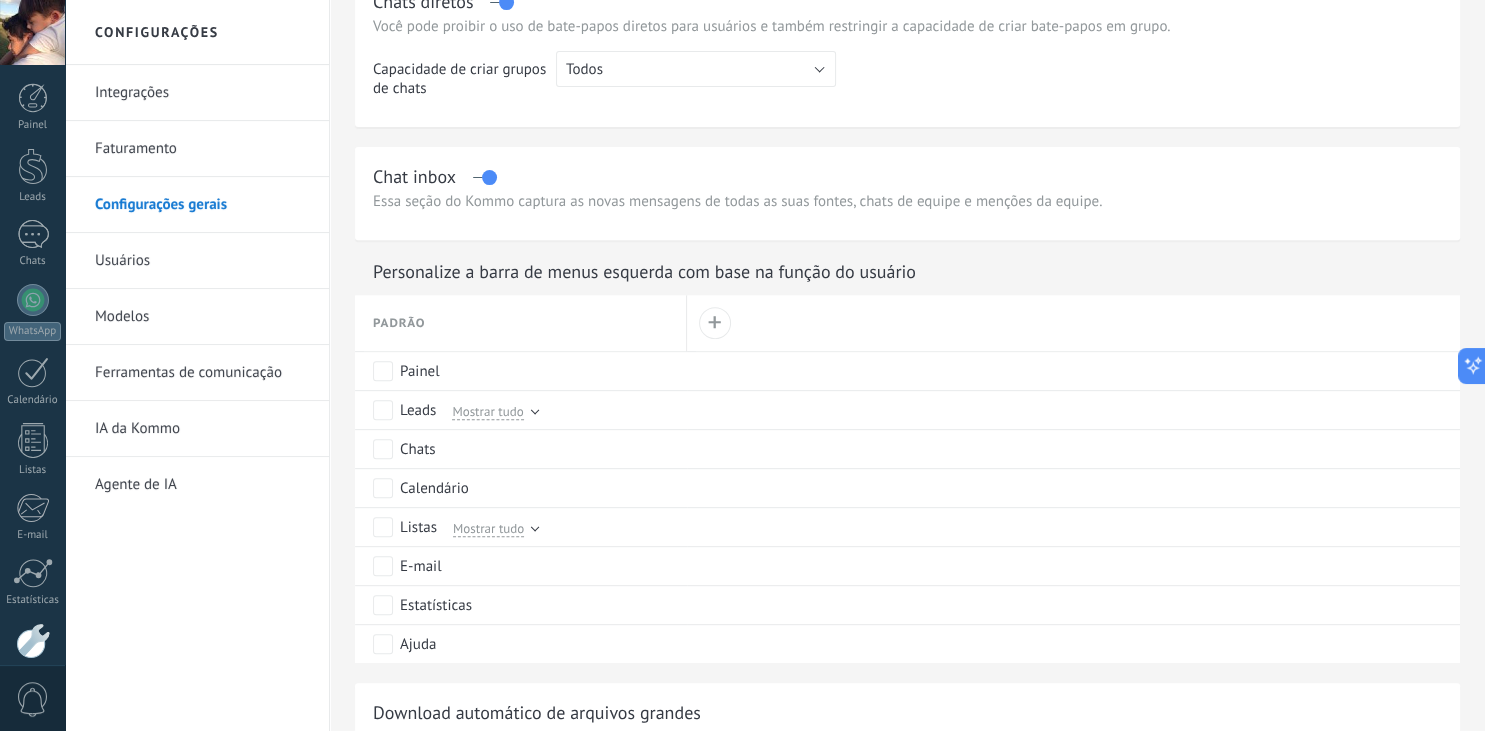 scroll, scrollTop: 420, scrollLeft: 0, axis: vertical 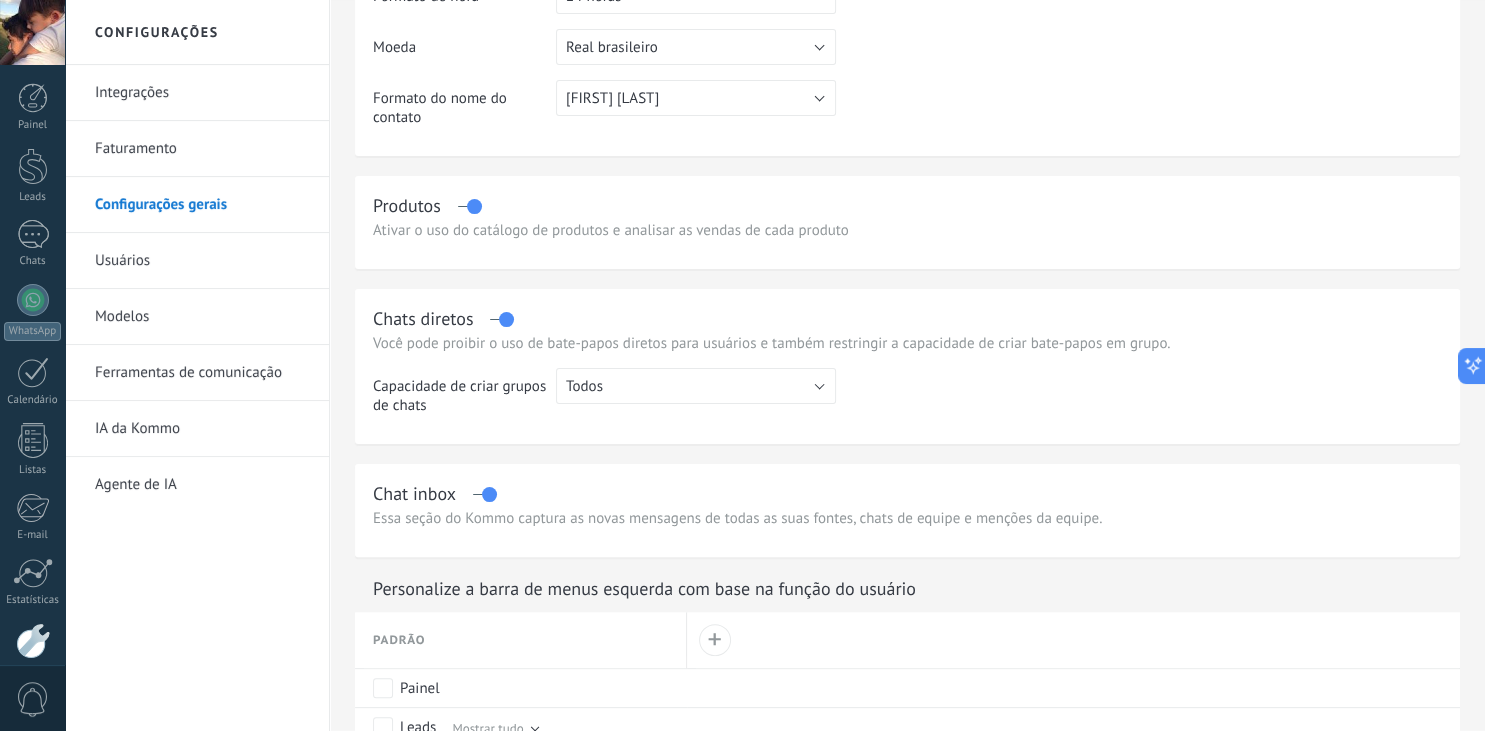 click on "Ferramentas de comunicação" at bounding box center [202, 373] 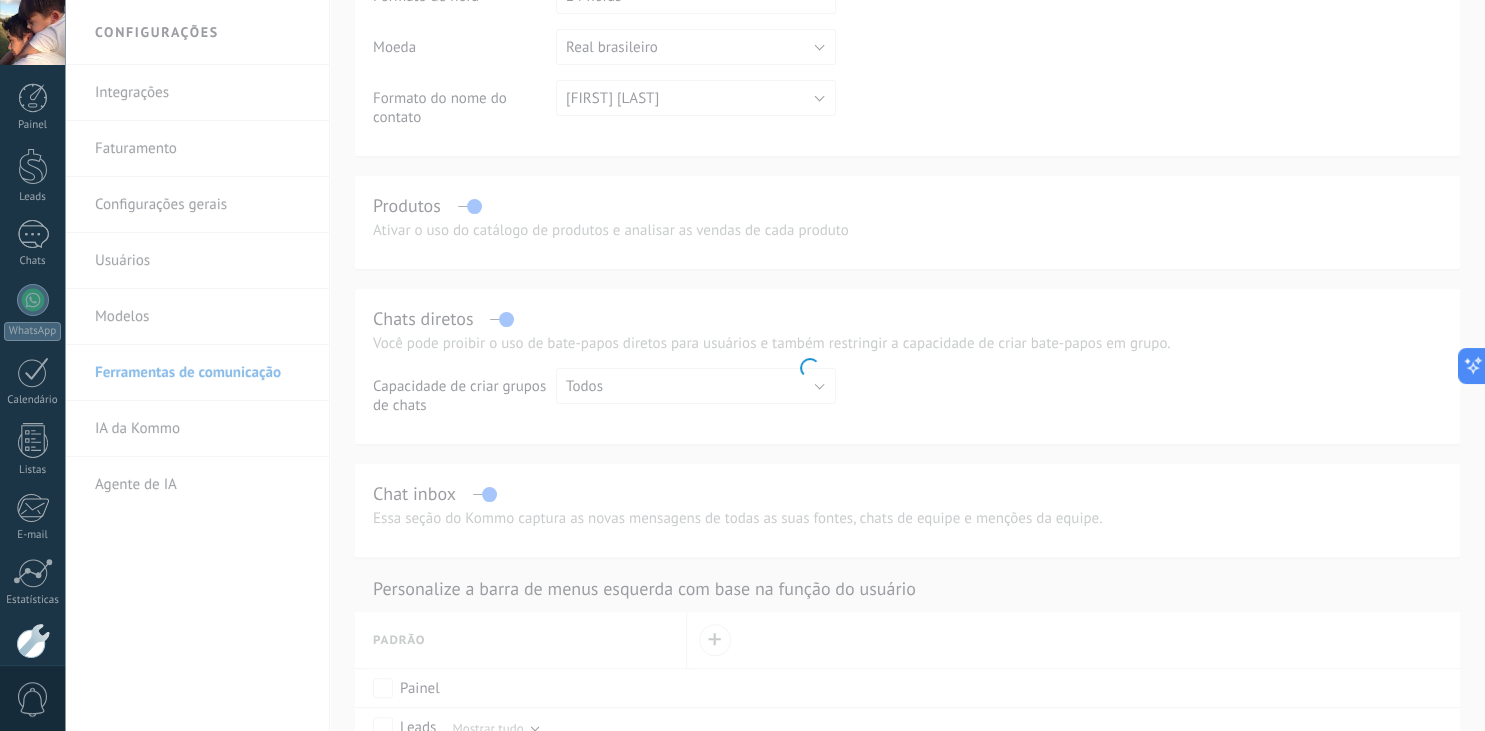 scroll, scrollTop: 0, scrollLeft: 0, axis: both 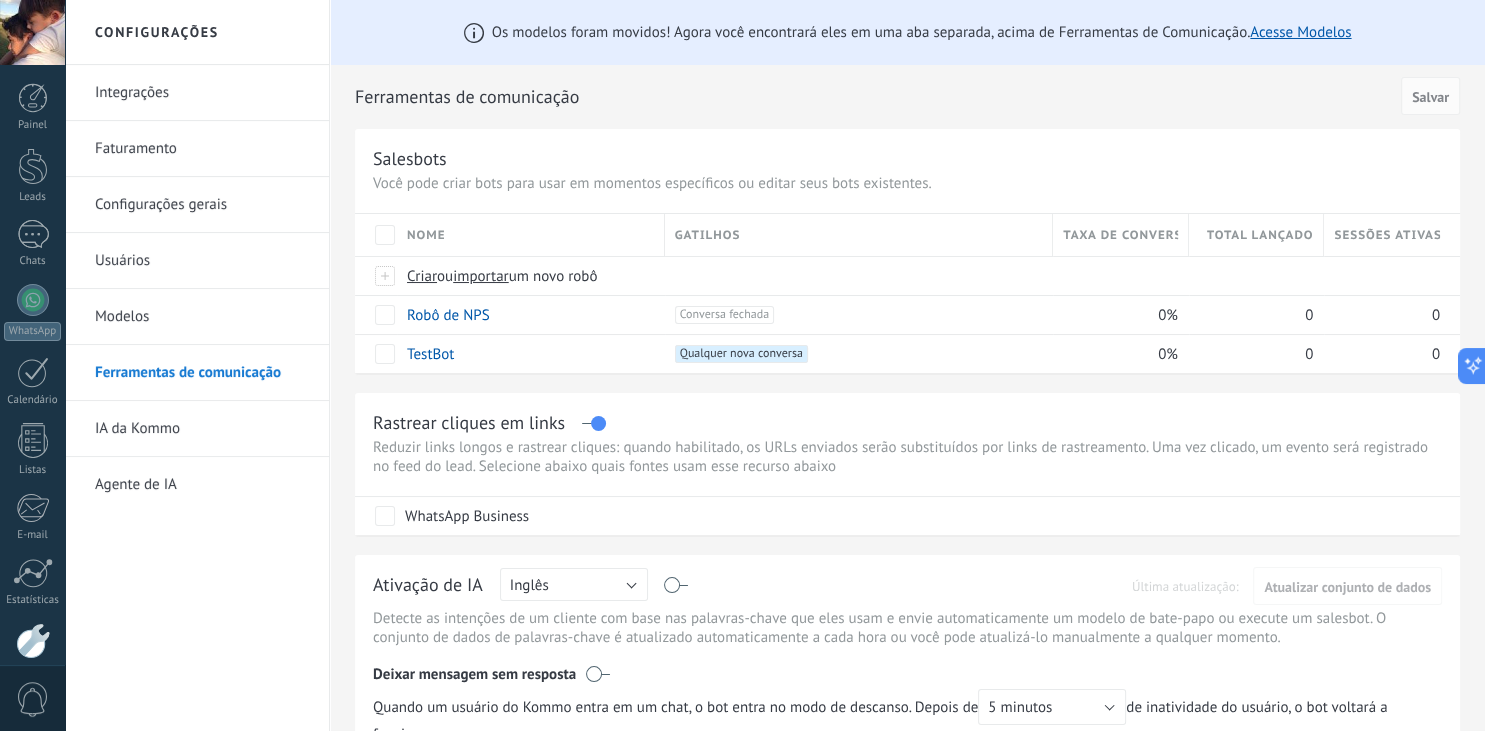 click on "Integrações" at bounding box center (202, 93) 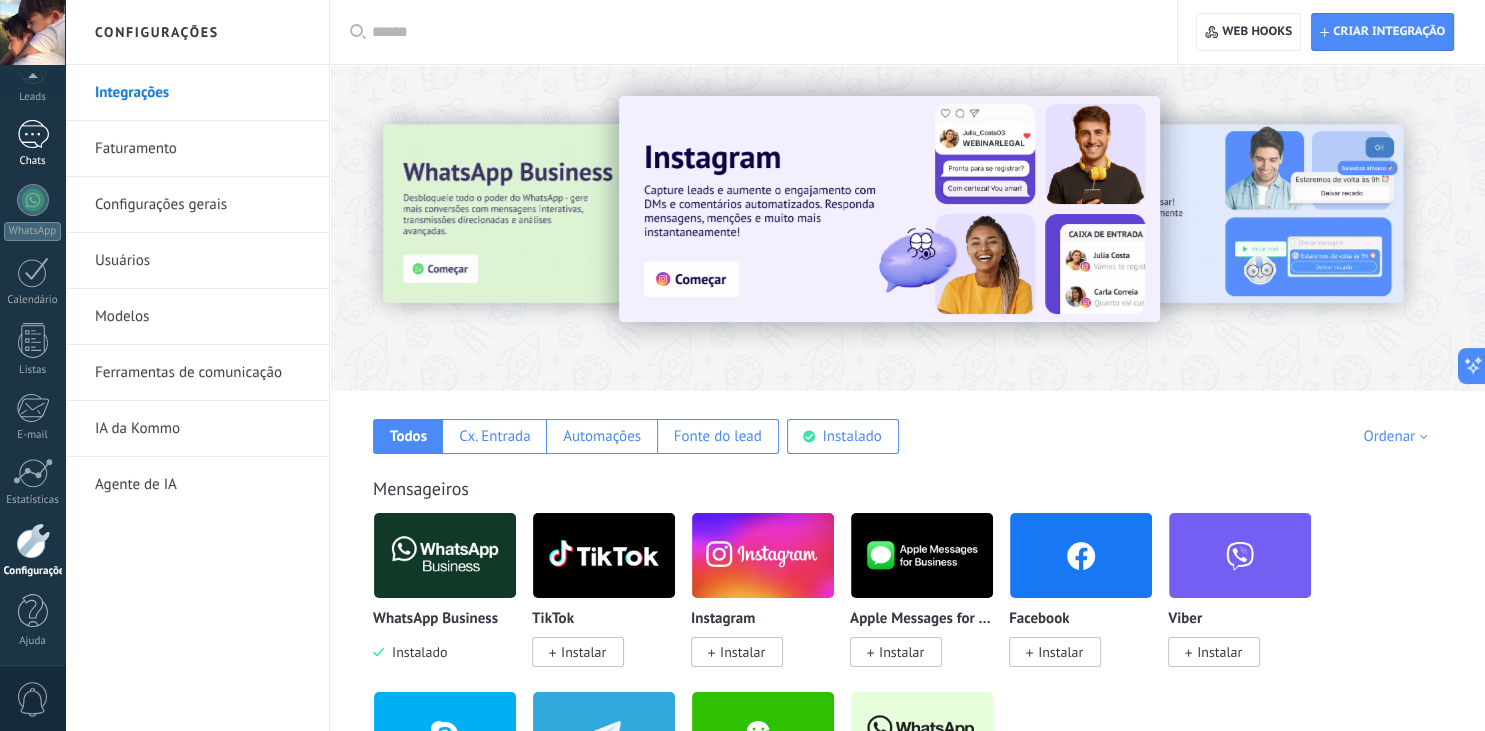scroll, scrollTop: 0, scrollLeft: 0, axis: both 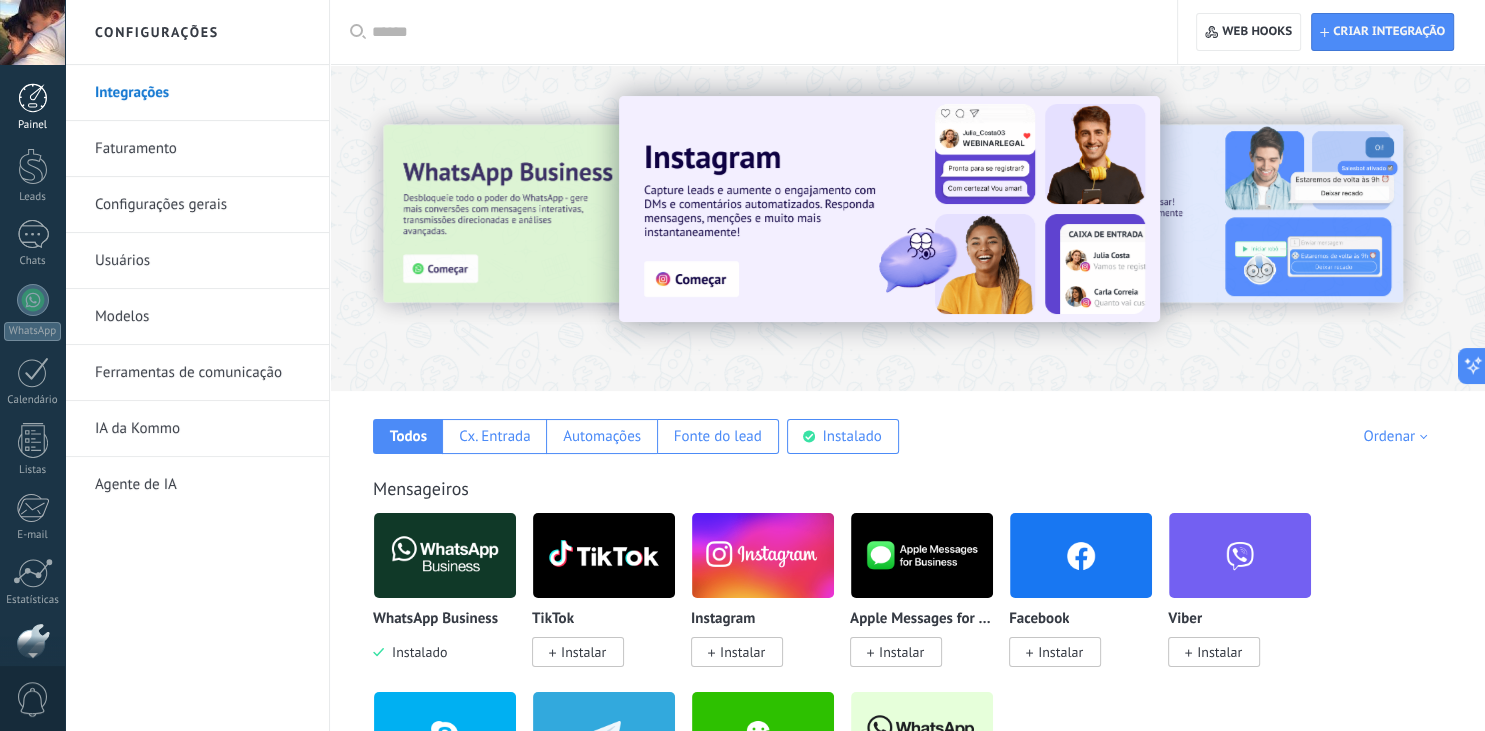 click at bounding box center [33, 98] 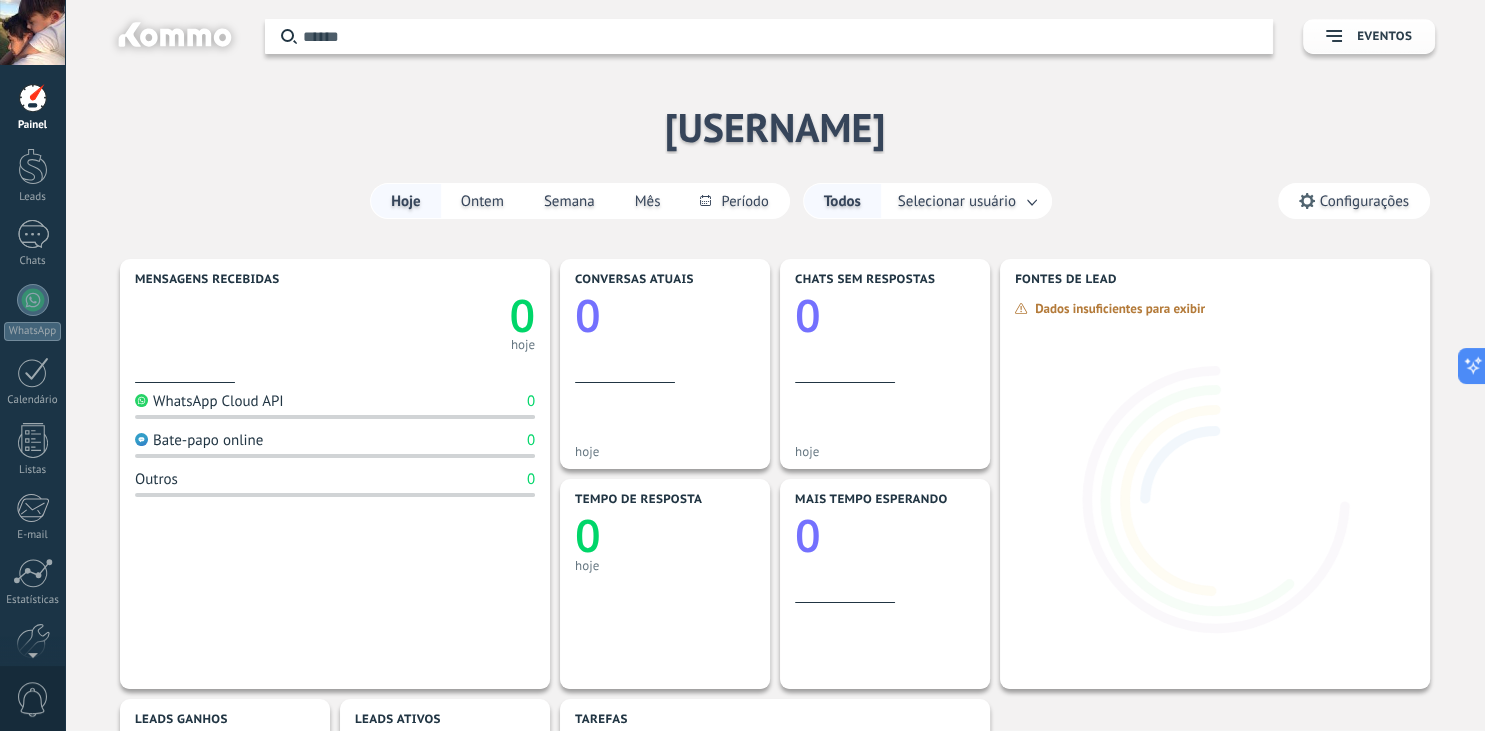 click at bounding box center [173, 38] 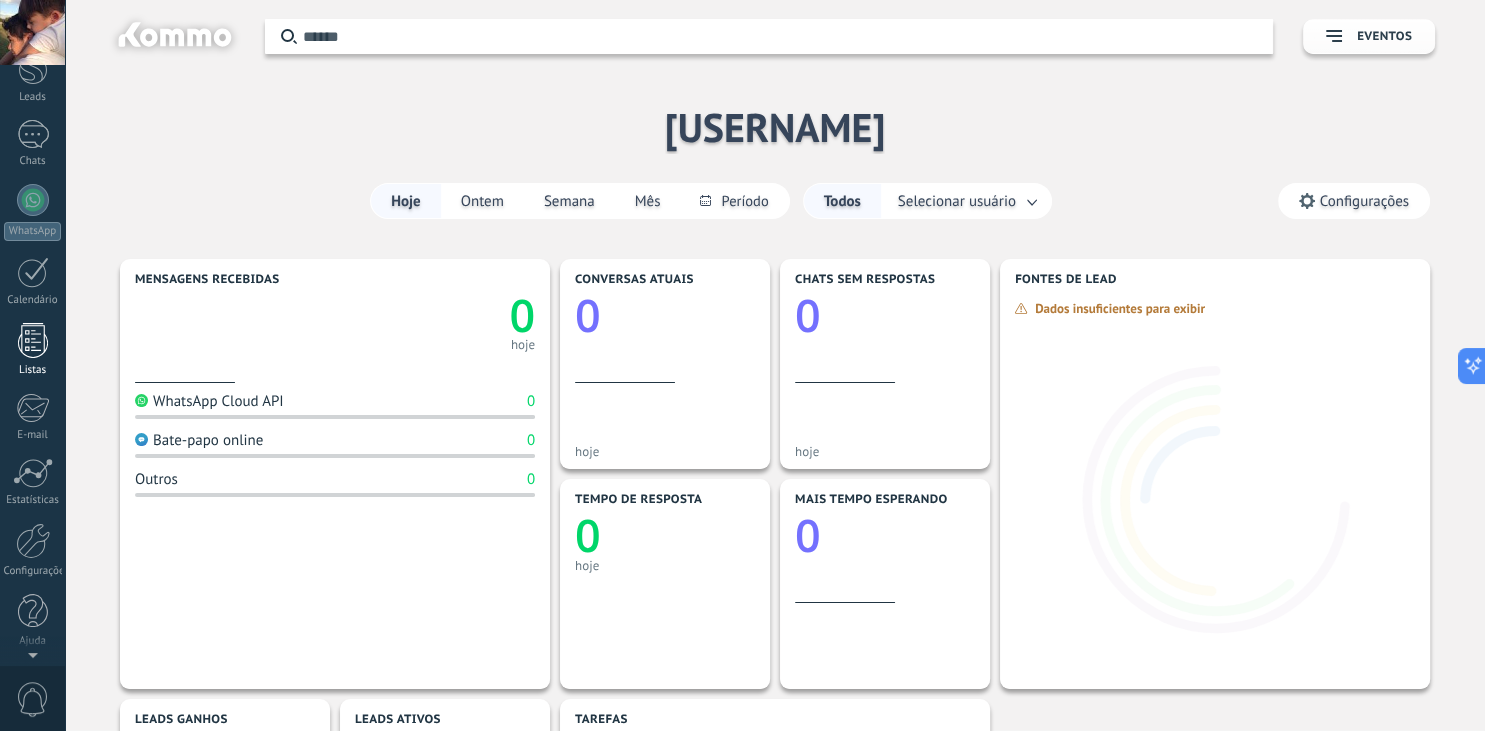 scroll, scrollTop: 0, scrollLeft: 0, axis: both 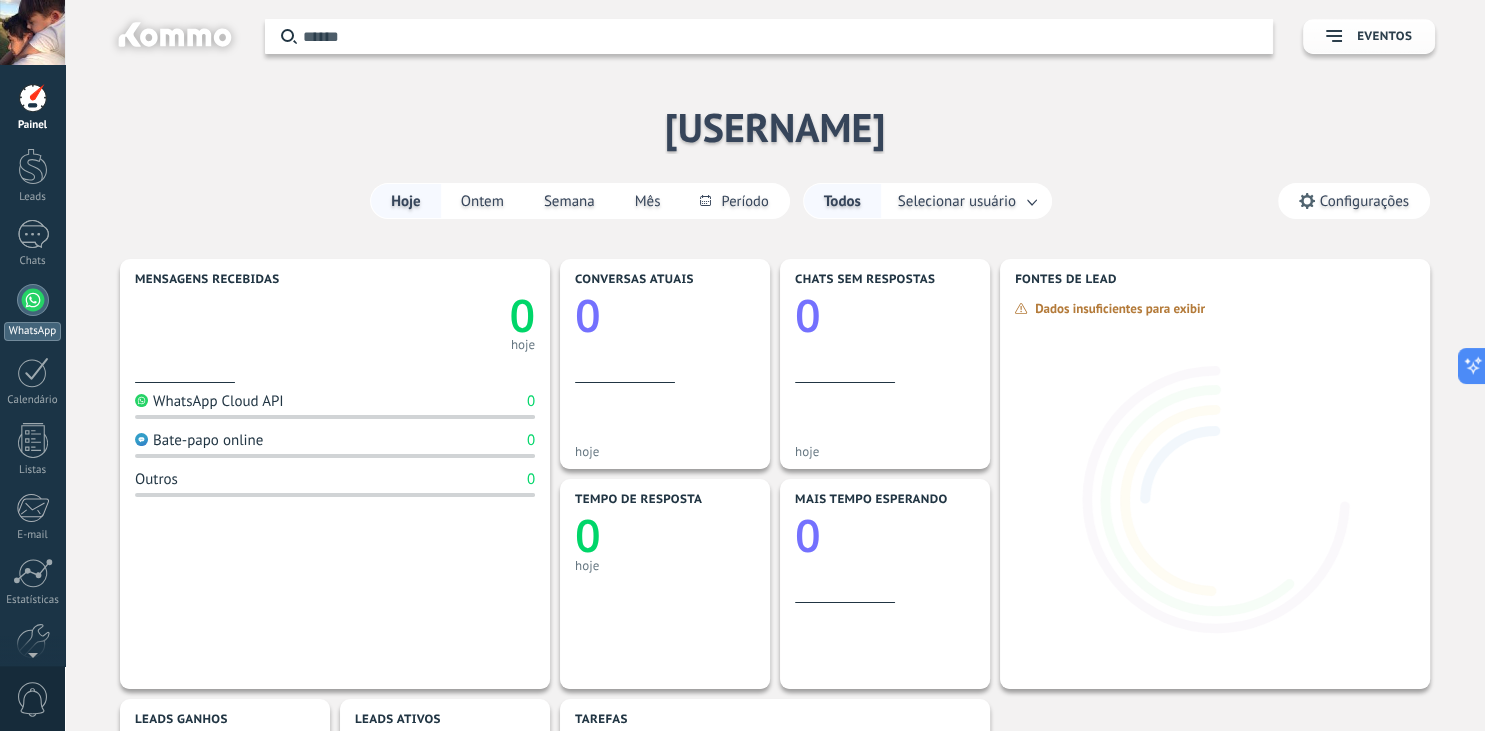 click on "WhatsApp" at bounding box center [32, 312] 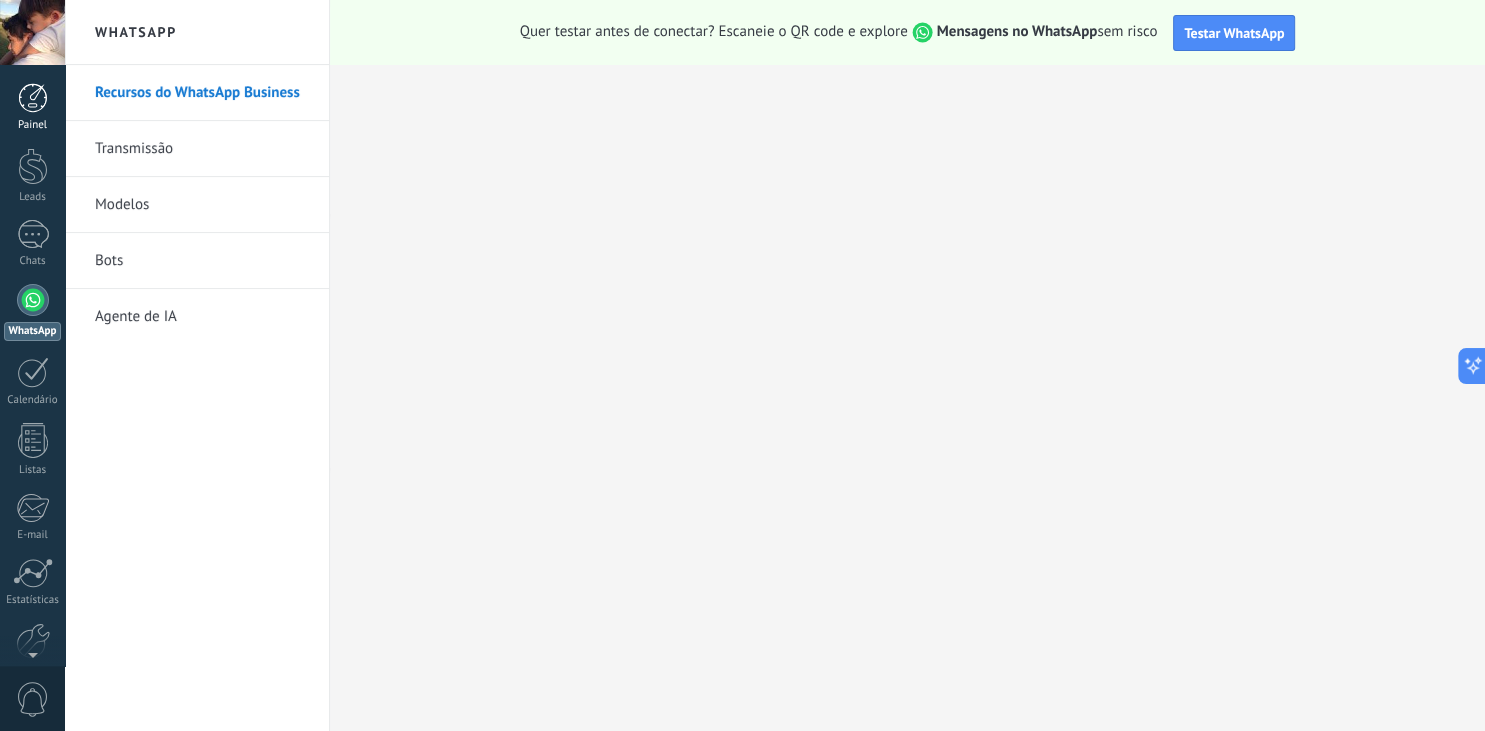 click at bounding box center [33, 98] 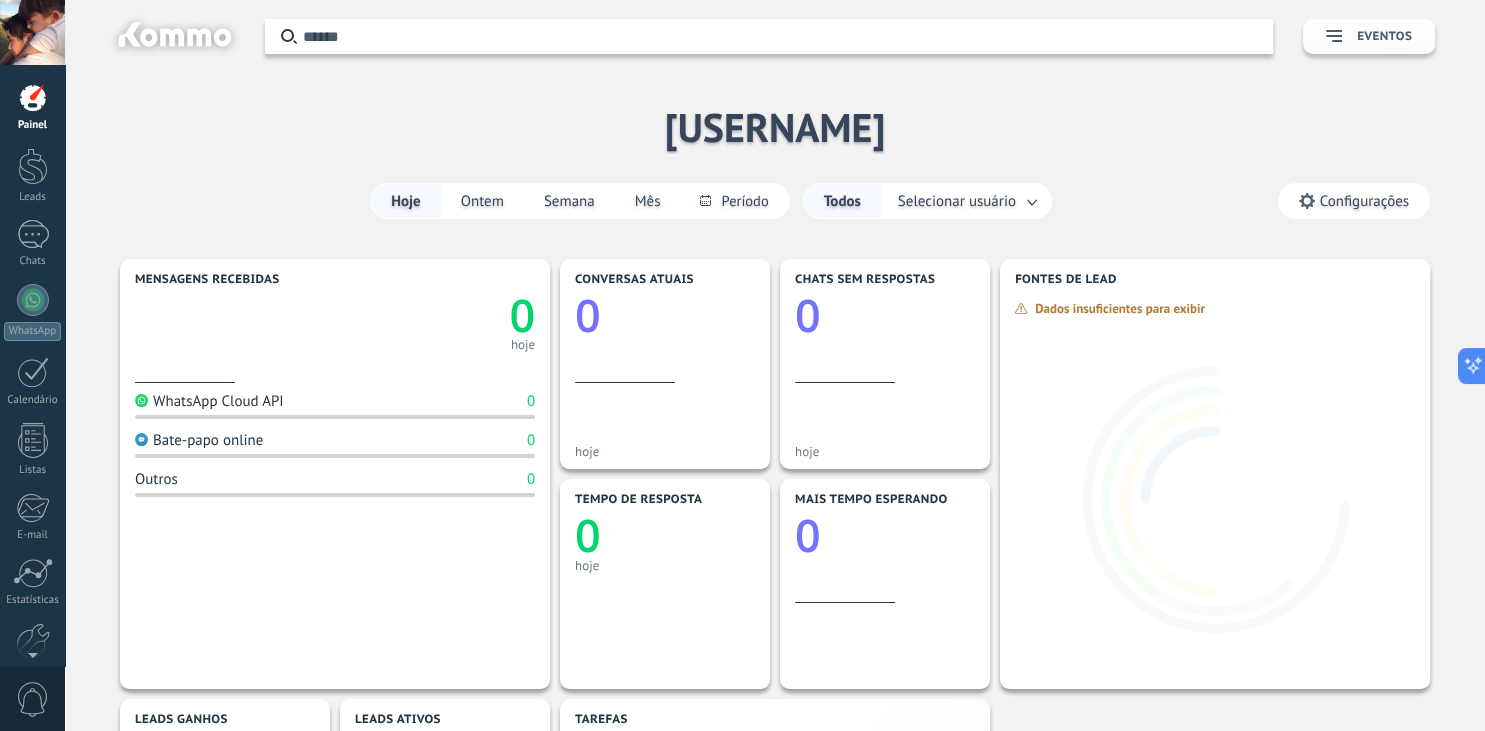 click on "Eventos" at bounding box center (1369, 36) 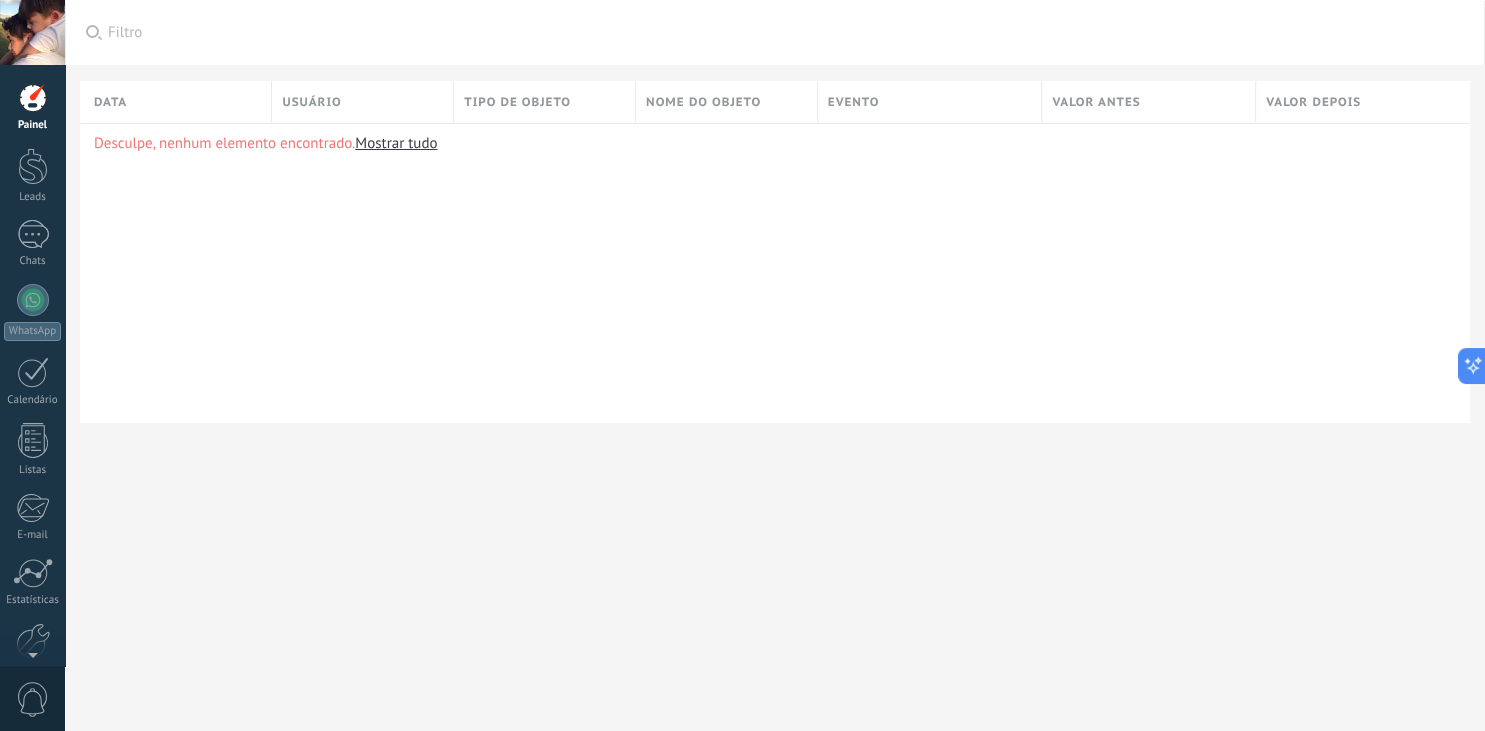 click at bounding box center (32, 32) 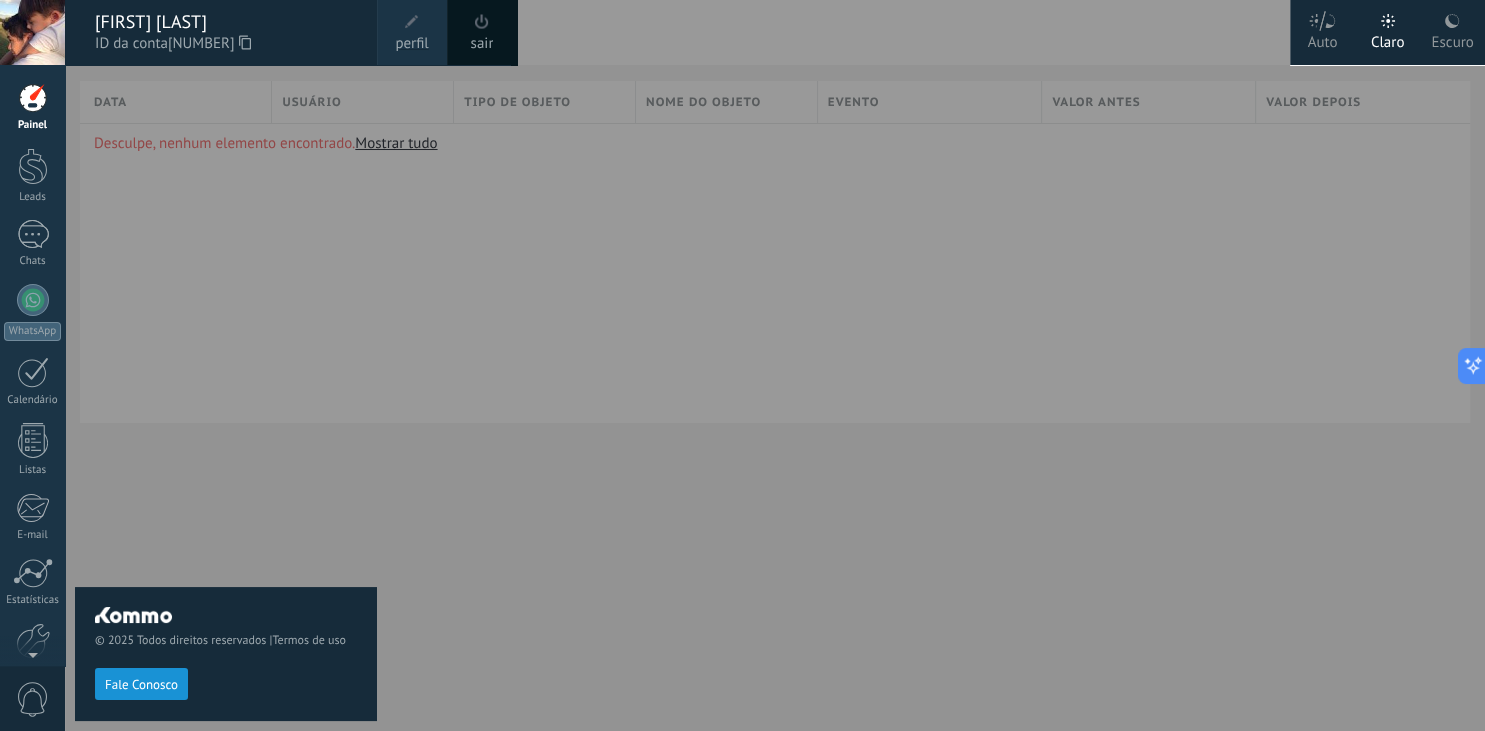 click at bounding box center (807, 365) 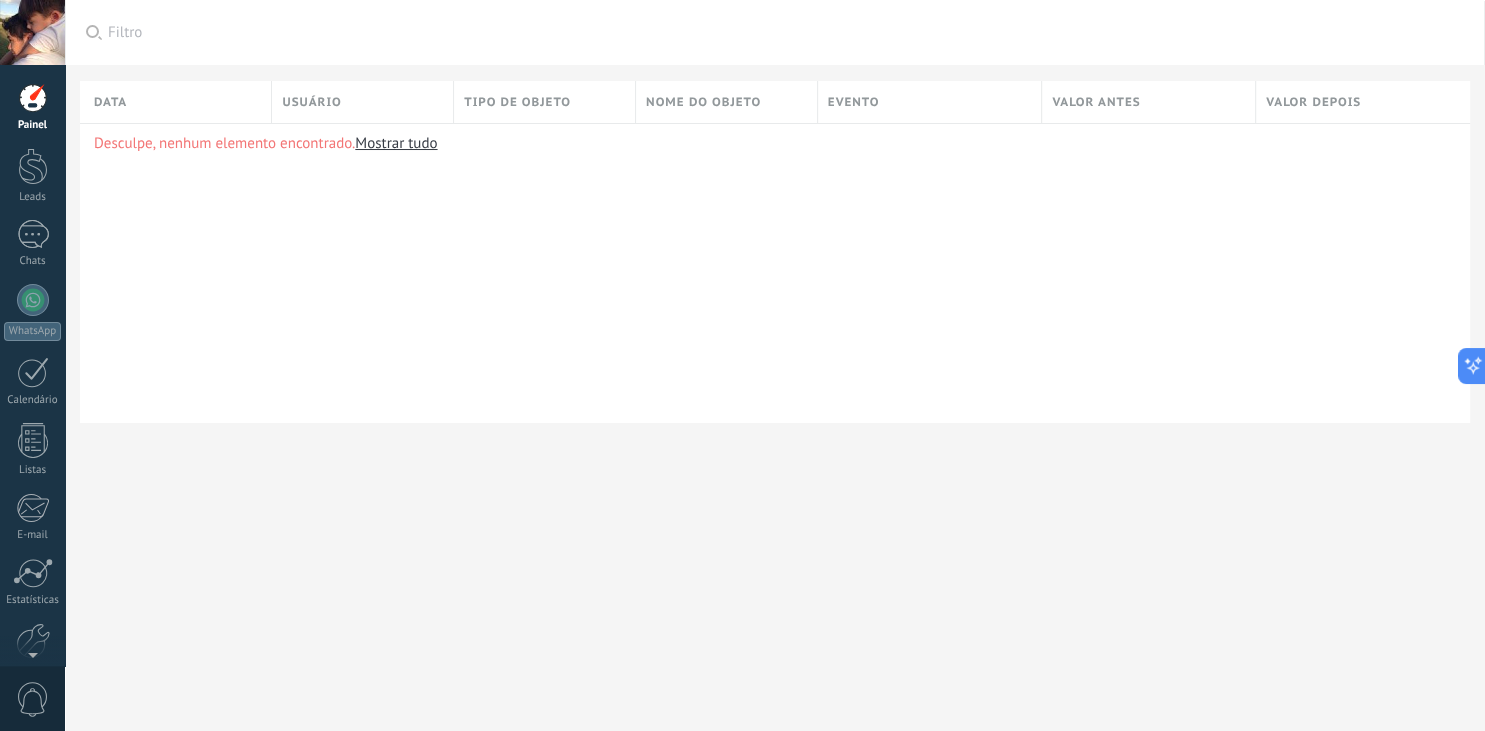 click at bounding box center (32, 32) 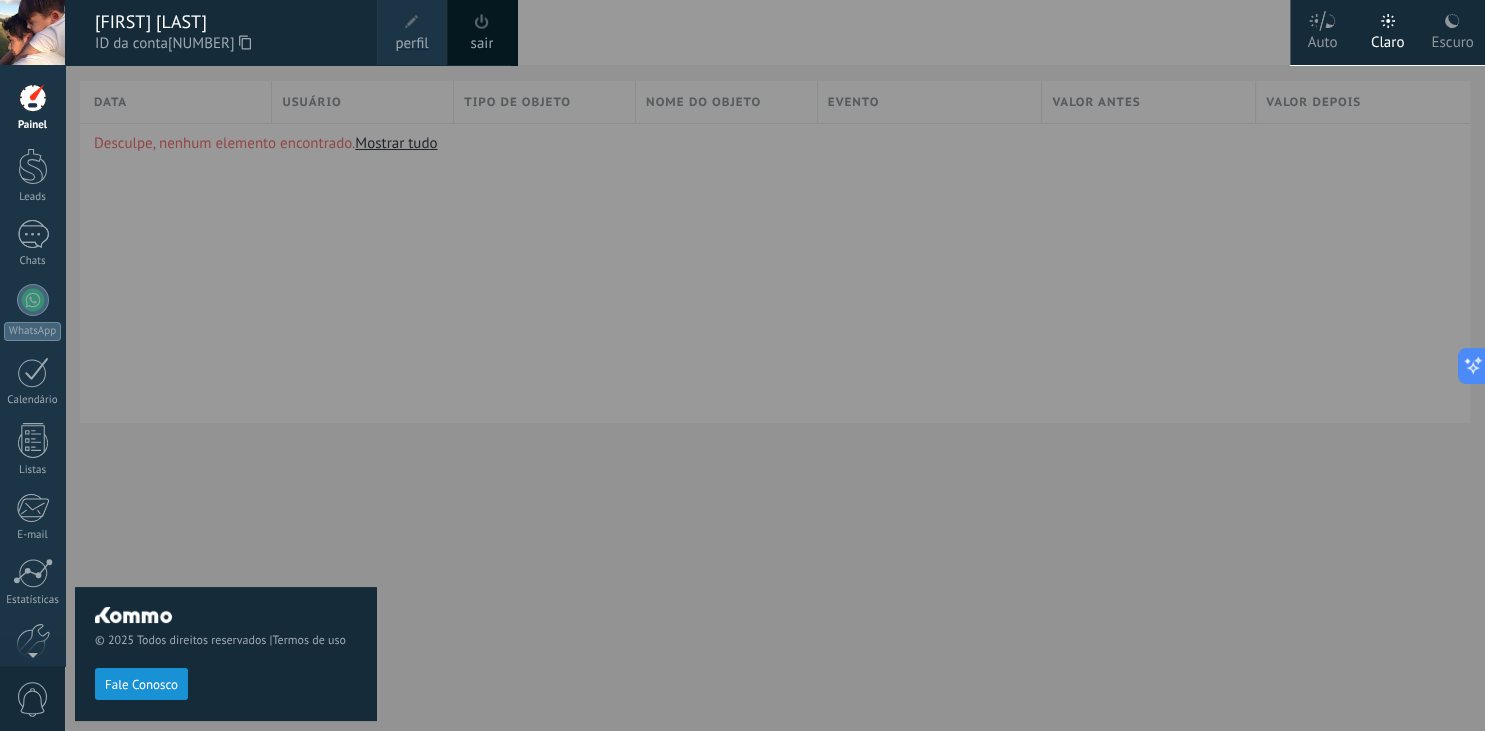 click on "sair" at bounding box center [482, 32] 